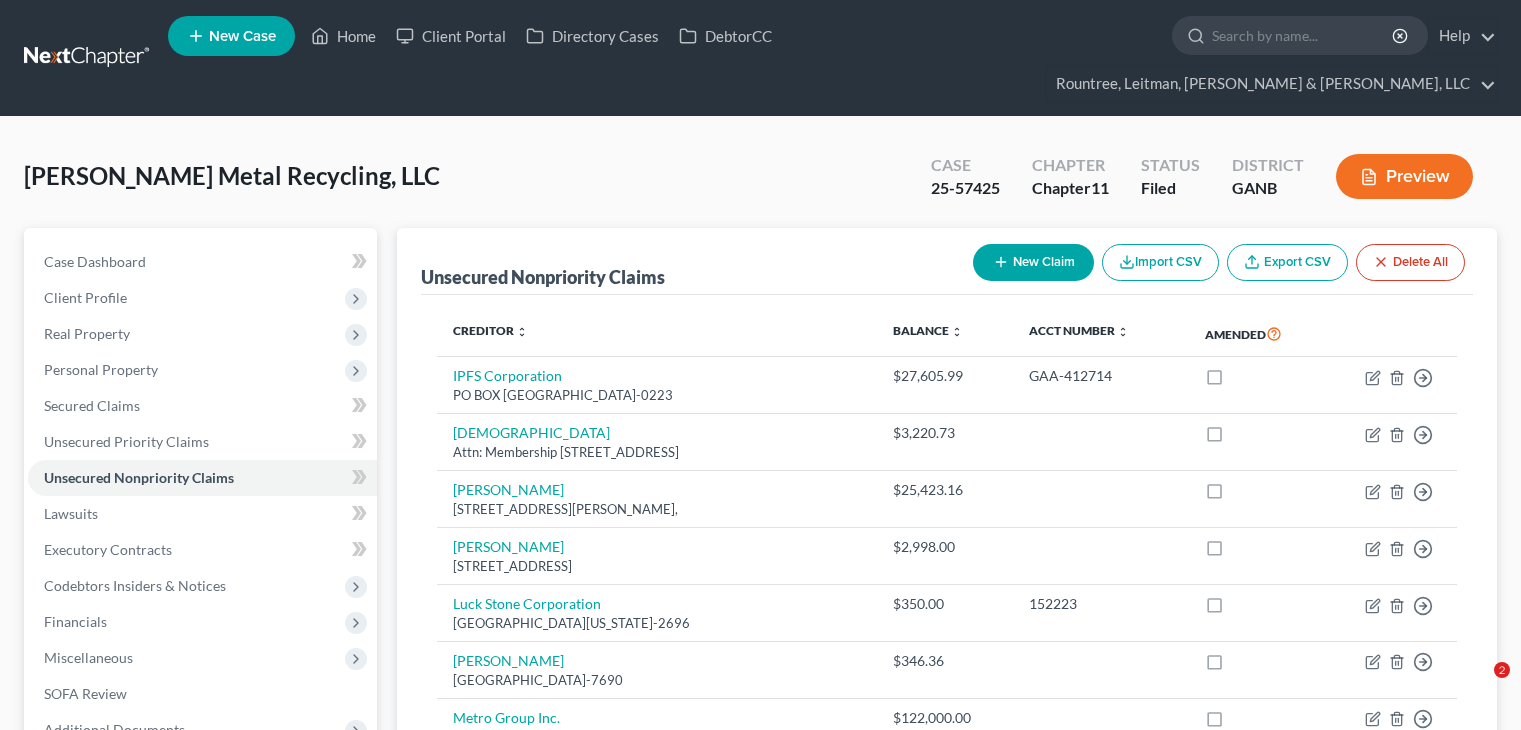scroll, scrollTop: 200, scrollLeft: 0, axis: vertical 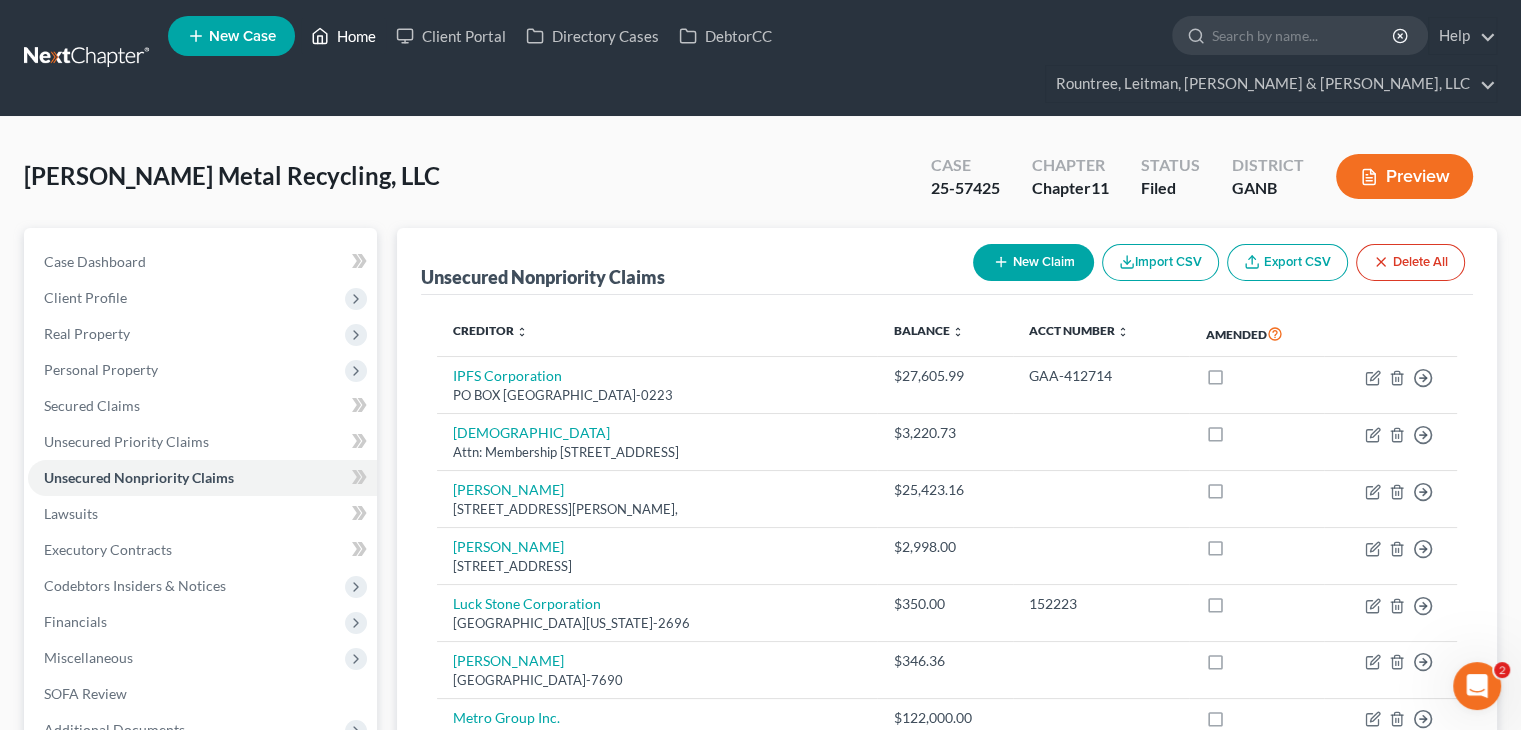 click on "Home" at bounding box center [343, 36] 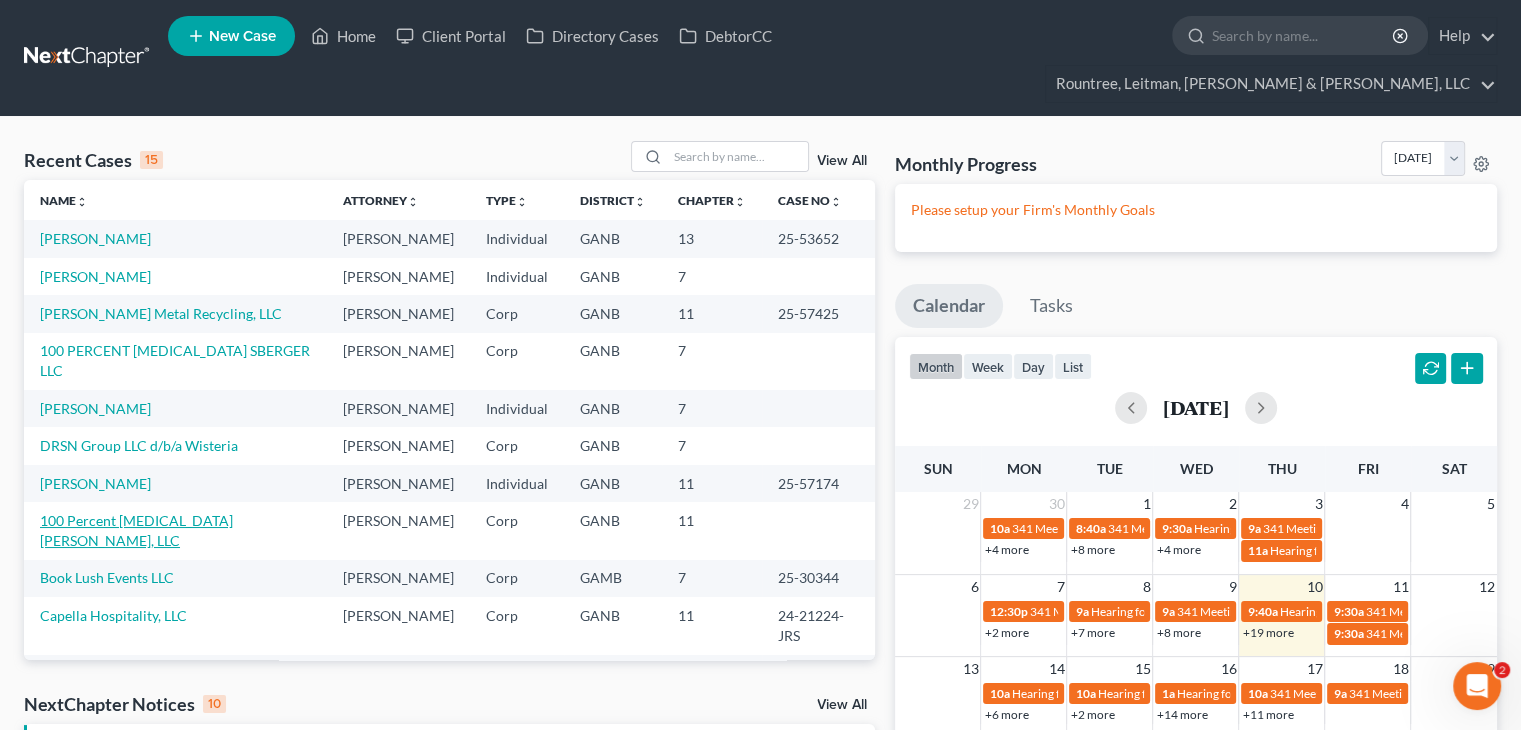 click on "100 Percent [MEDICAL_DATA] [PERSON_NAME], LLC" at bounding box center (136, 530) 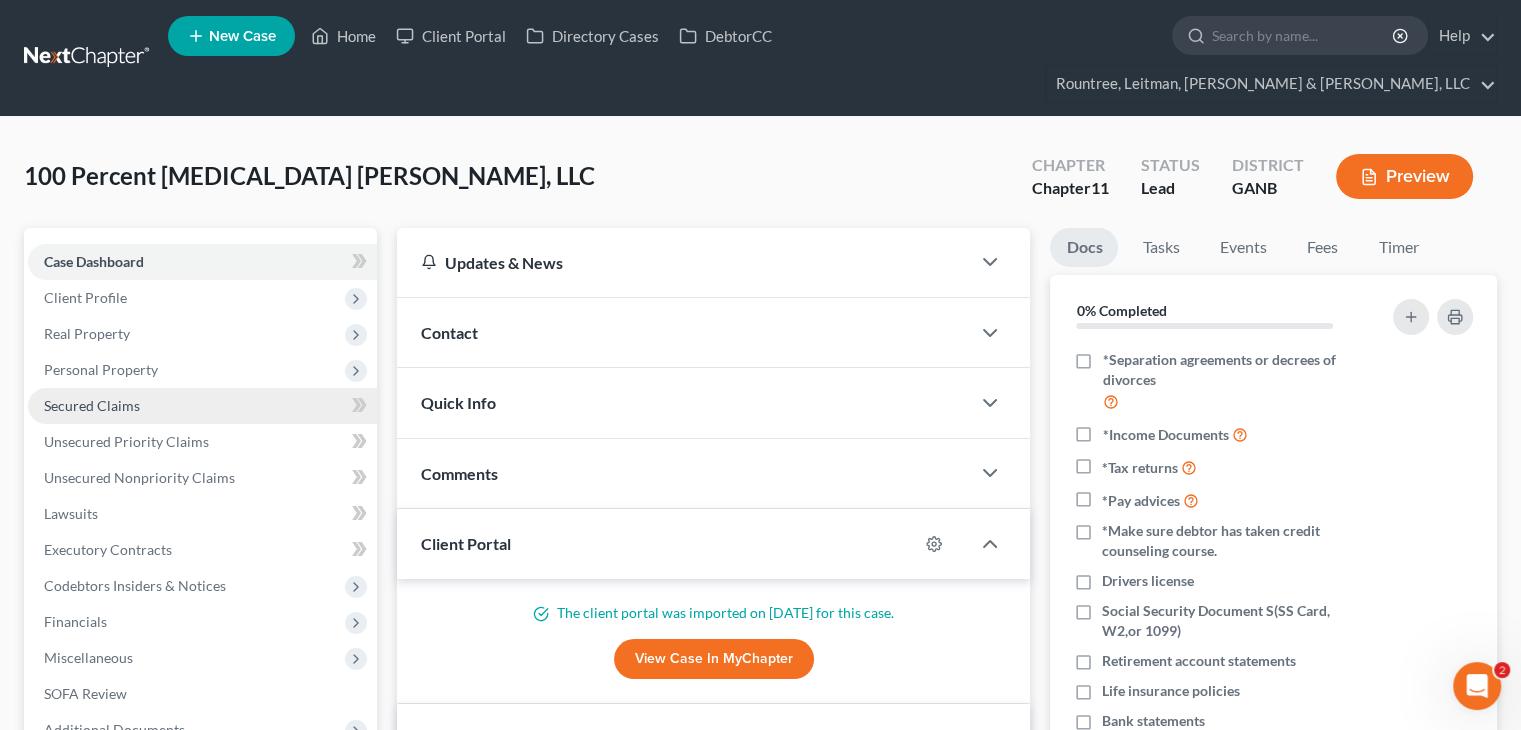click on "Secured Claims" at bounding box center (202, 406) 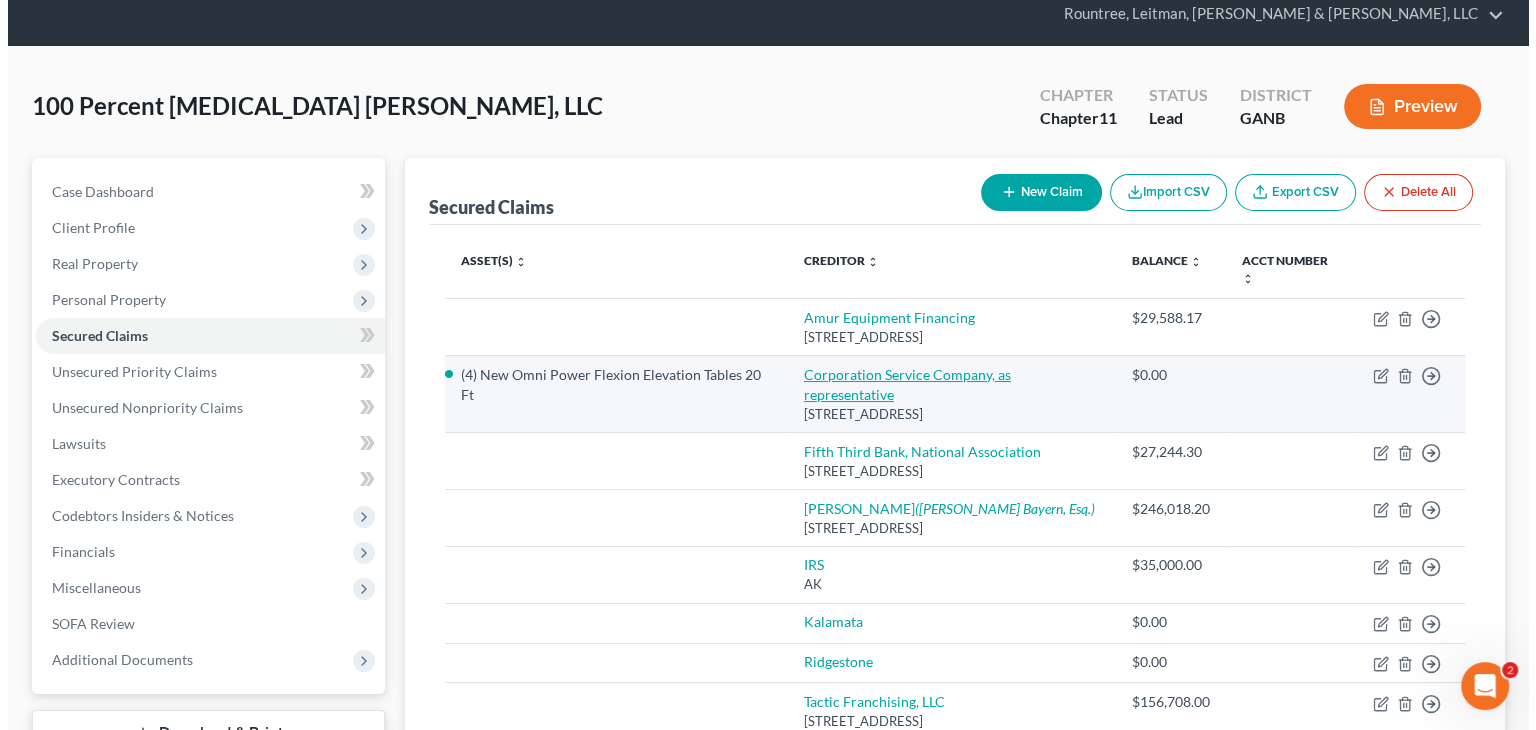 scroll, scrollTop: 200, scrollLeft: 0, axis: vertical 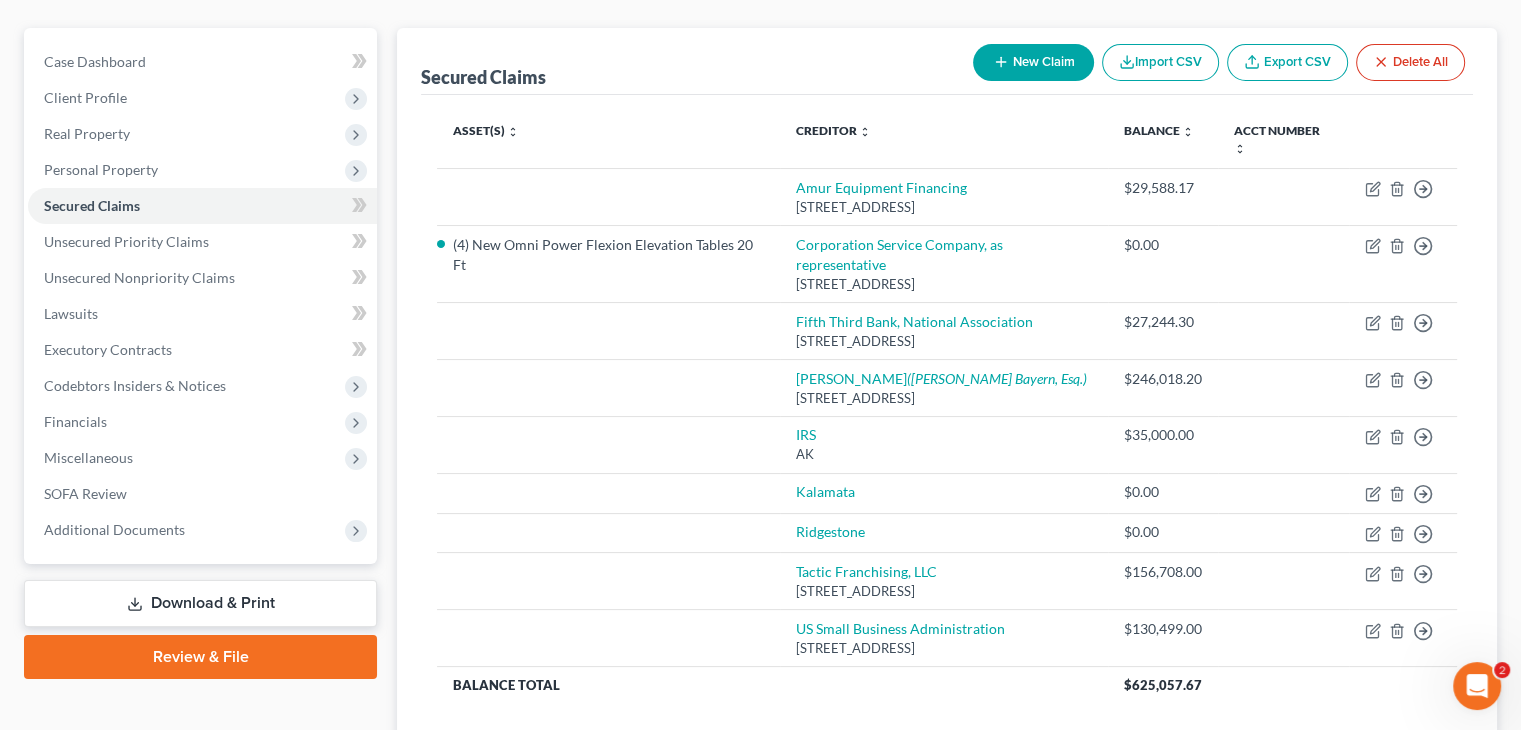 click on "New Claim" at bounding box center [1033, 62] 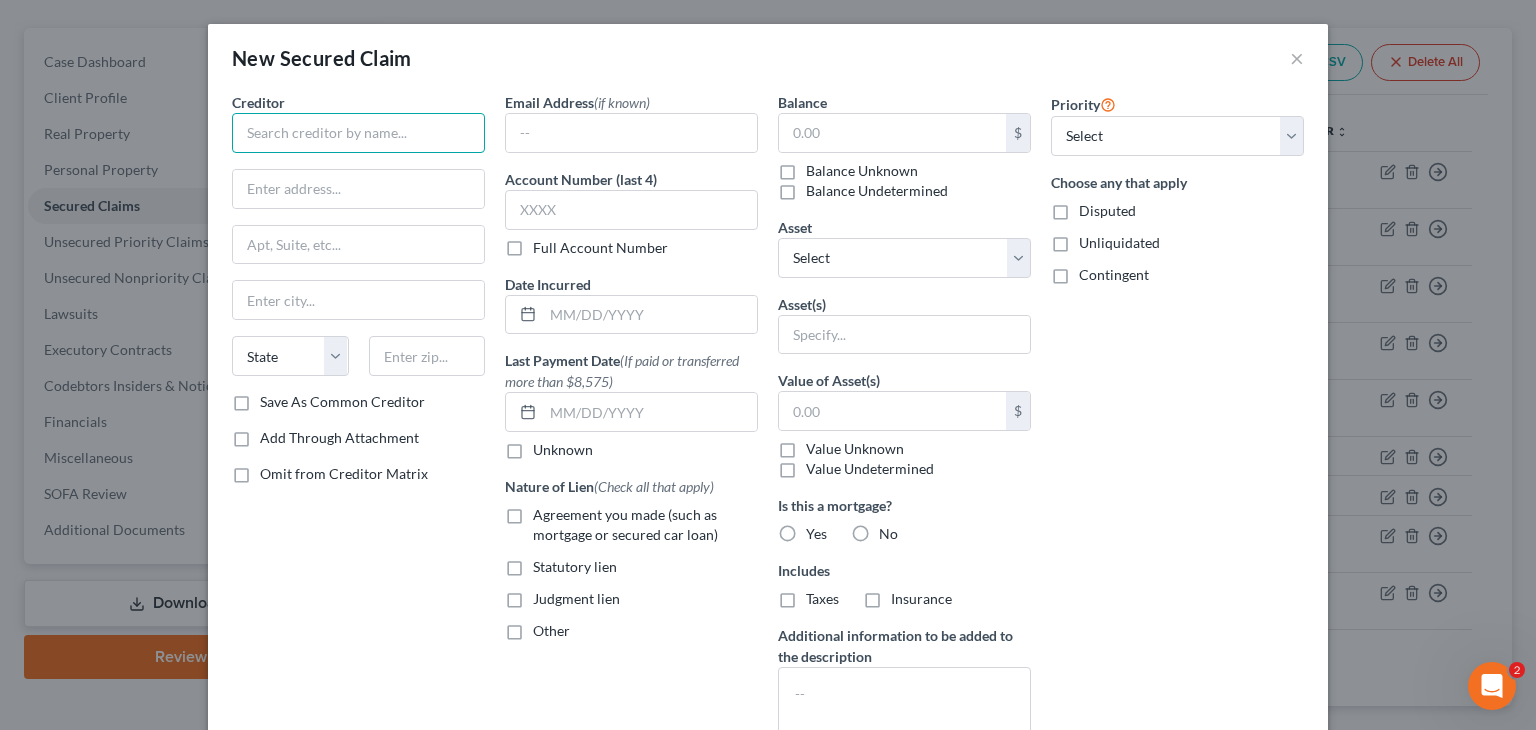 click at bounding box center (358, 133) 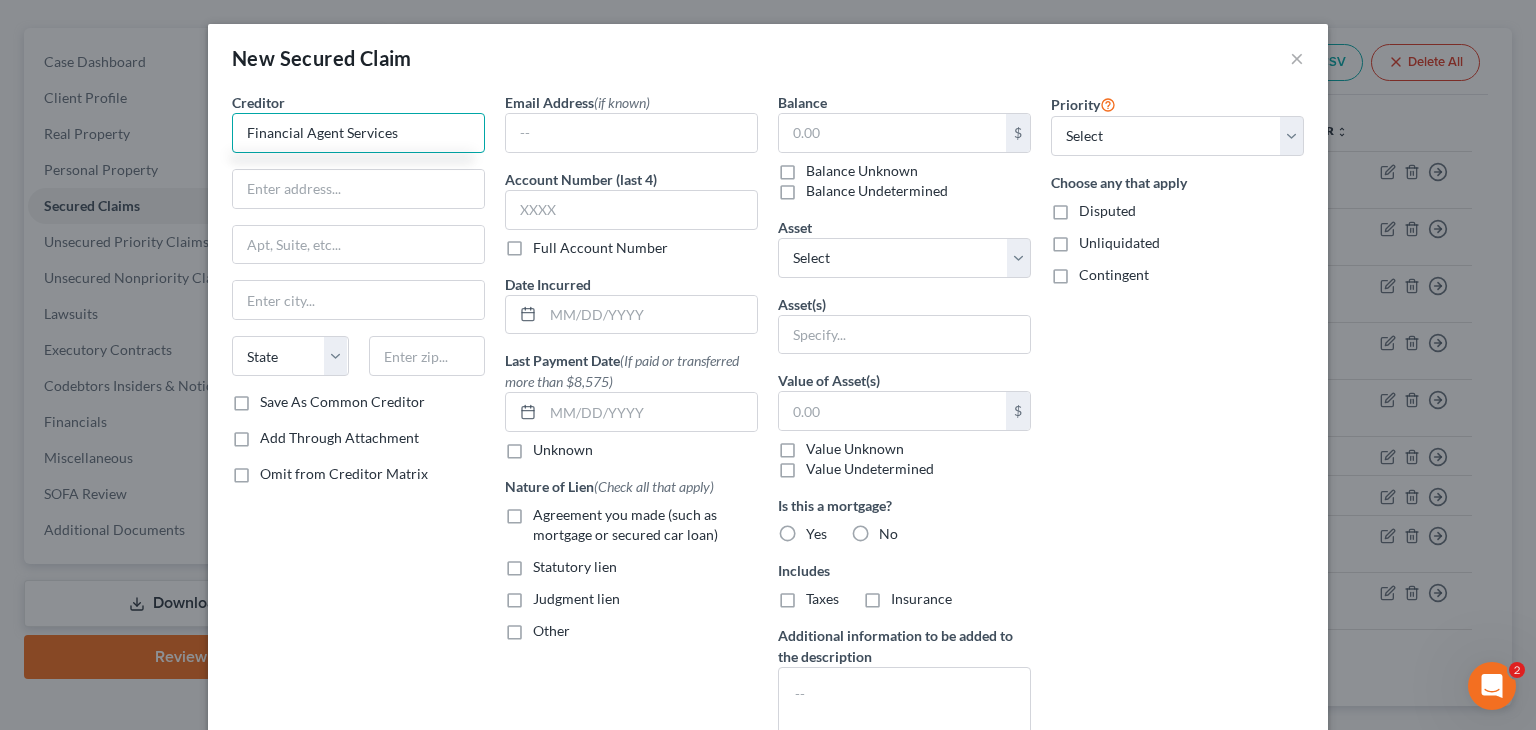 type on "Financial Agent Services" 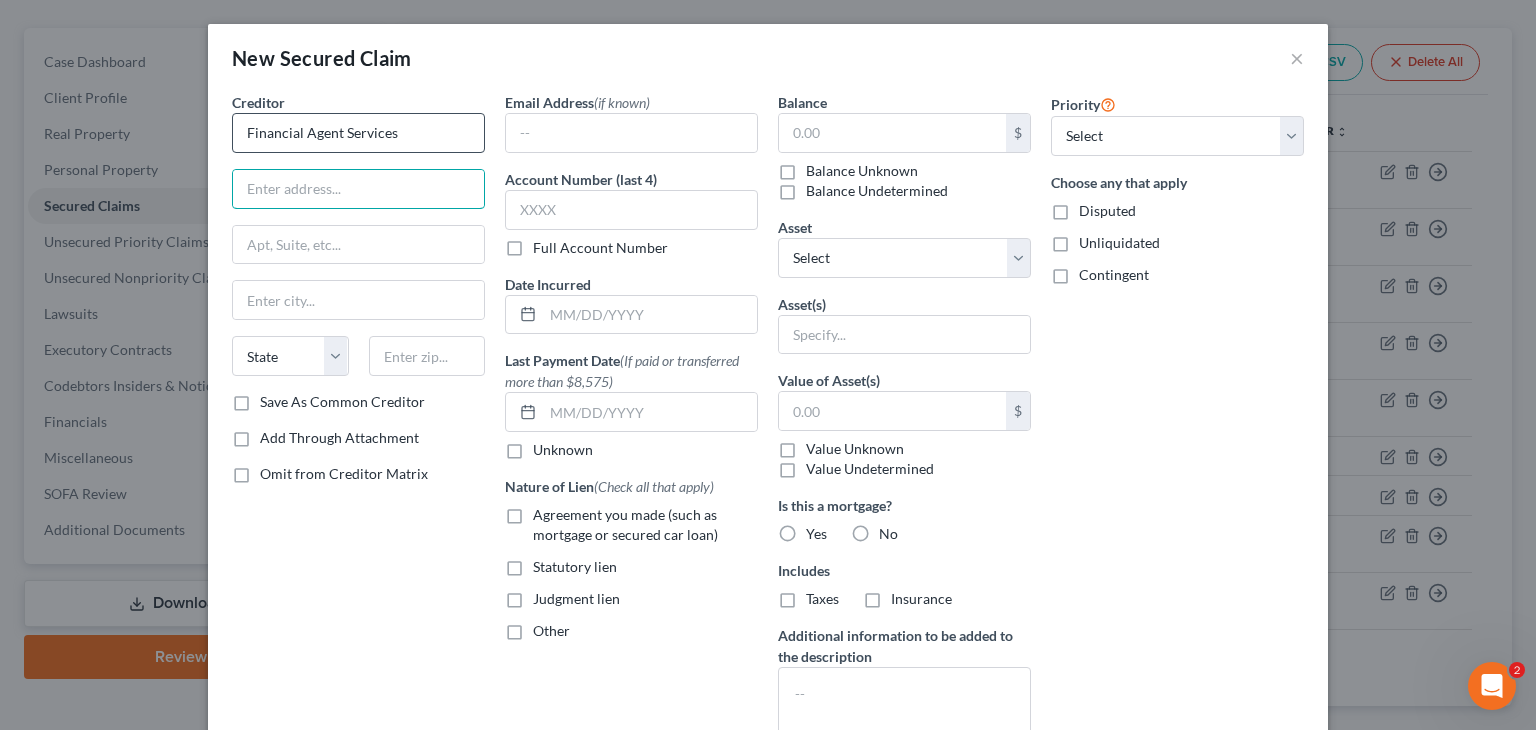 type on "O" 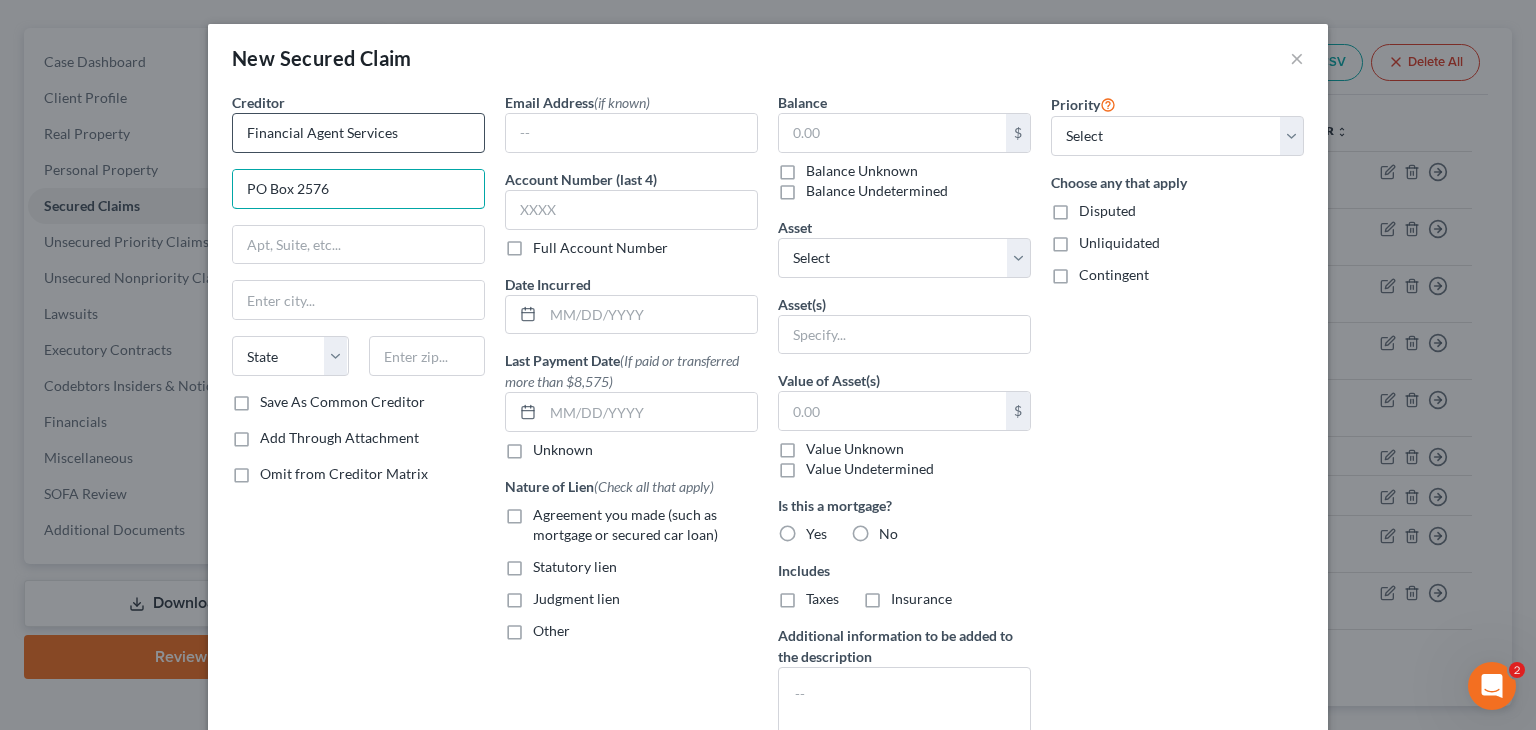 type on "PO Box 2576" 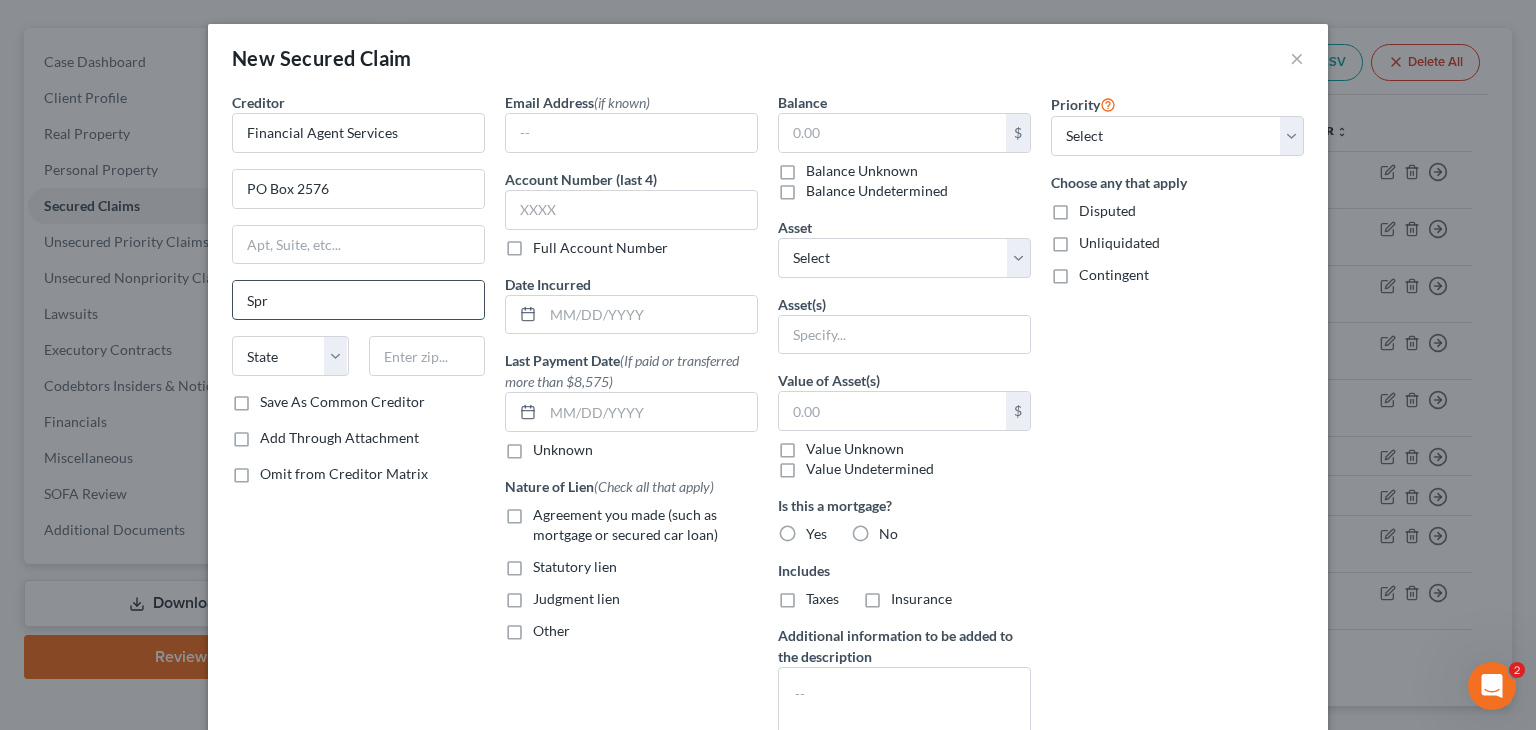 type on "[GEOGRAPHIC_DATA]" 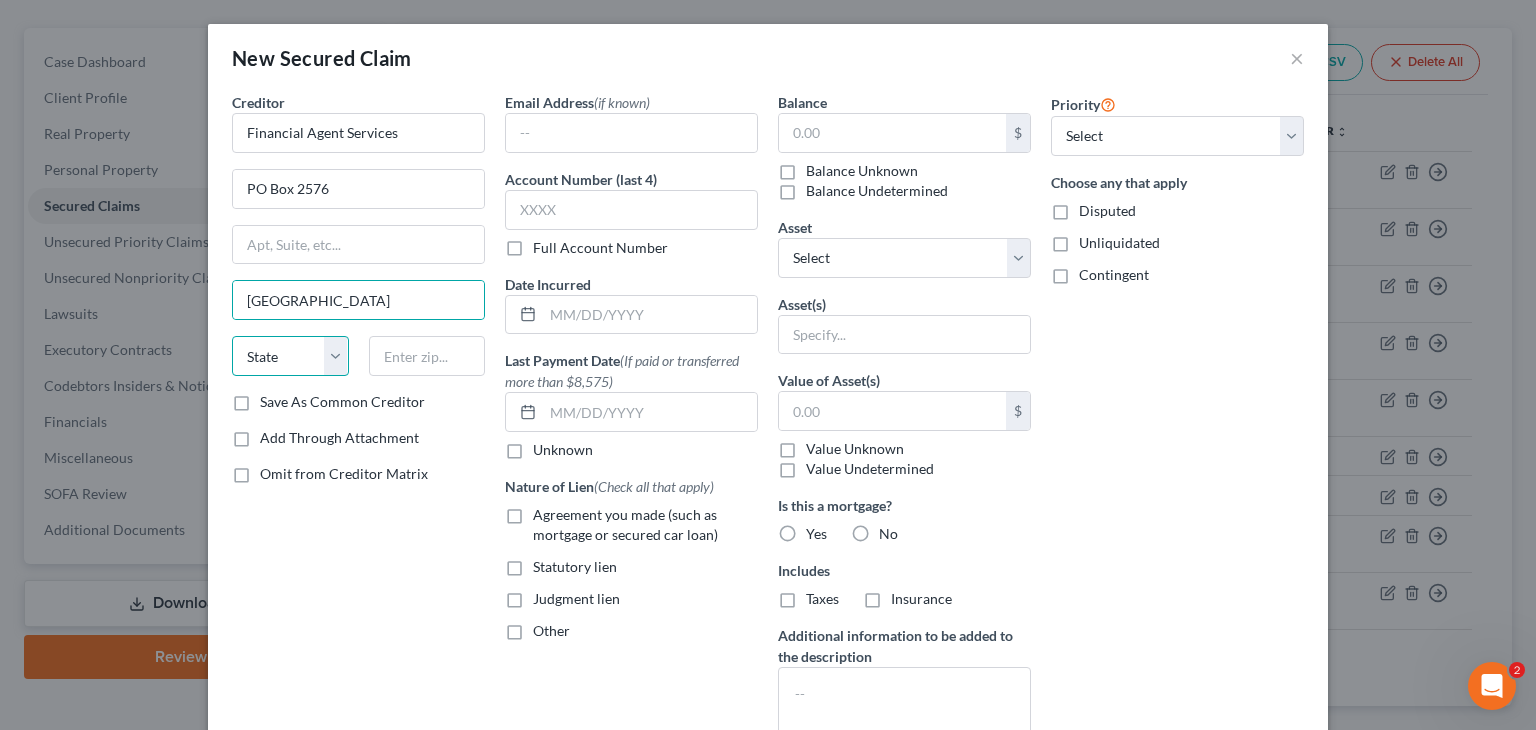 click on "State [US_STATE] AK AR AZ CA CO CT DE DC [GEOGRAPHIC_DATA] [GEOGRAPHIC_DATA] GU HI ID IL IN [GEOGRAPHIC_DATA] [GEOGRAPHIC_DATA] [GEOGRAPHIC_DATA] LA ME MD [GEOGRAPHIC_DATA] [GEOGRAPHIC_DATA] [GEOGRAPHIC_DATA] [GEOGRAPHIC_DATA] [GEOGRAPHIC_DATA] MT NC [GEOGRAPHIC_DATA] [GEOGRAPHIC_DATA] [GEOGRAPHIC_DATA] NH [GEOGRAPHIC_DATA] [GEOGRAPHIC_DATA] [GEOGRAPHIC_DATA] [GEOGRAPHIC_DATA] [GEOGRAPHIC_DATA] [GEOGRAPHIC_DATA] [GEOGRAPHIC_DATA] PR RI SC SD [GEOGRAPHIC_DATA] [GEOGRAPHIC_DATA] [GEOGRAPHIC_DATA] VI [GEOGRAPHIC_DATA] [GEOGRAPHIC_DATA] [GEOGRAPHIC_DATA] WV WI WY" at bounding box center (290, 356) 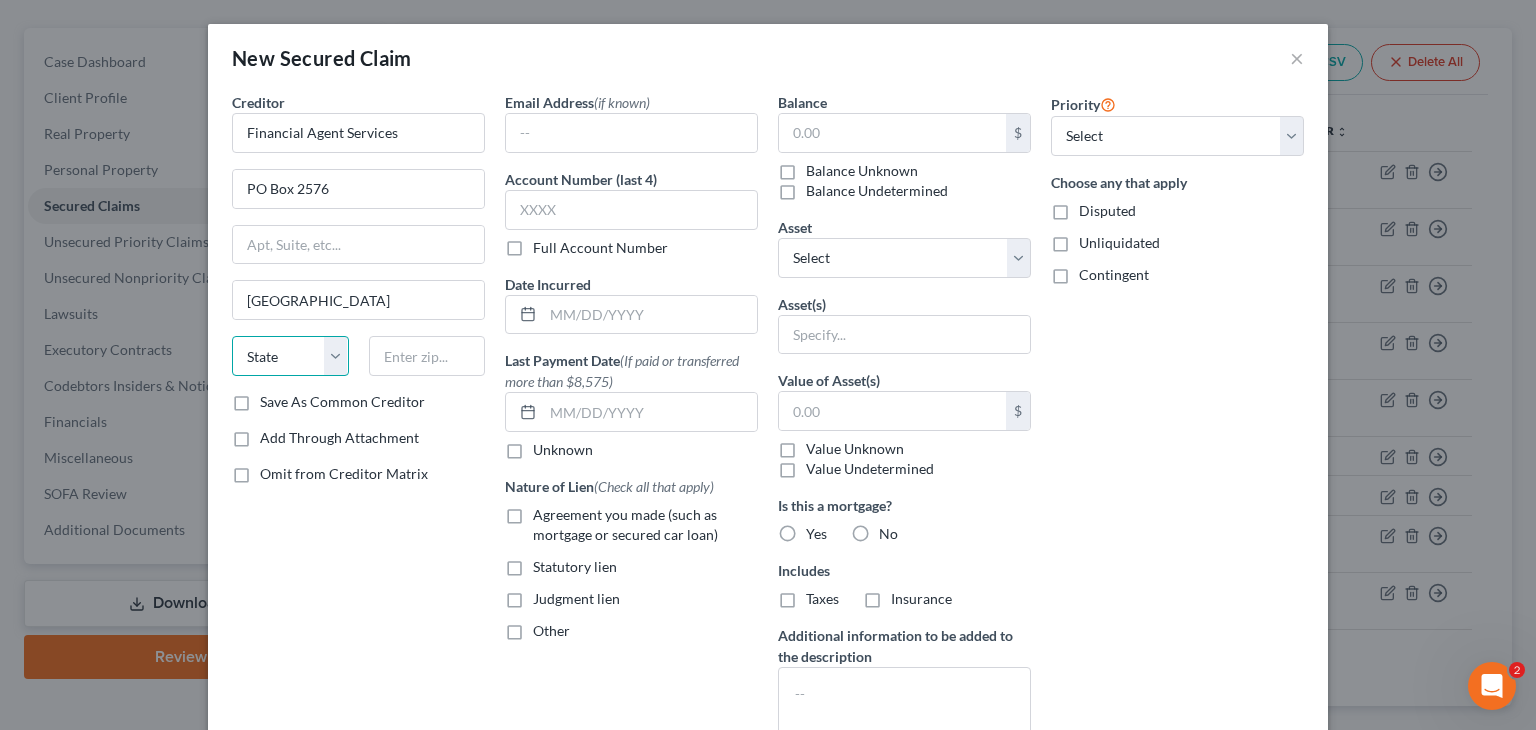 select on "14" 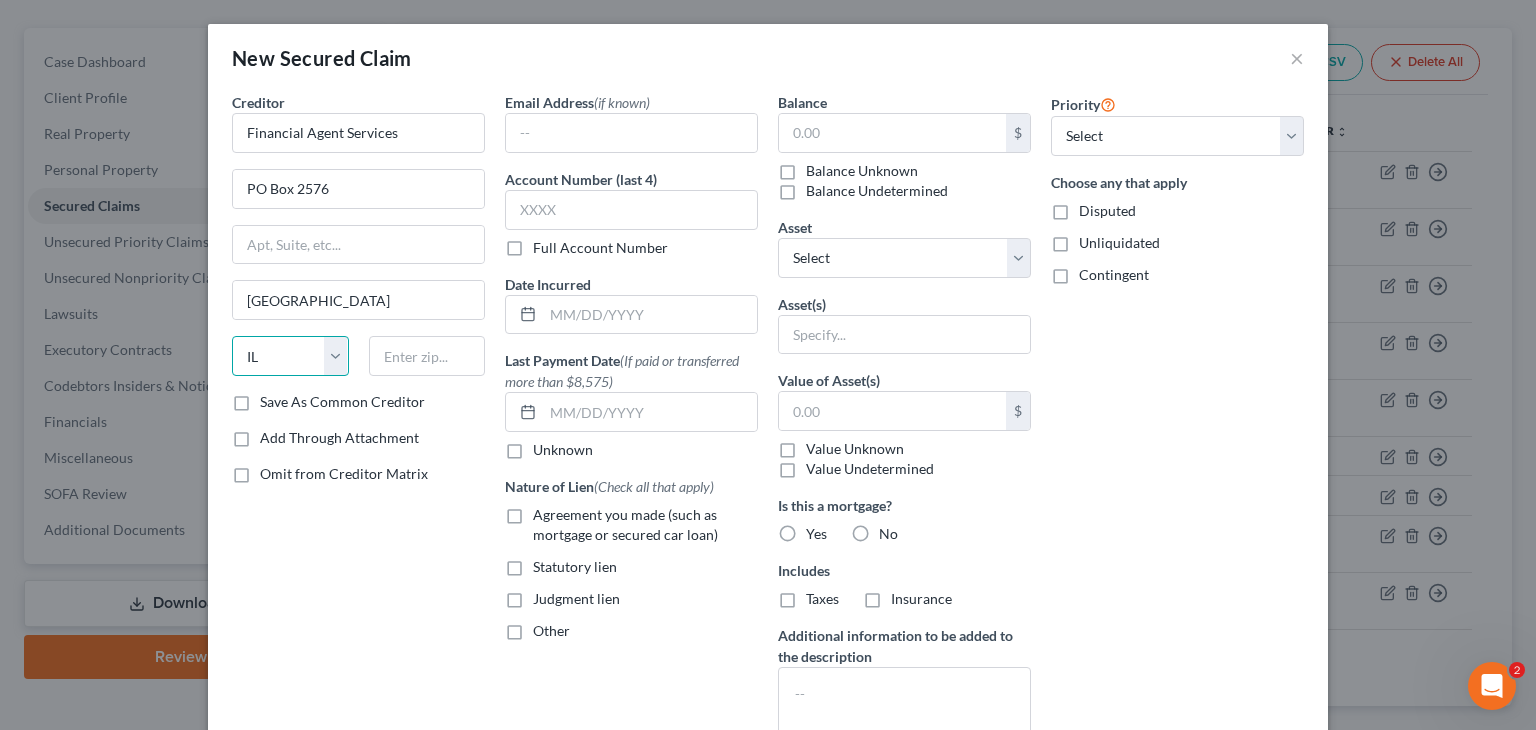 click on "State [US_STATE] AK AR AZ CA CO CT DE DC [GEOGRAPHIC_DATA] [GEOGRAPHIC_DATA] GU HI ID IL IN [GEOGRAPHIC_DATA] [GEOGRAPHIC_DATA] [GEOGRAPHIC_DATA] LA ME MD [GEOGRAPHIC_DATA] [GEOGRAPHIC_DATA] [GEOGRAPHIC_DATA] [GEOGRAPHIC_DATA] [GEOGRAPHIC_DATA] MT NC [GEOGRAPHIC_DATA] [GEOGRAPHIC_DATA] [GEOGRAPHIC_DATA] NH [GEOGRAPHIC_DATA] [GEOGRAPHIC_DATA] [GEOGRAPHIC_DATA] [GEOGRAPHIC_DATA] [GEOGRAPHIC_DATA] [GEOGRAPHIC_DATA] [GEOGRAPHIC_DATA] PR RI SC SD [GEOGRAPHIC_DATA] [GEOGRAPHIC_DATA] [GEOGRAPHIC_DATA] VI [GEOGRAPHIC_DATA] [GEOGRAPHIC_DATA] [GEOGRAPHIC_DATA] WV WI WY" at bounding box center (290, 356) 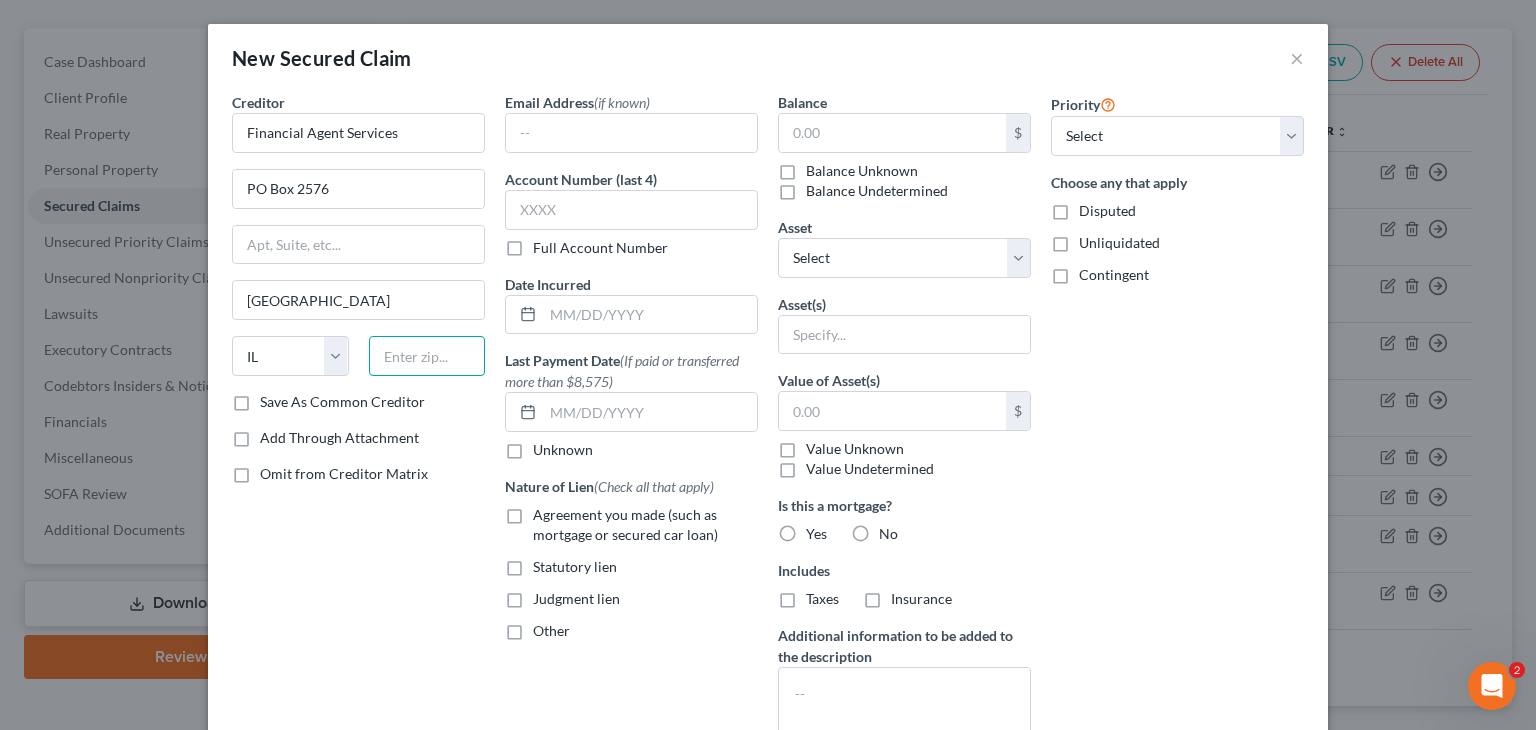 click at bounding box center [427, 356] 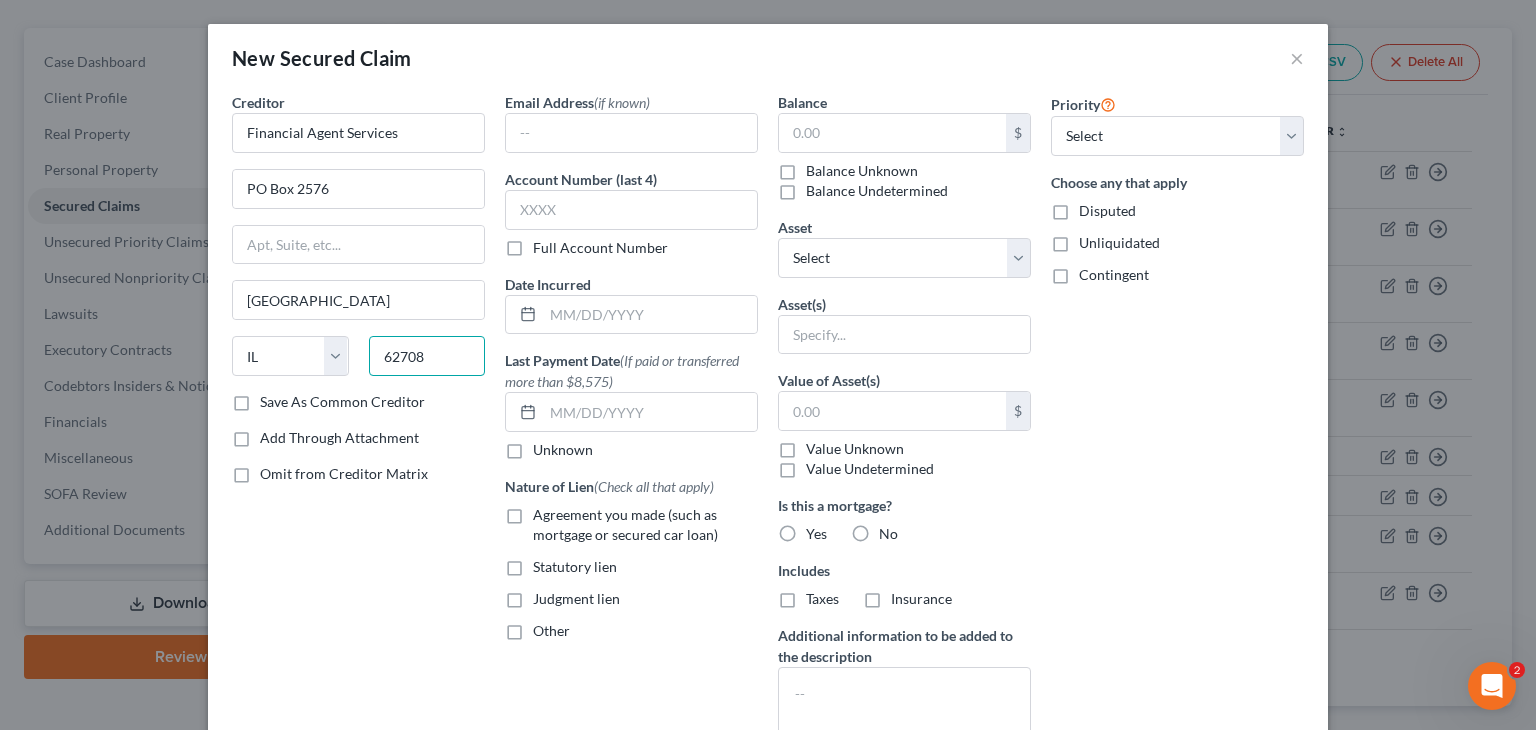 type on "62708" 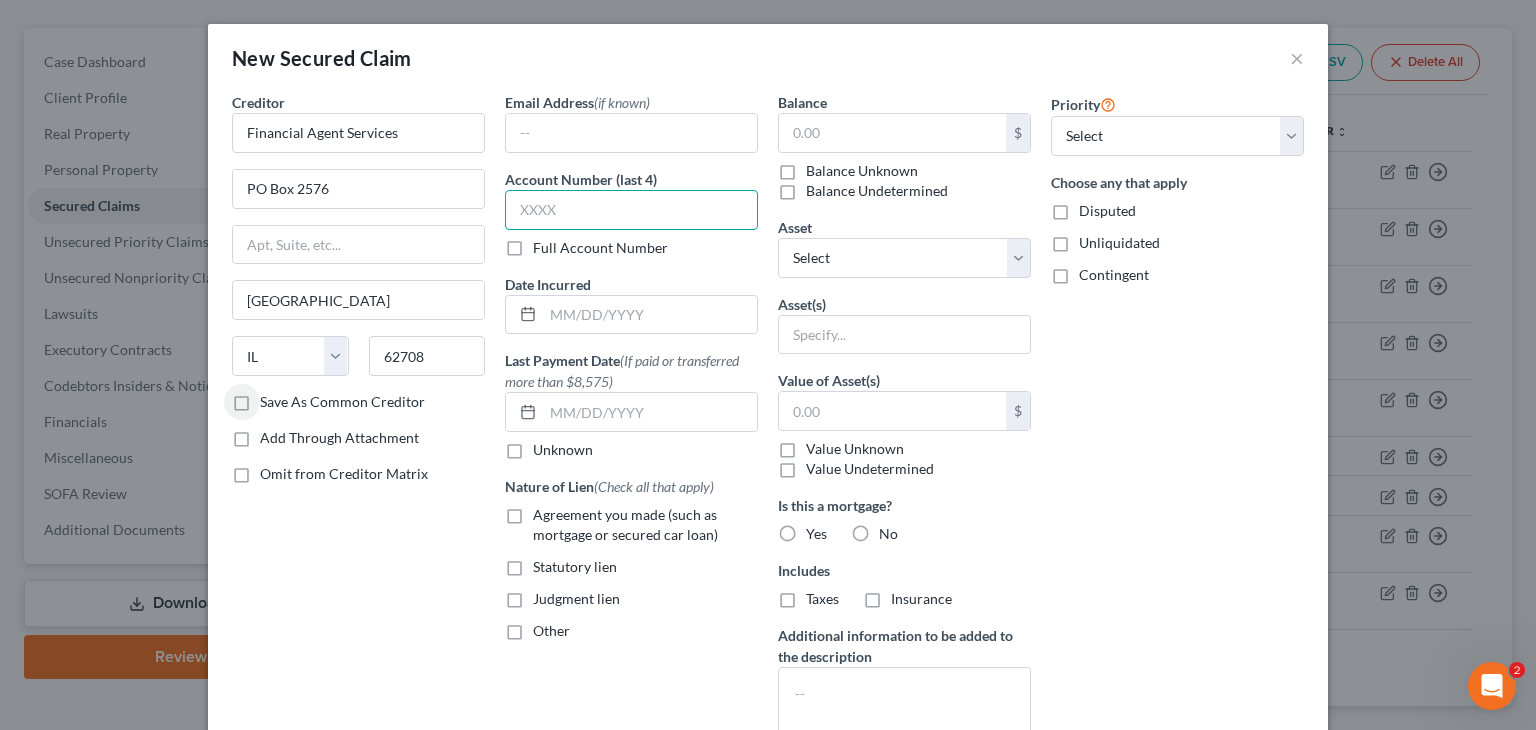 click at bounding box center (631, 210) 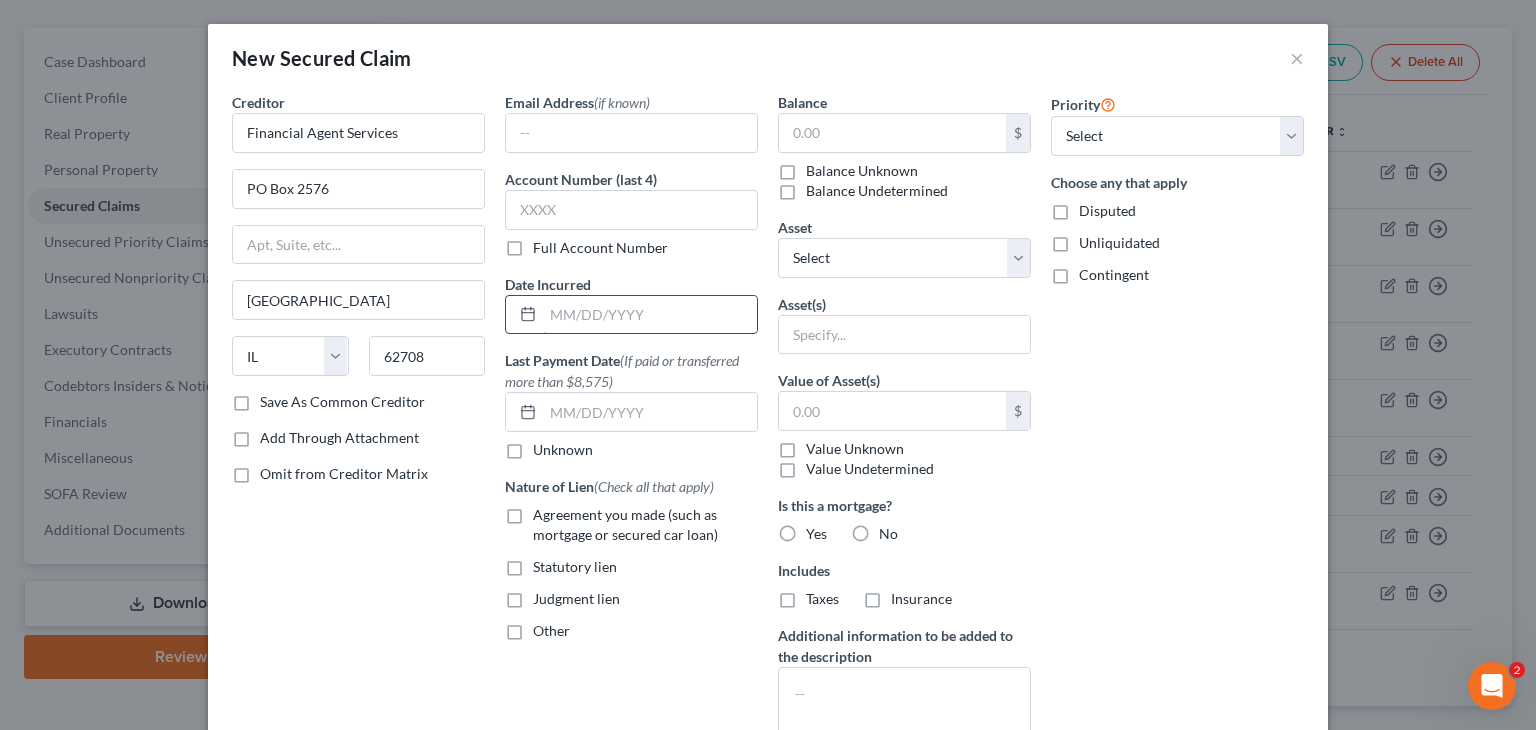 drag, startPoint x: 593, startPoint y: 313, endPoint x: 662, endPoint y: 294, distance: 71.568146 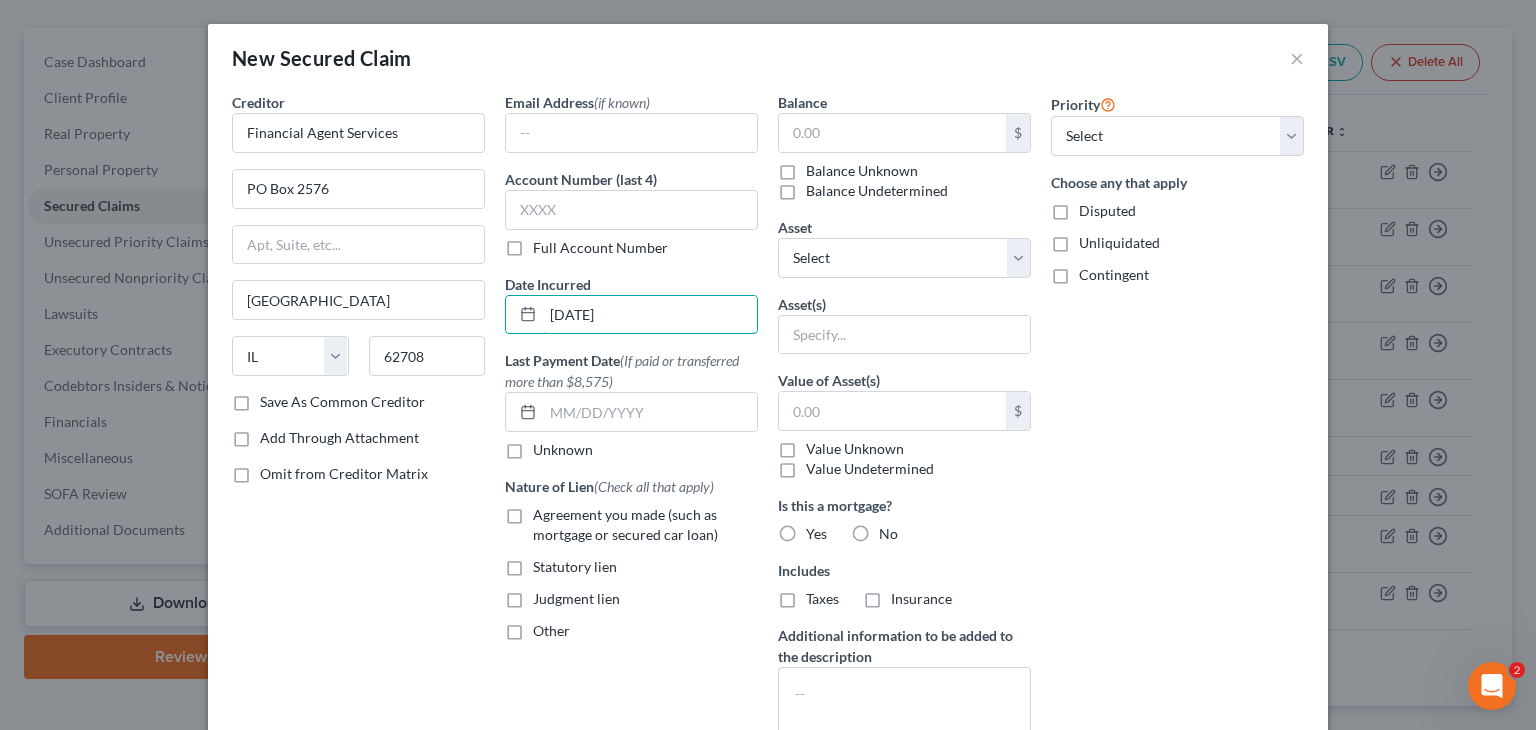 type on "[DATE]" 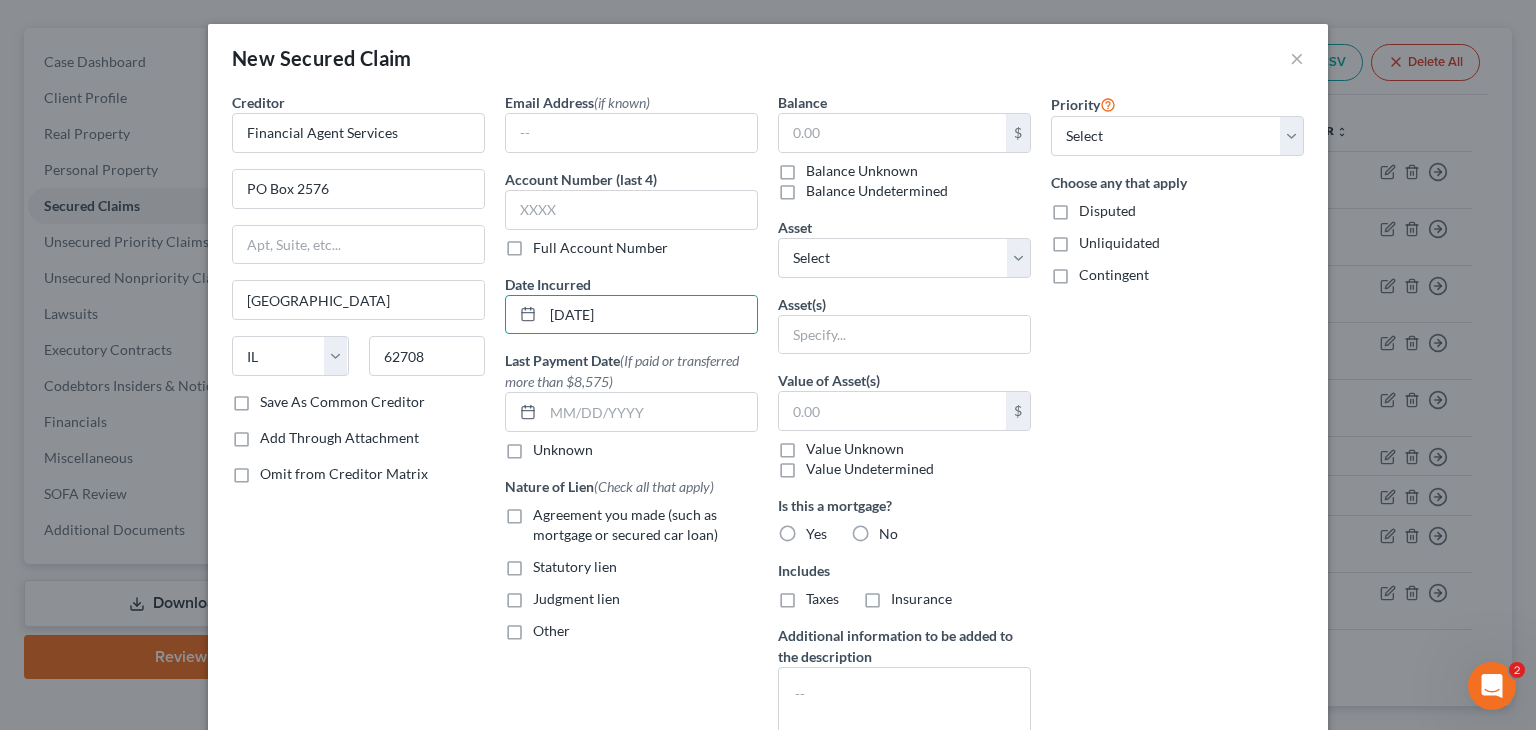 click on "Agreement you made (such as mortgage or secured car loan)" at bounding box center (645, 525) 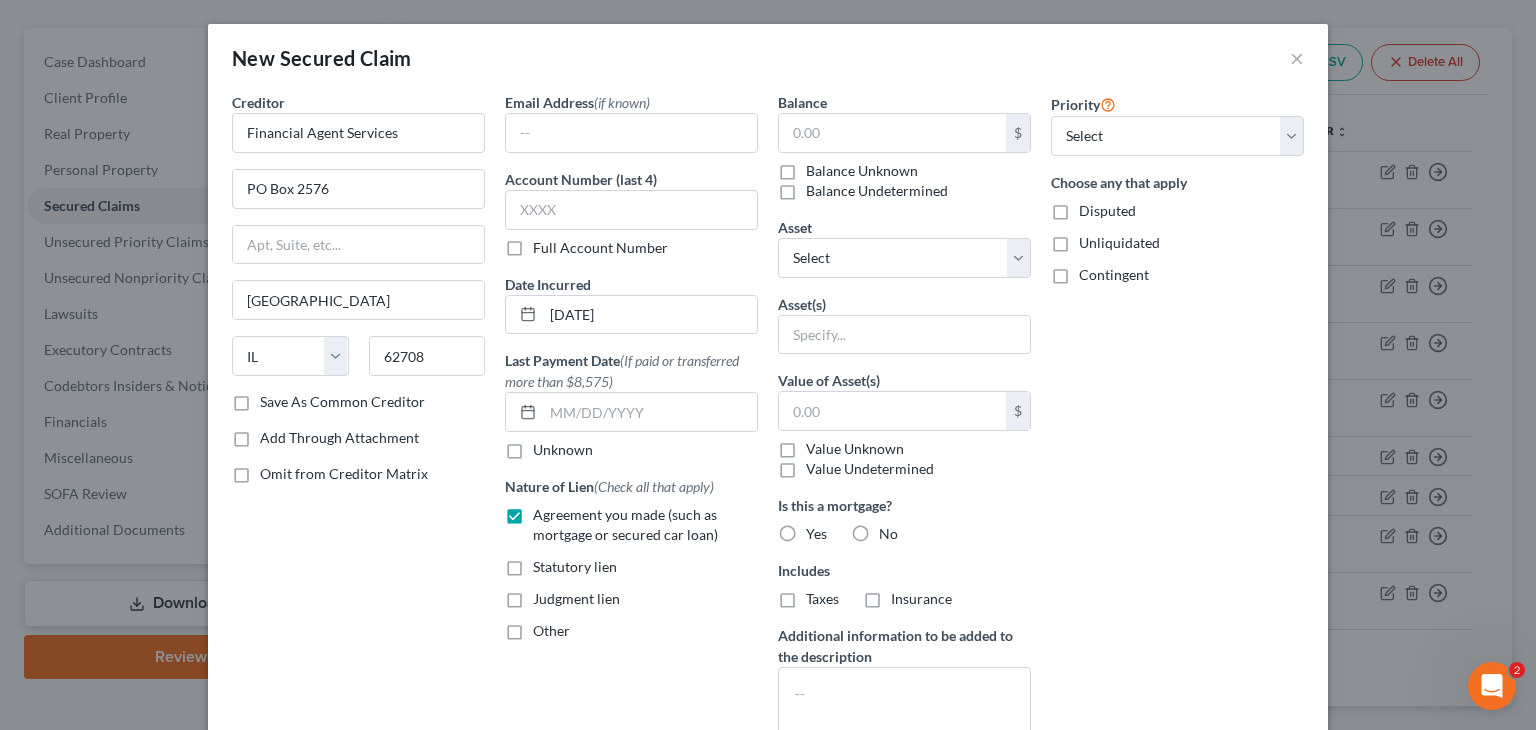 click on "Other" at bounding box center (551, 631) 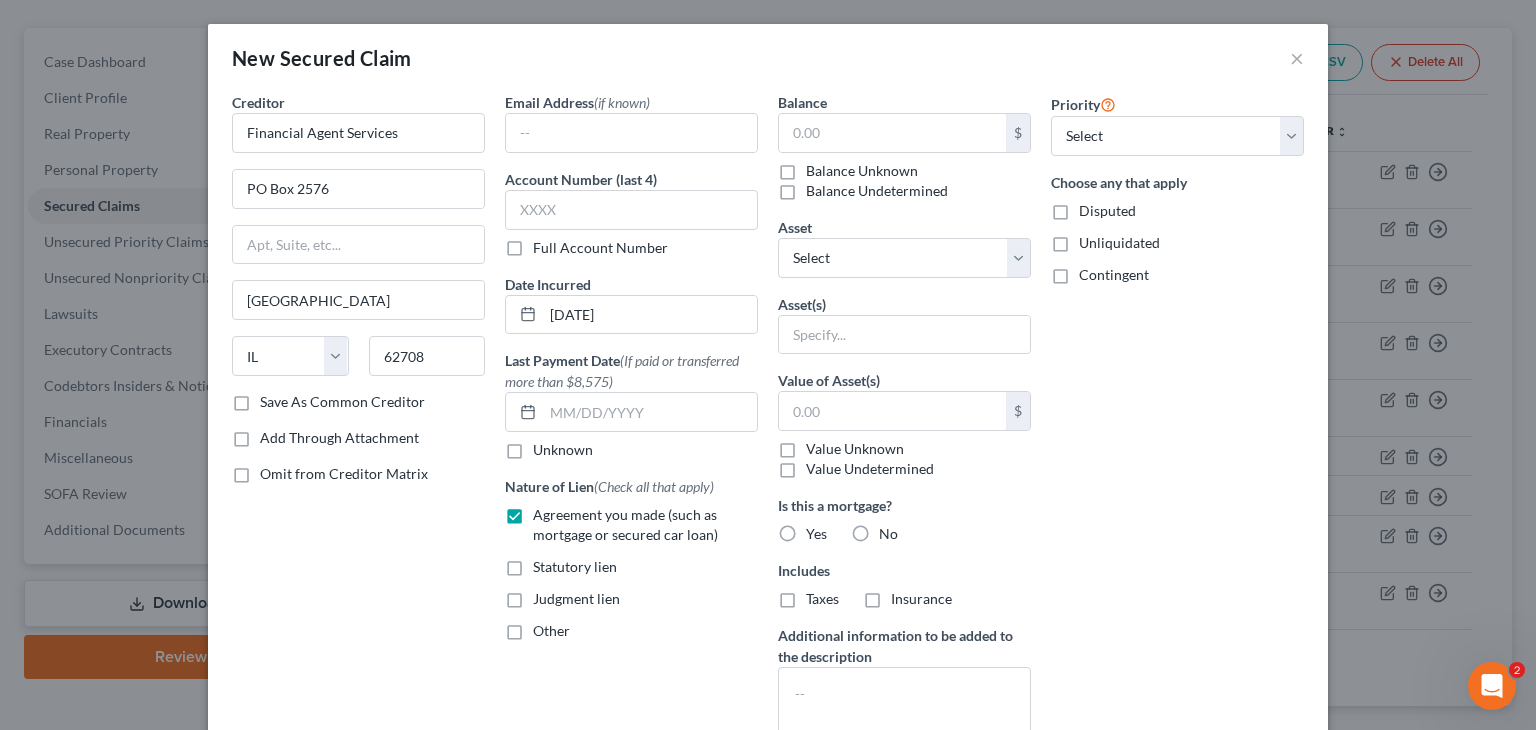 click on "Other" at bounding box center (547, 627) 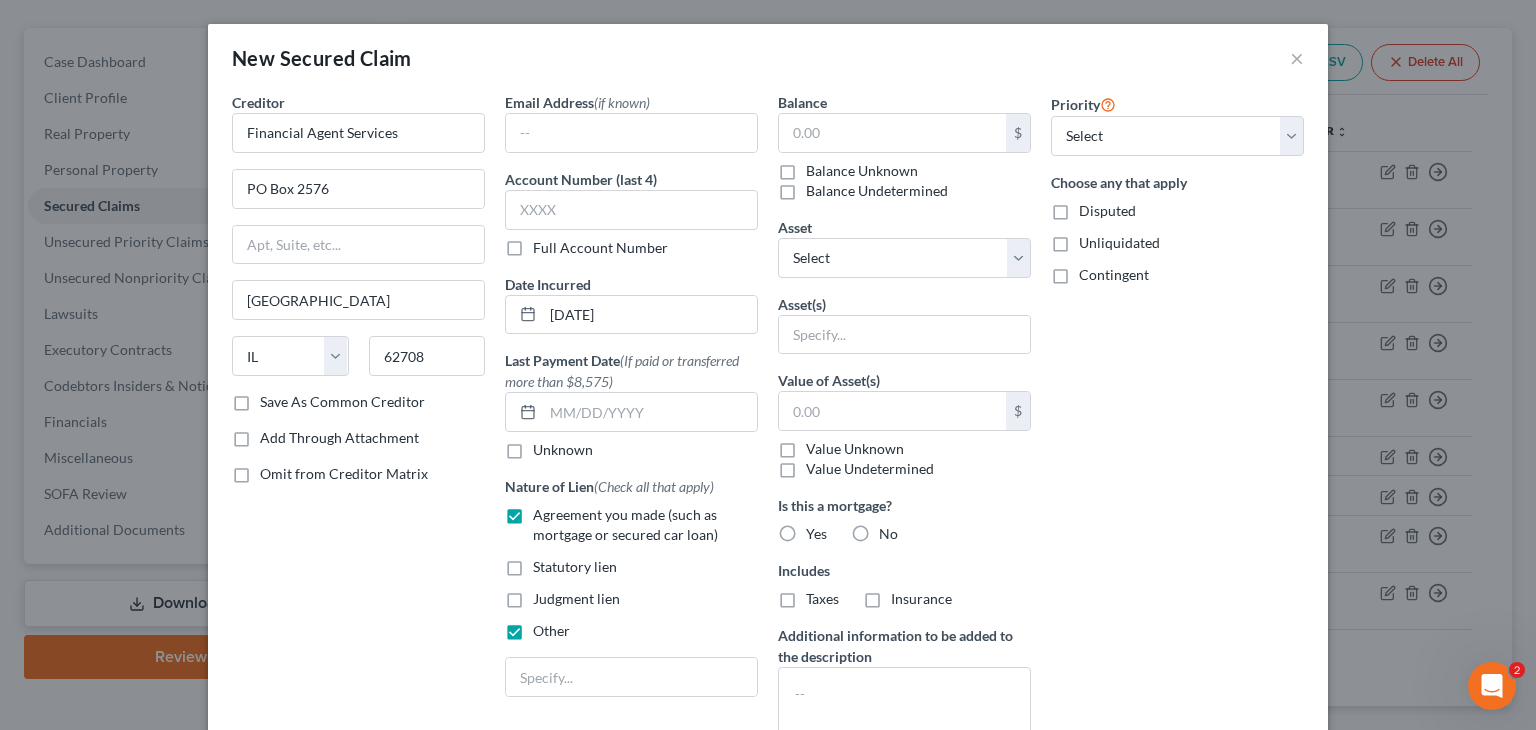 scroll, scrollTop: 100, scrollLeft: 0, axis: vertical 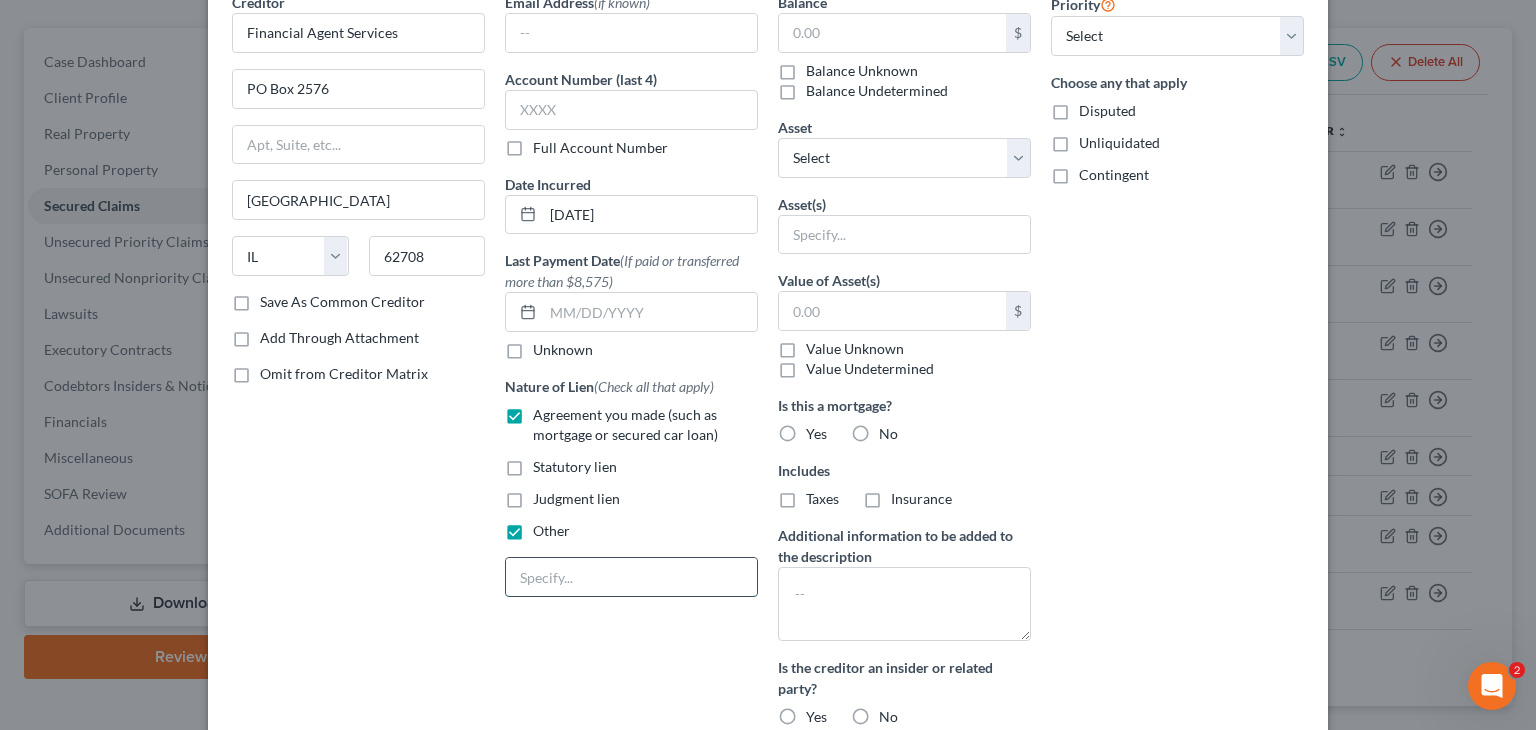 click at bounding box center (631, 577) 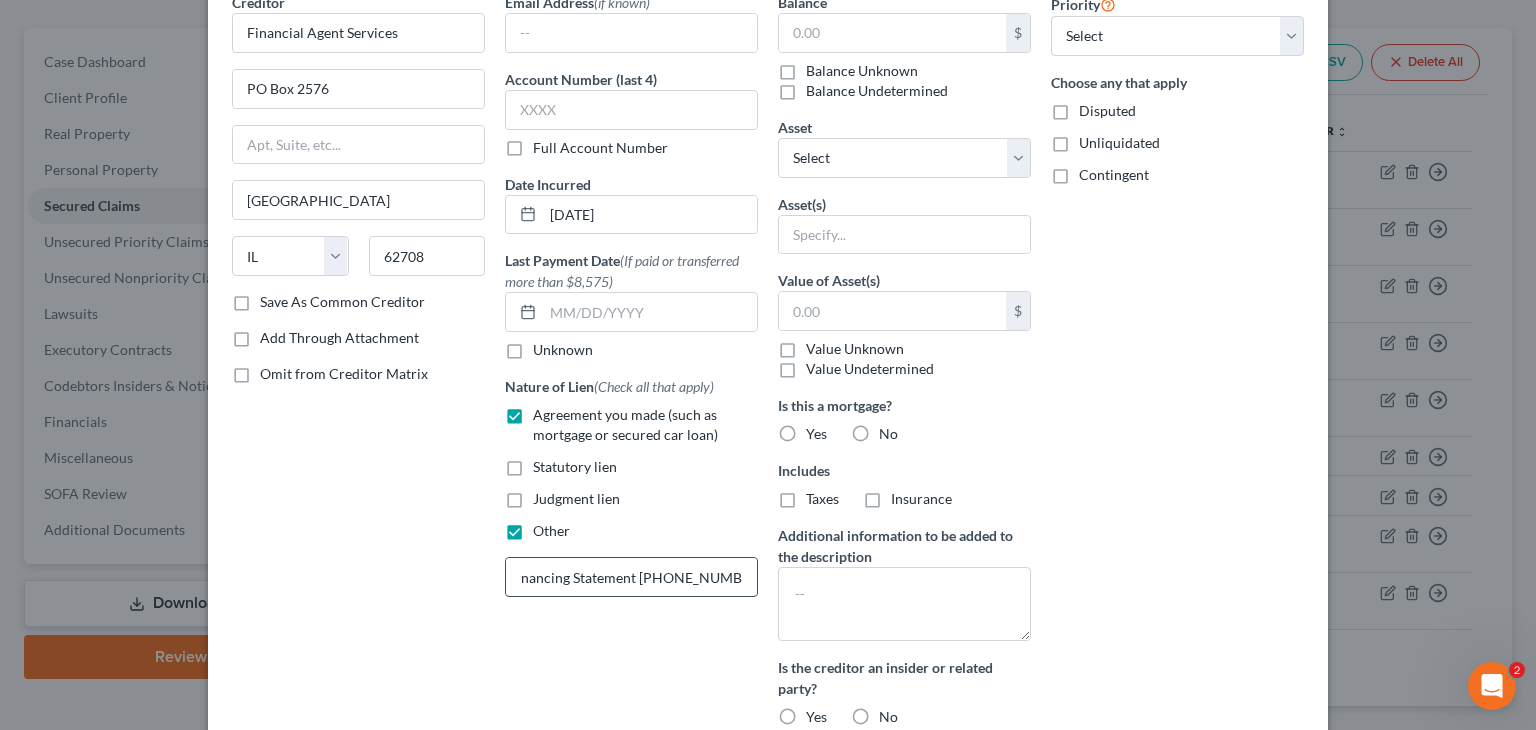 scroll, scrollTop: 0, scrollLeft: 52, axis: horizontal 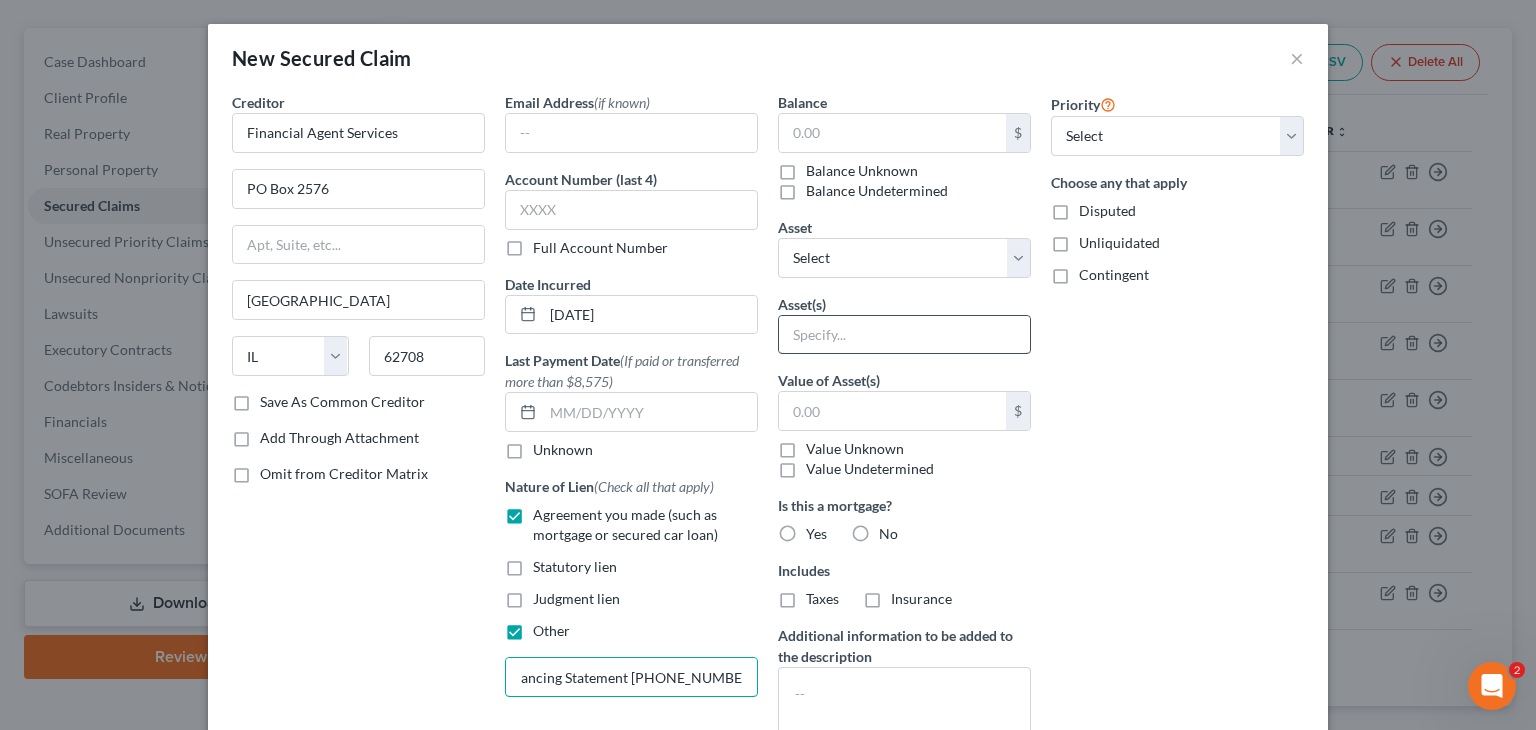 type on "UCC Financing Statement [PHONE_NUMBER]" 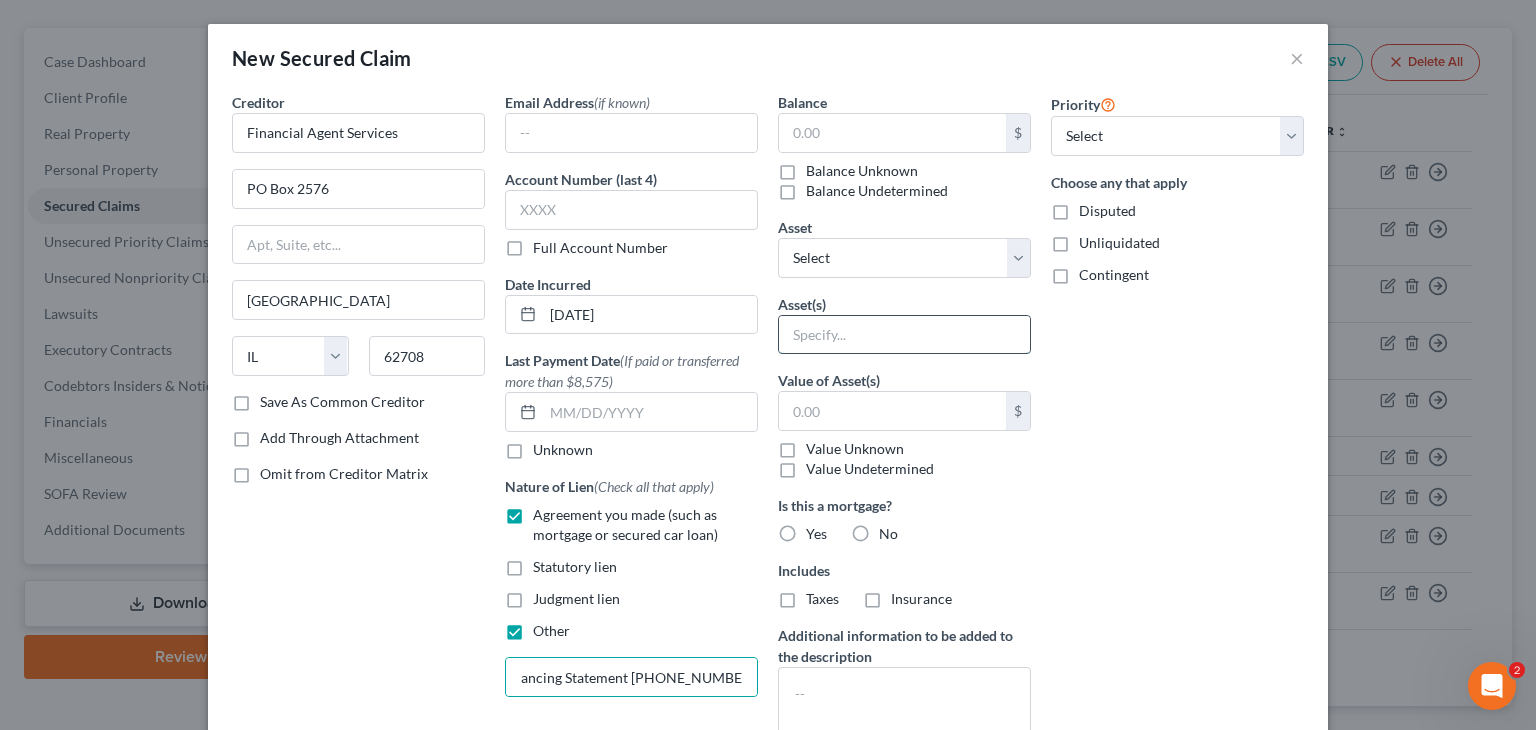 click at bounding box center [904, 335] 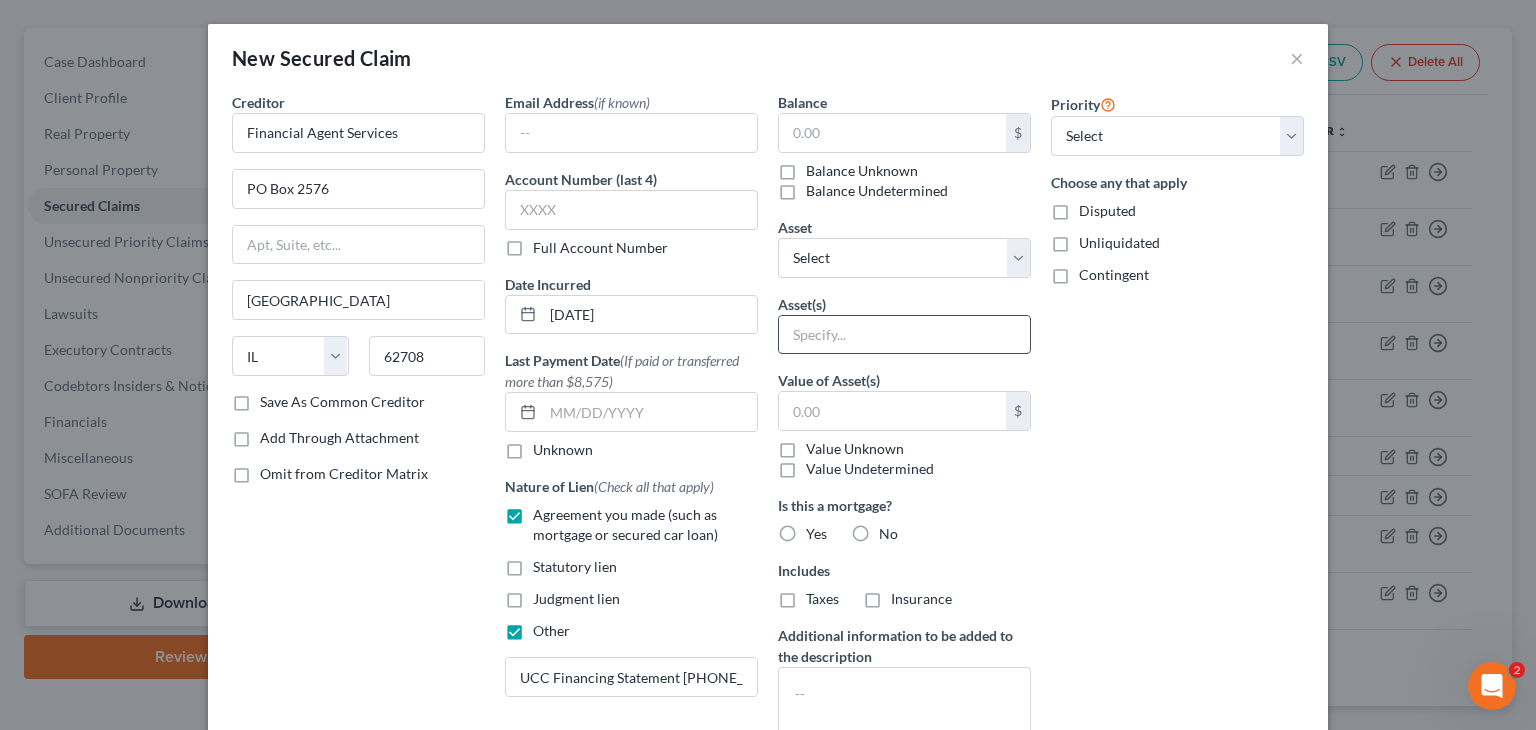 type on "Blanket Lien" 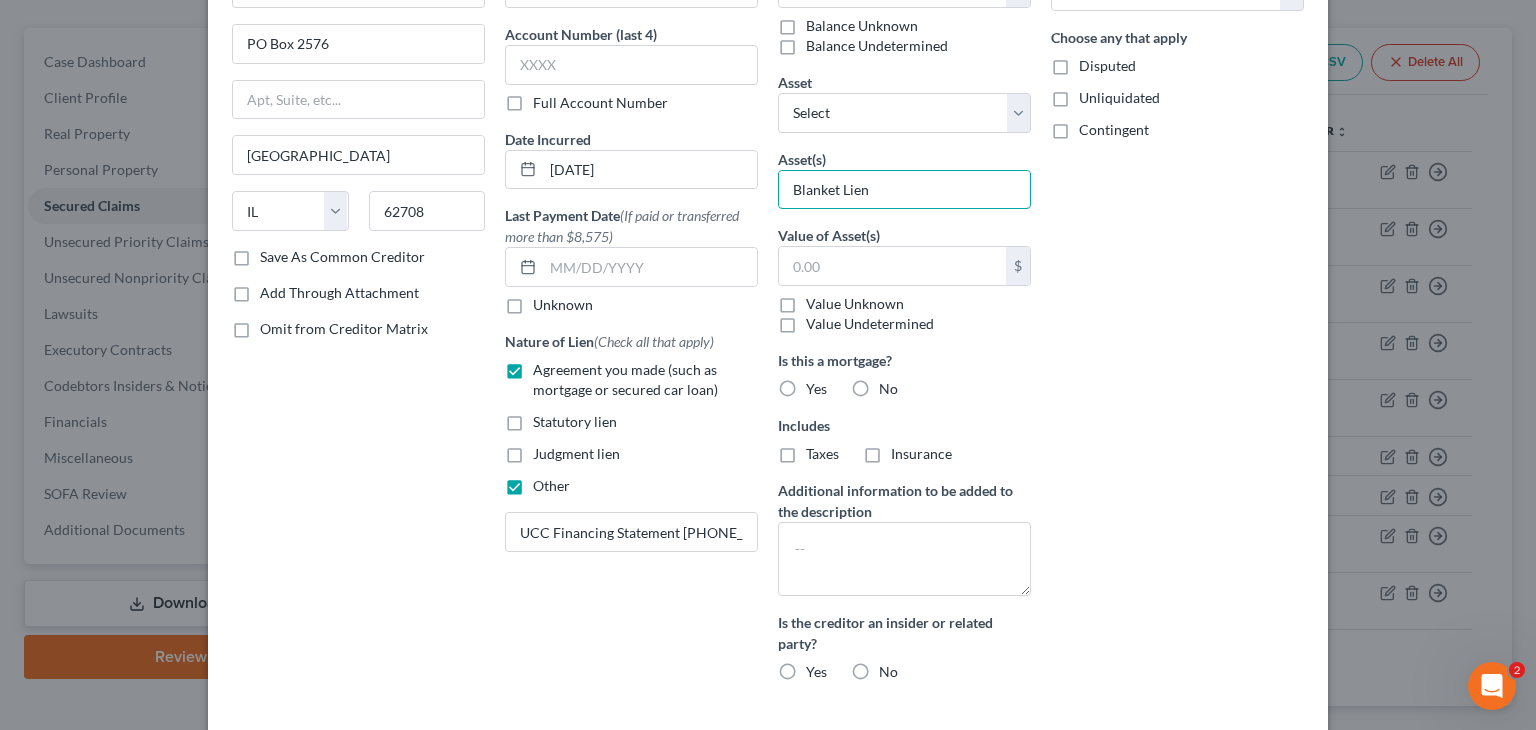 scroll, scrollTop: 200, scrollLeft: 0, axis: vertical 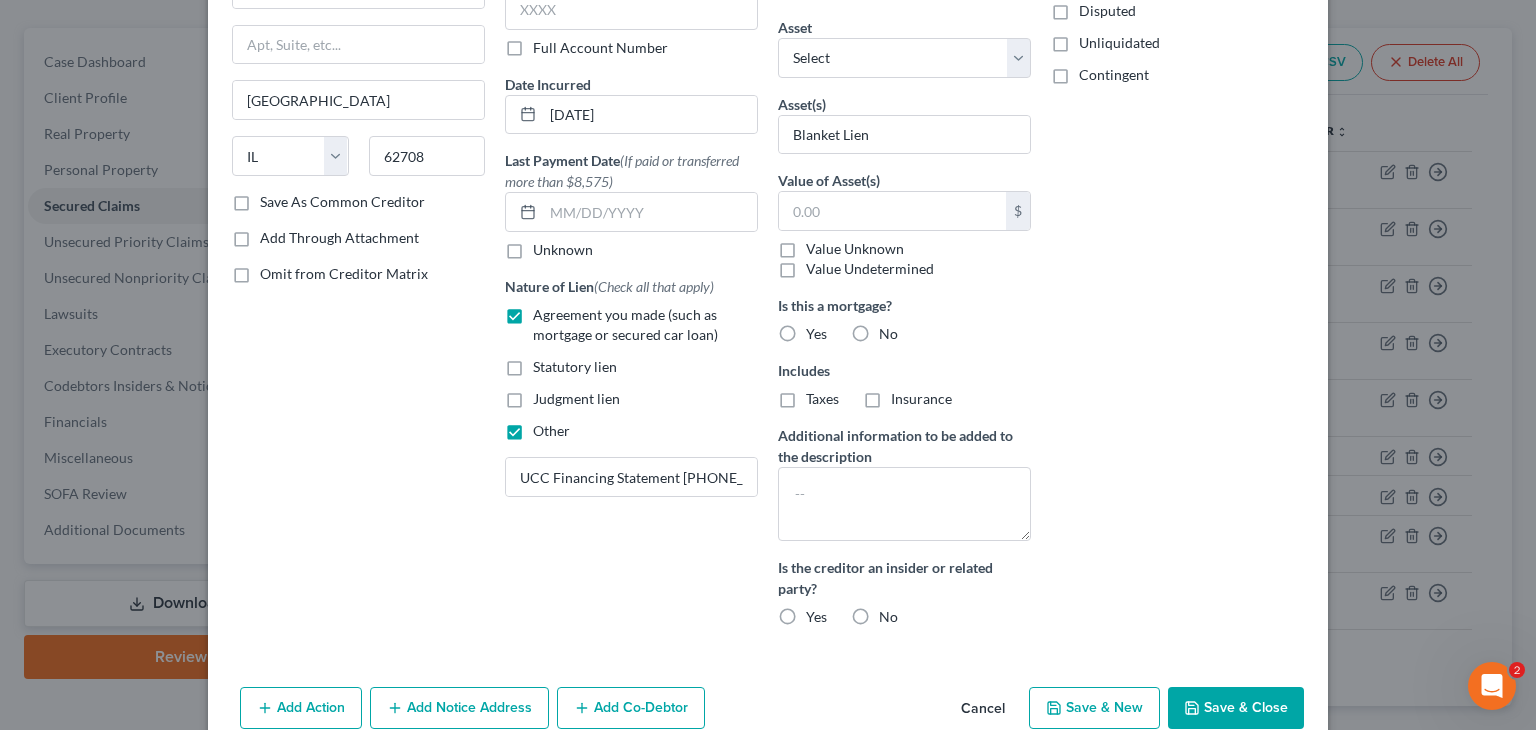 click on "No" at bounding box center [888, 334] 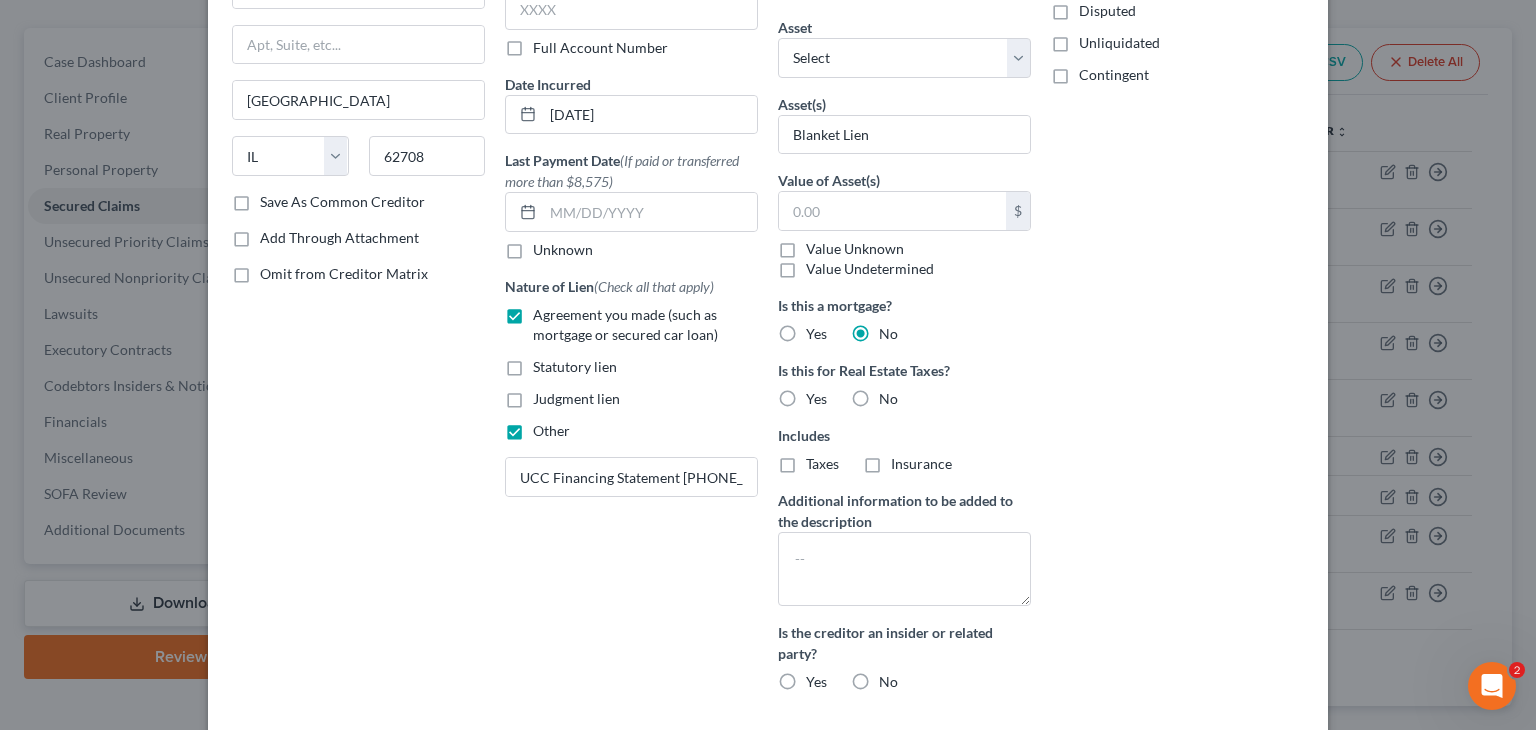 click on "No" at bounding box center (888, 399) 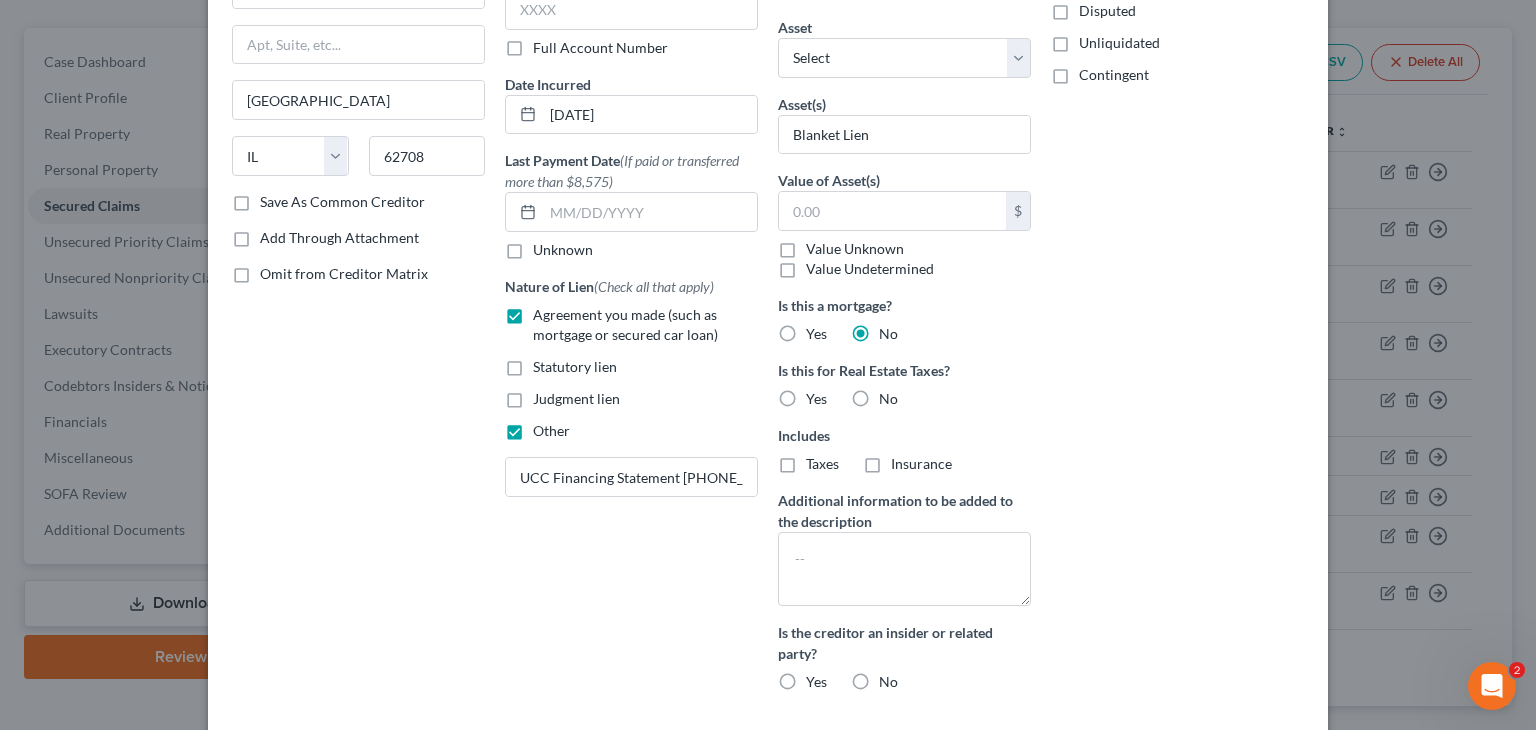 click on "No" at bounding box center [893, 395] 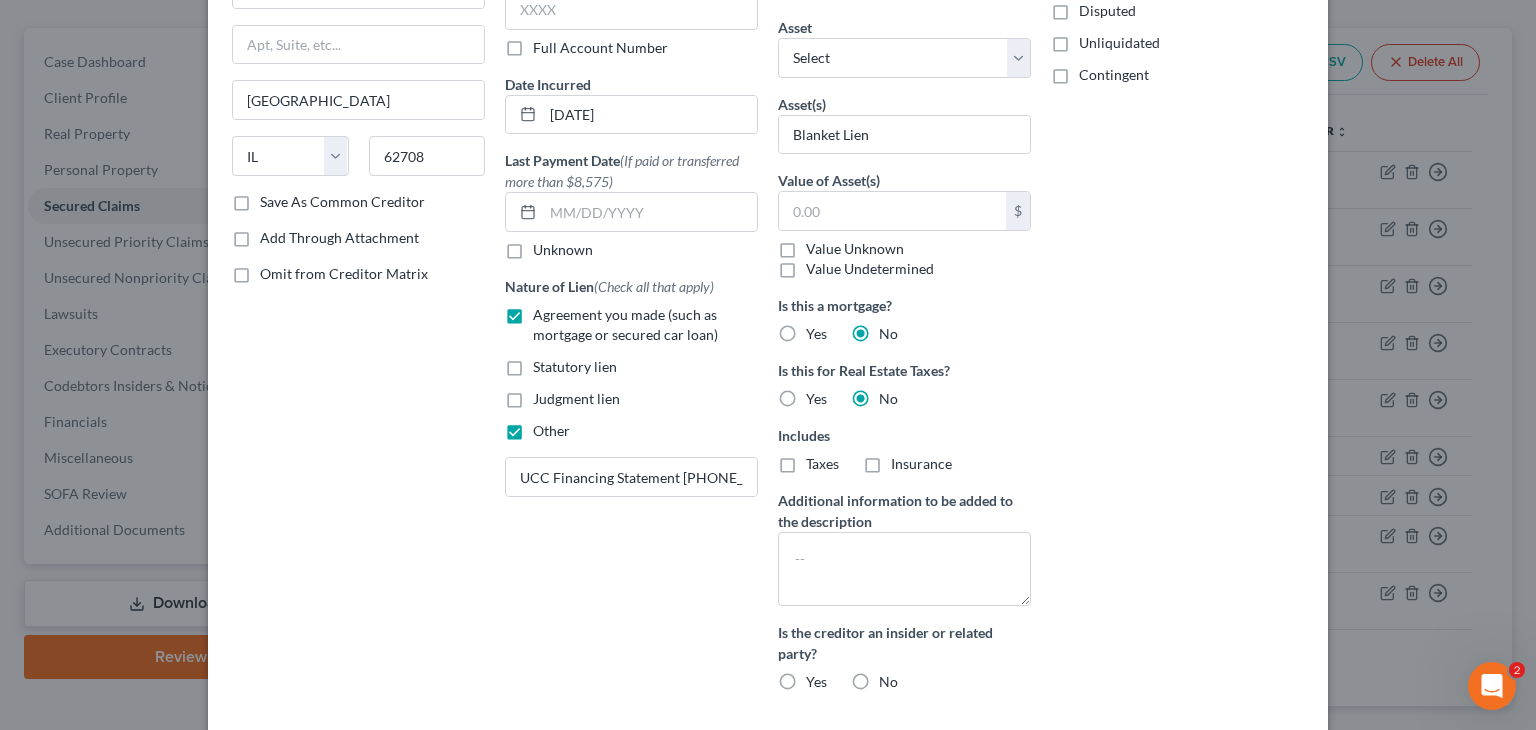scroll, scrollTop: 302, scrollLeft: 0, axis: vertical 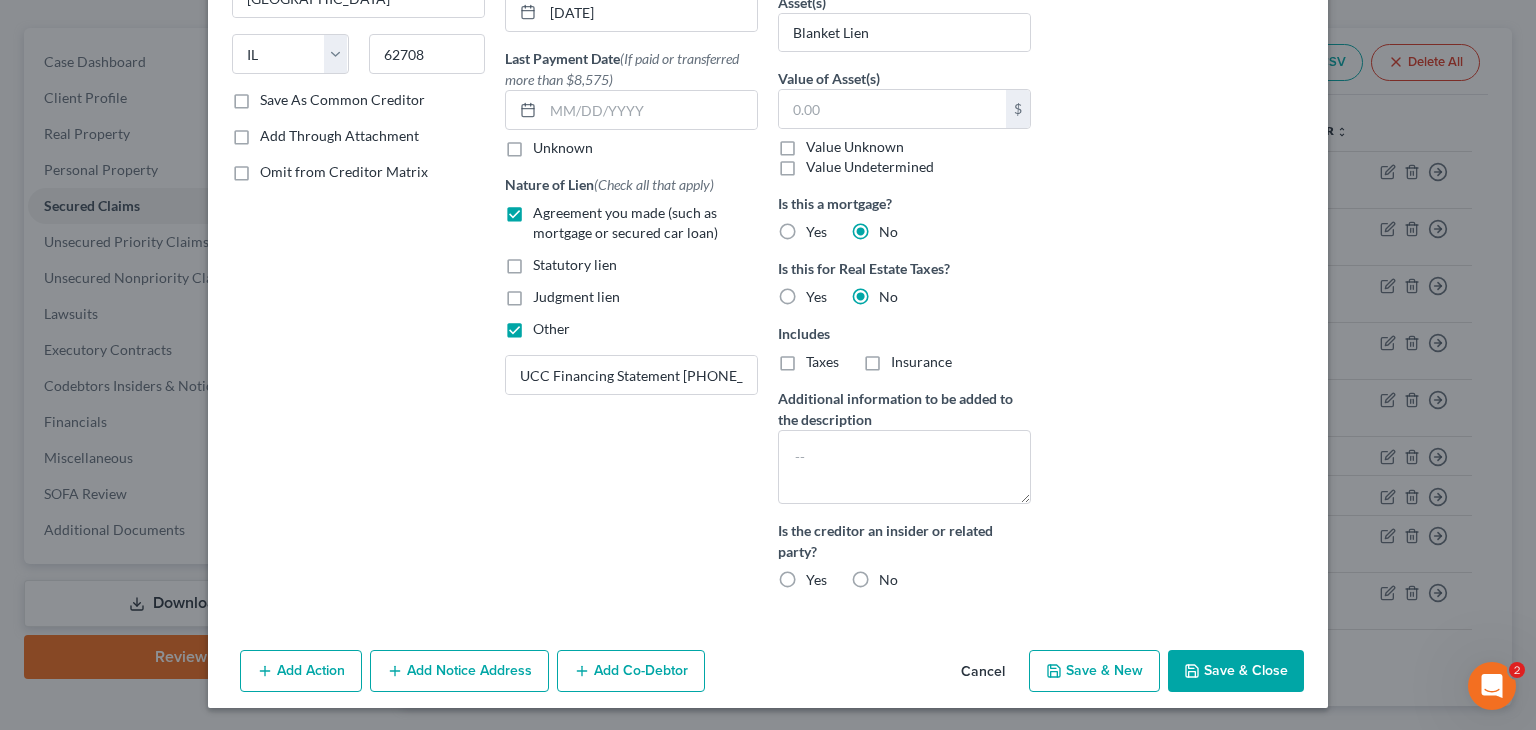 click on "No" at bounding box center (888, 580) 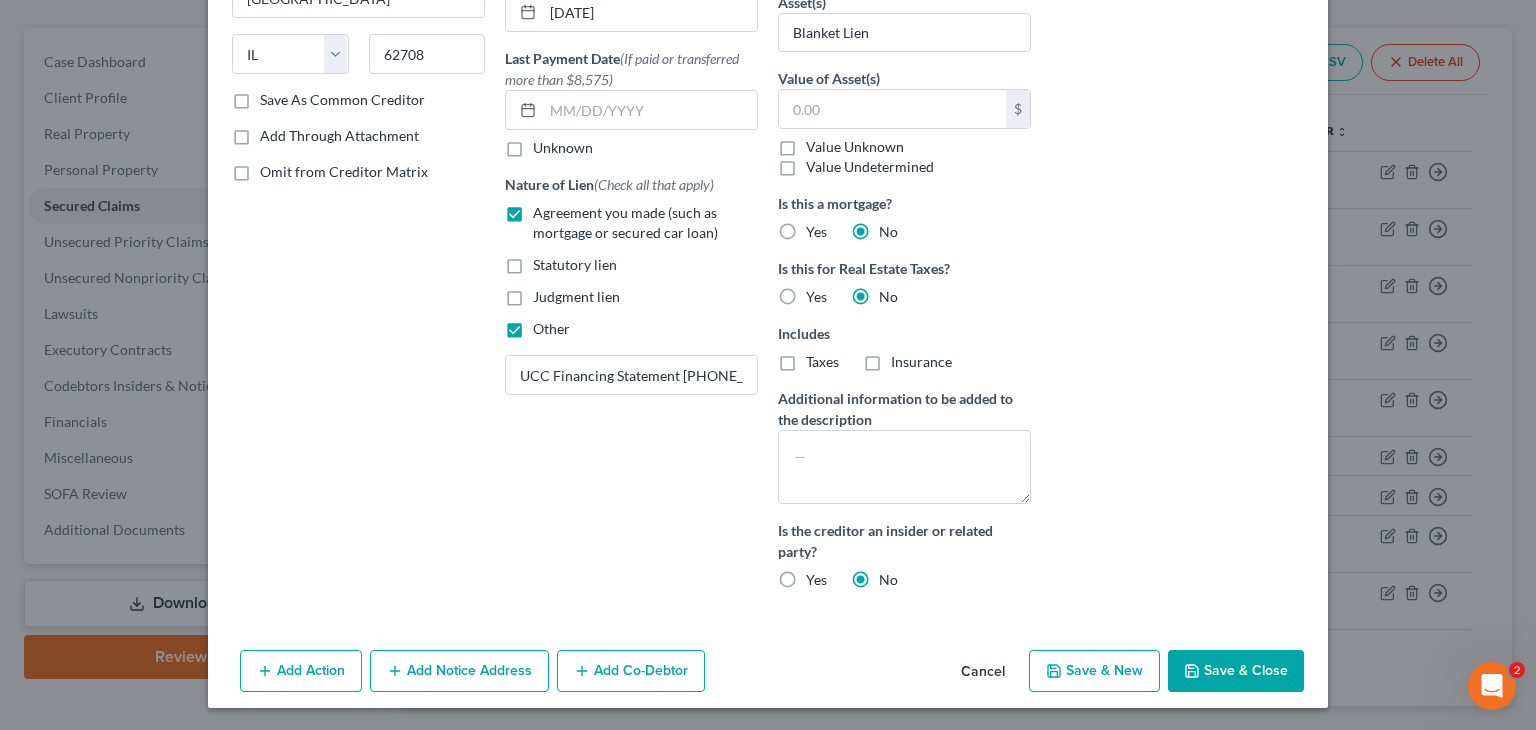drag, startPoint x: 1244, startPoint y: 676, endPoint x: 1134, endPoint y: 661, distance: 111.01801 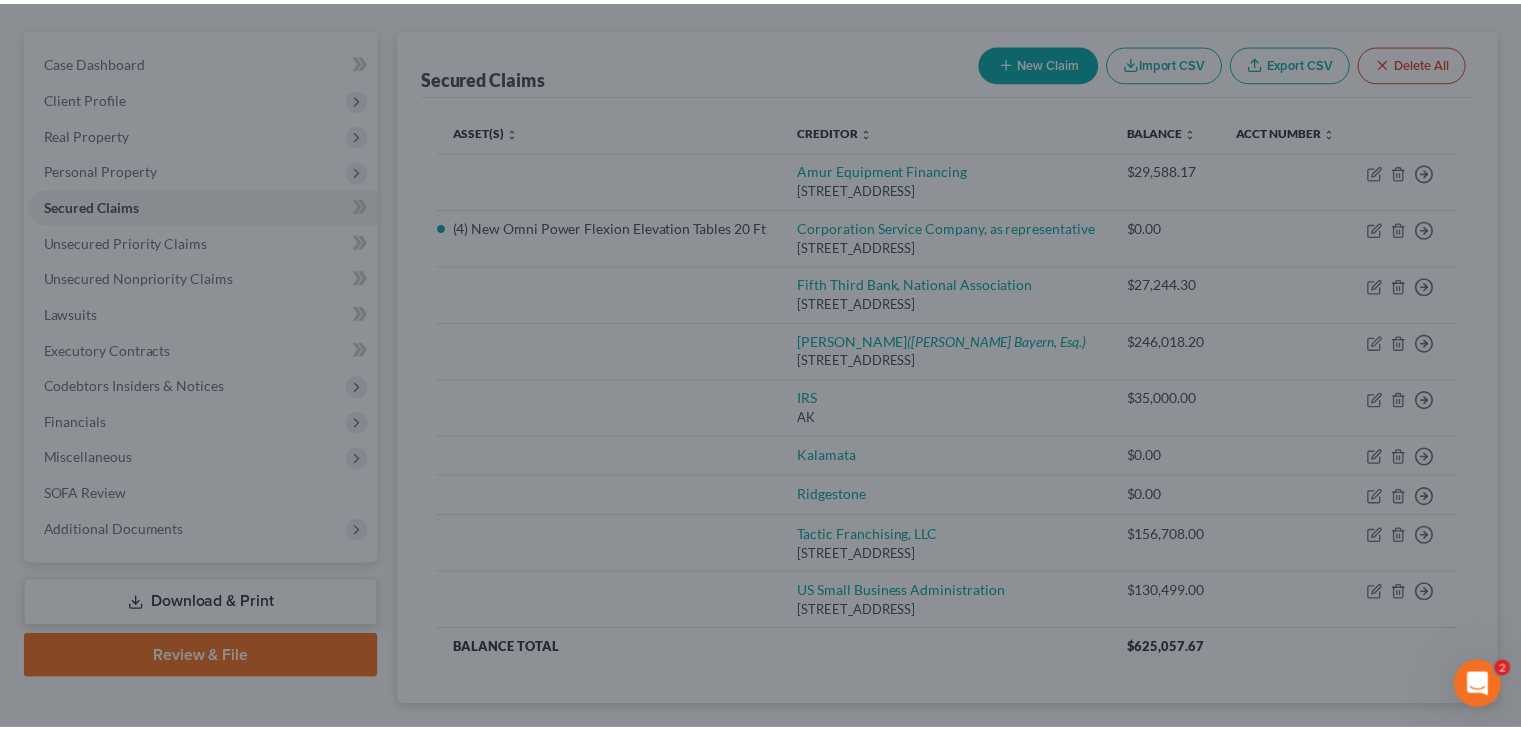 scroll, scrollTop: 107, scrollLeft: 0, axis: vertical 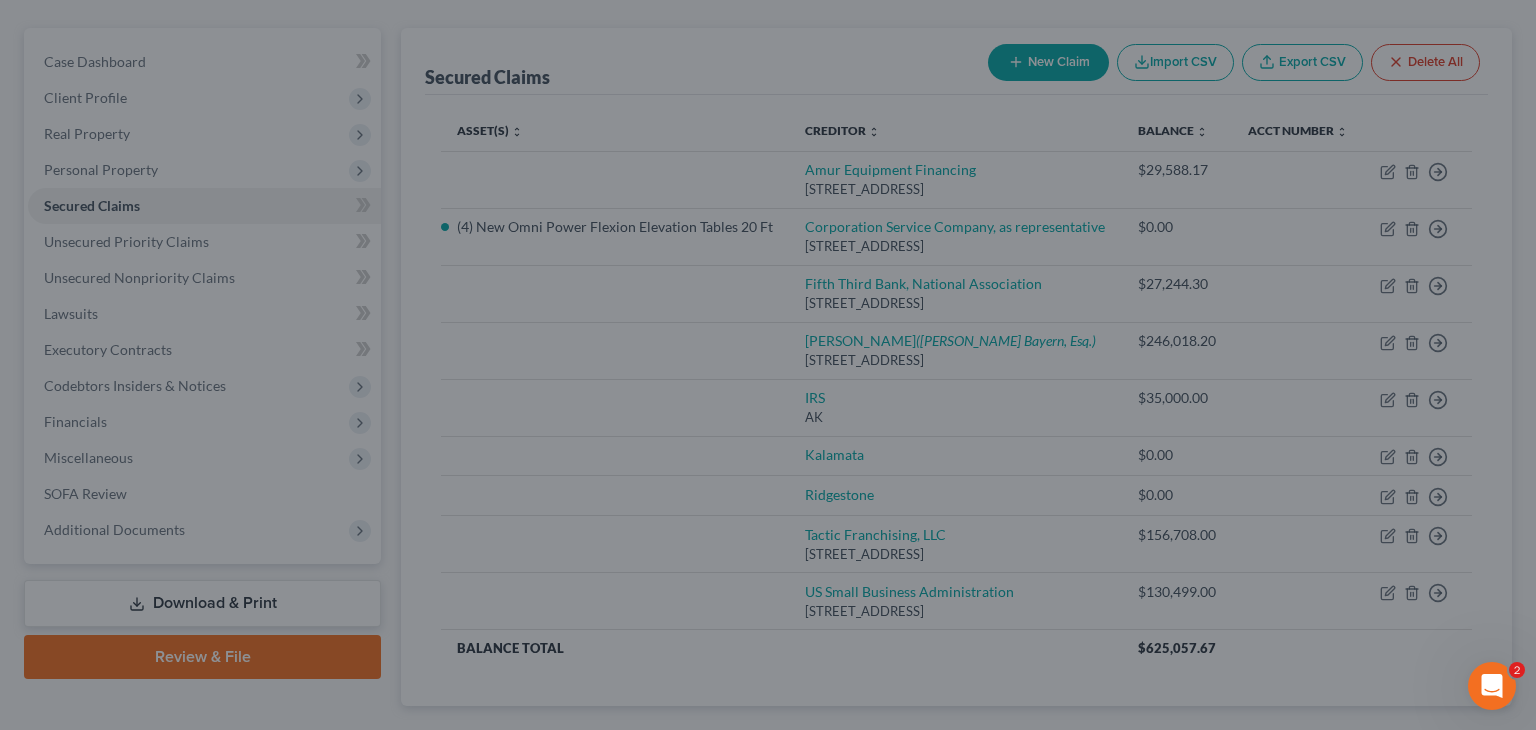 type on "0.00" 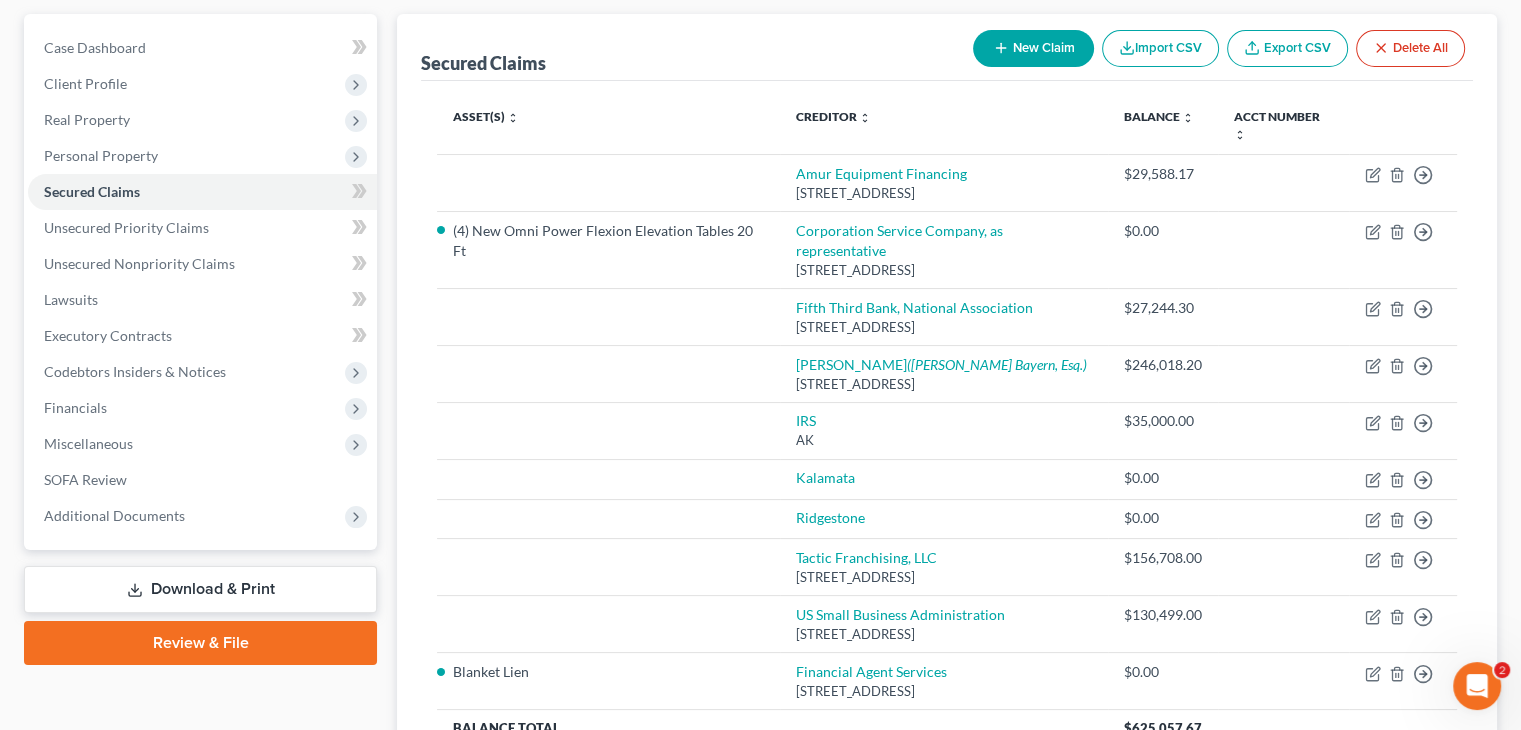 scroll, scrollTop: 372, scrollLeft: 0, axis: vertical 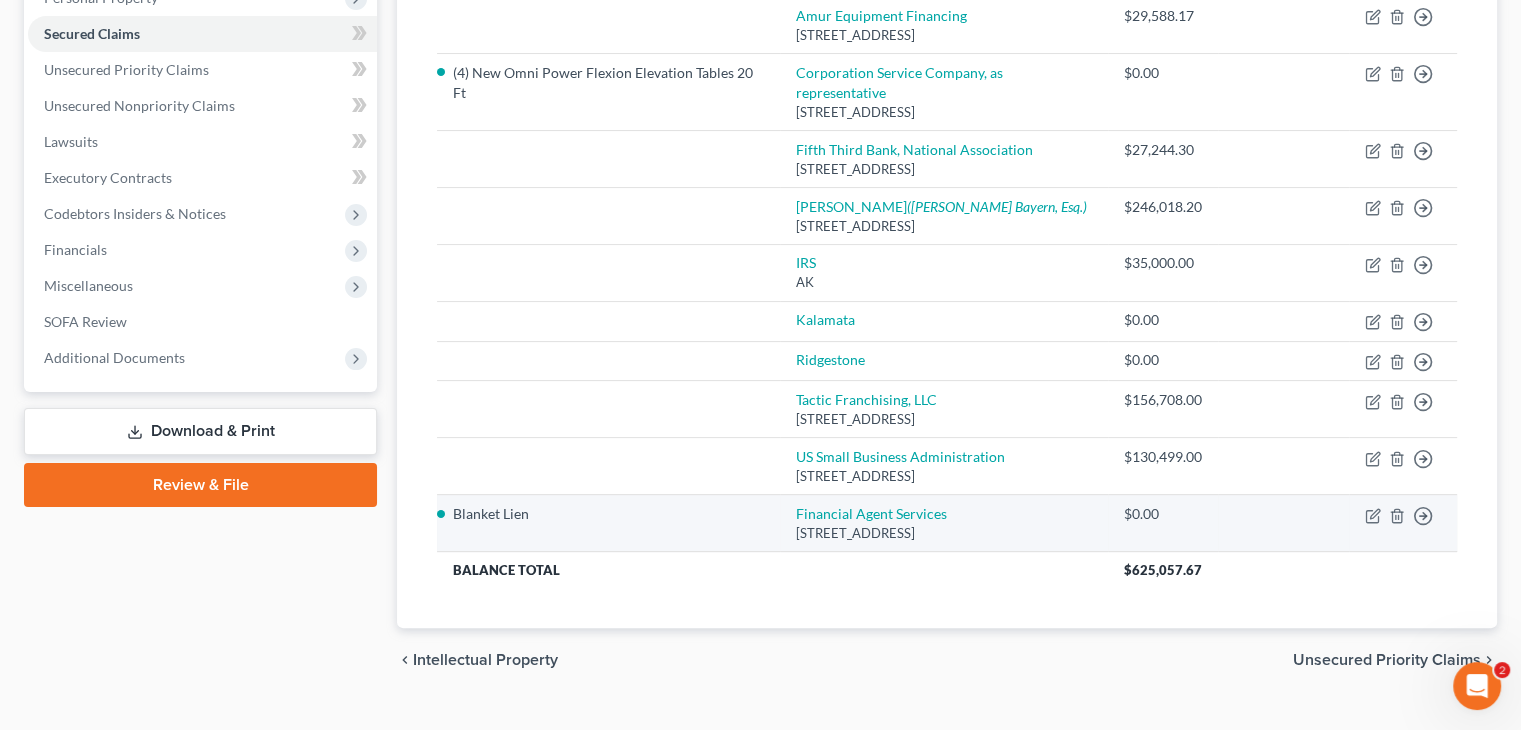 click on "Move to E Move to F Move to G Move to Notice Only" at bounding box center (1403, 523) 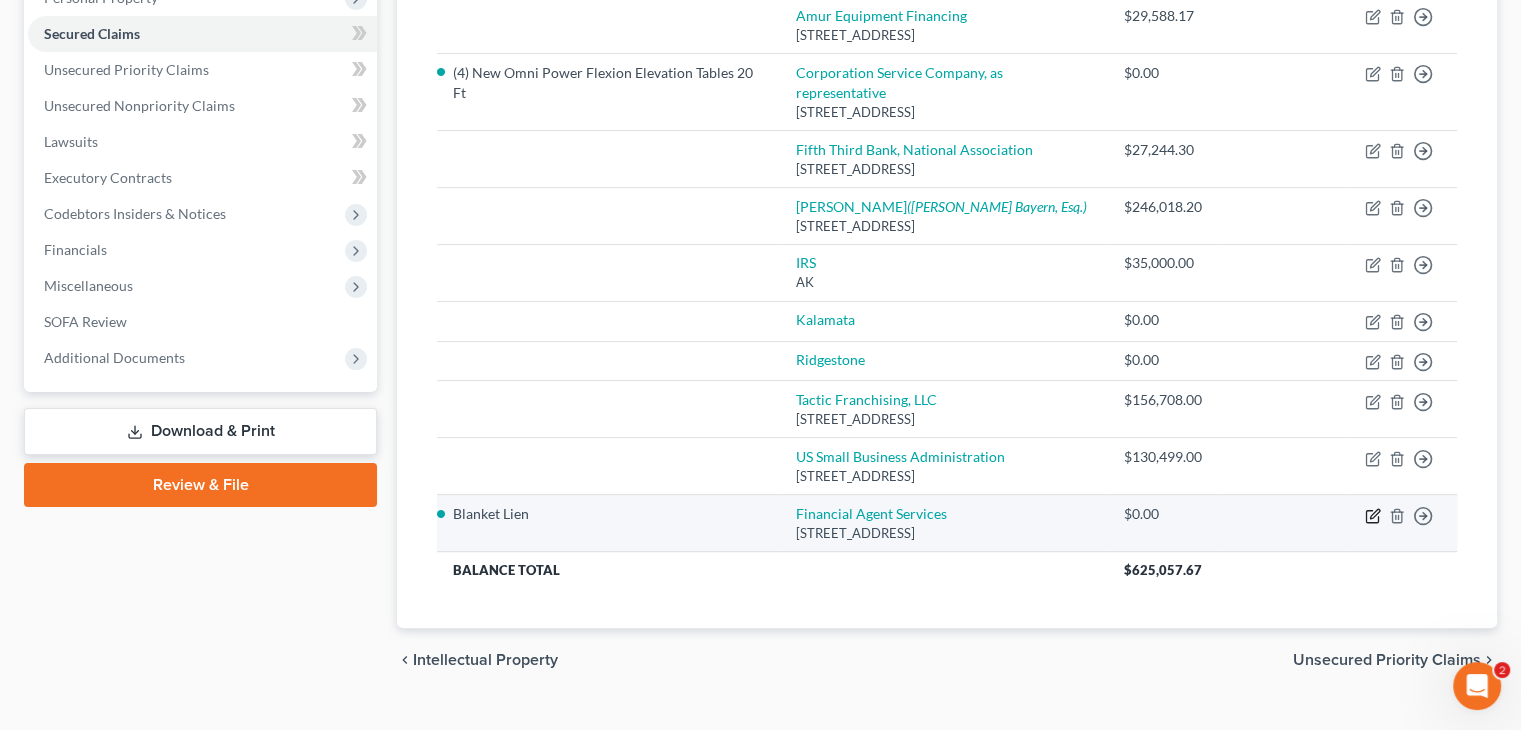 click 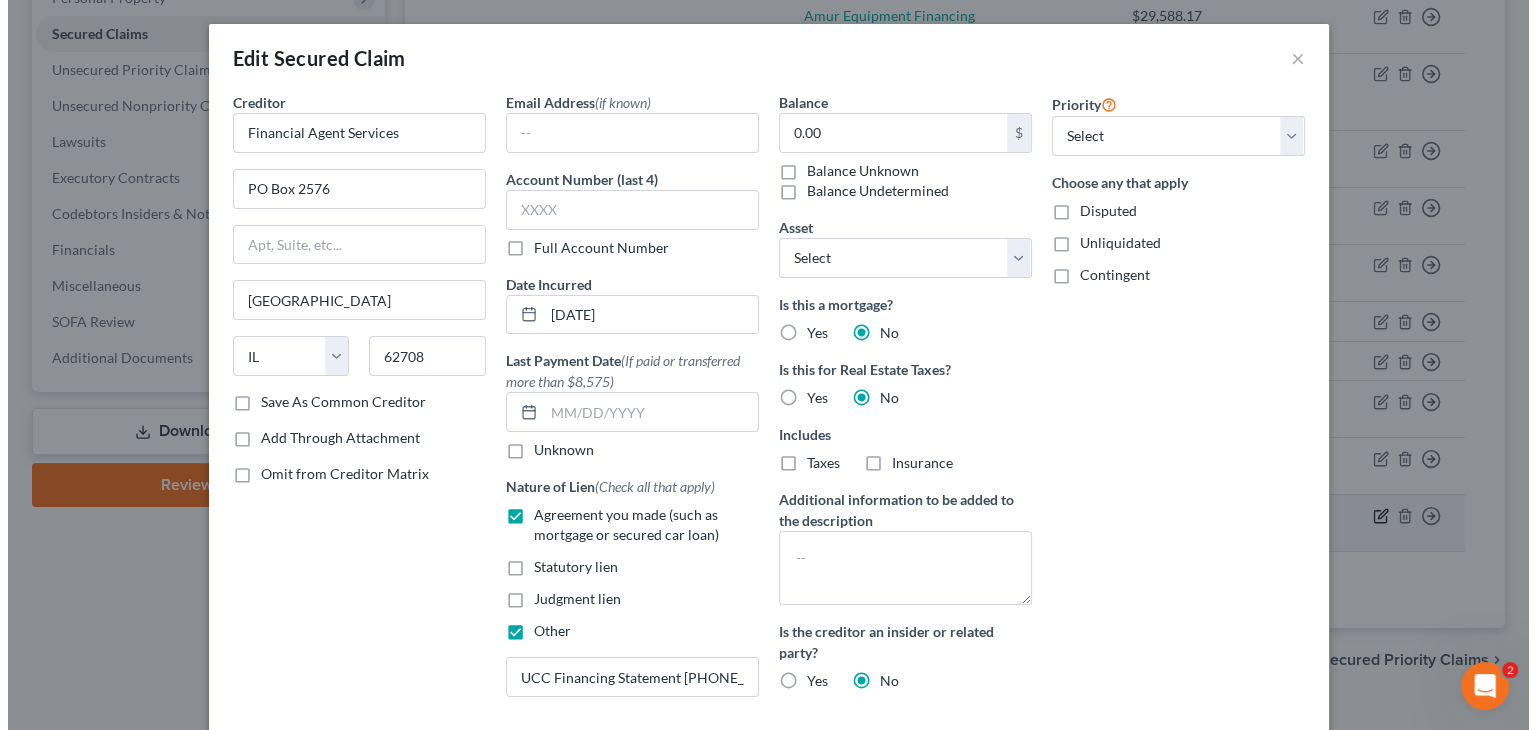 scroll, scrollTop: 335, scrollLeft: 0, axis: vertical 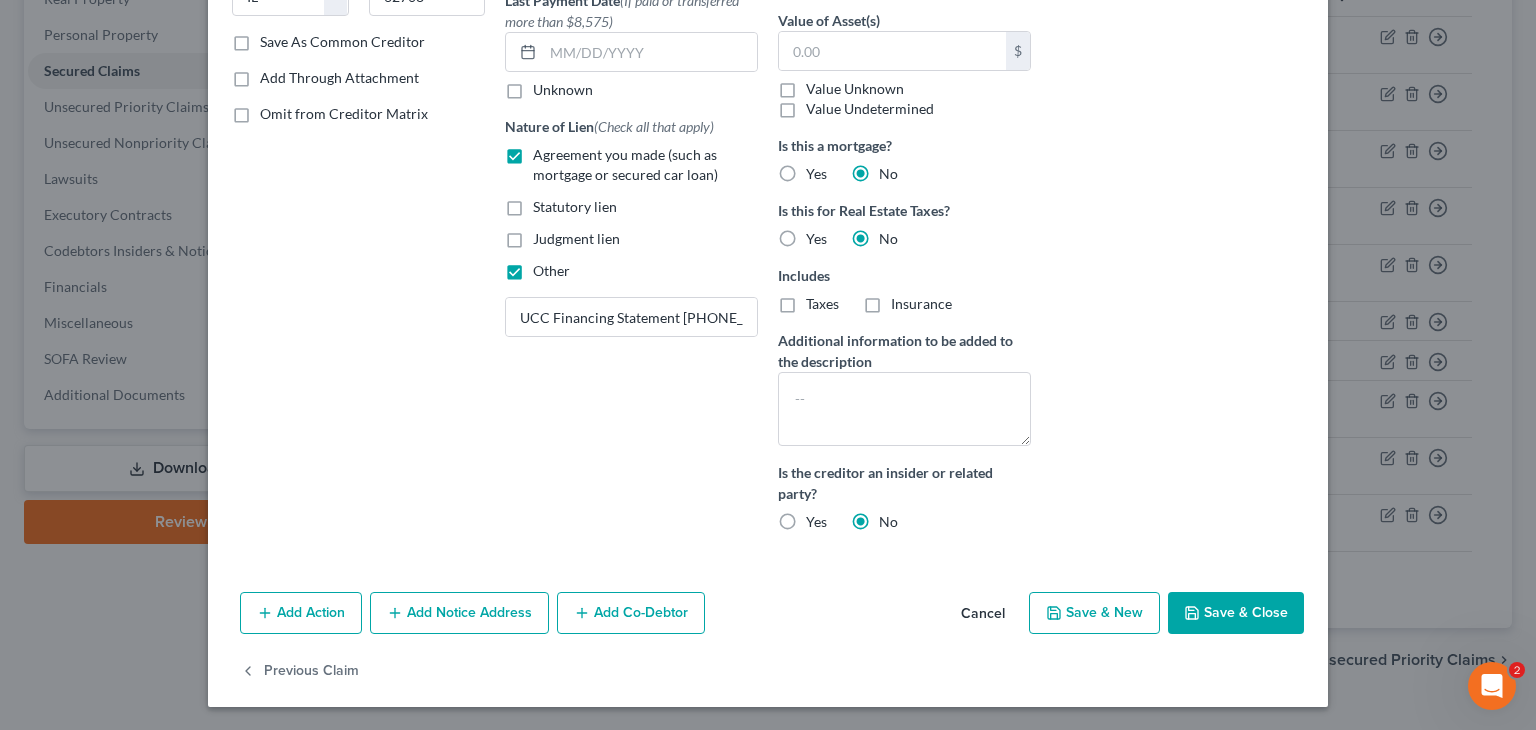 click on "Add Co-Debtor" at bounding box center (631, 613) 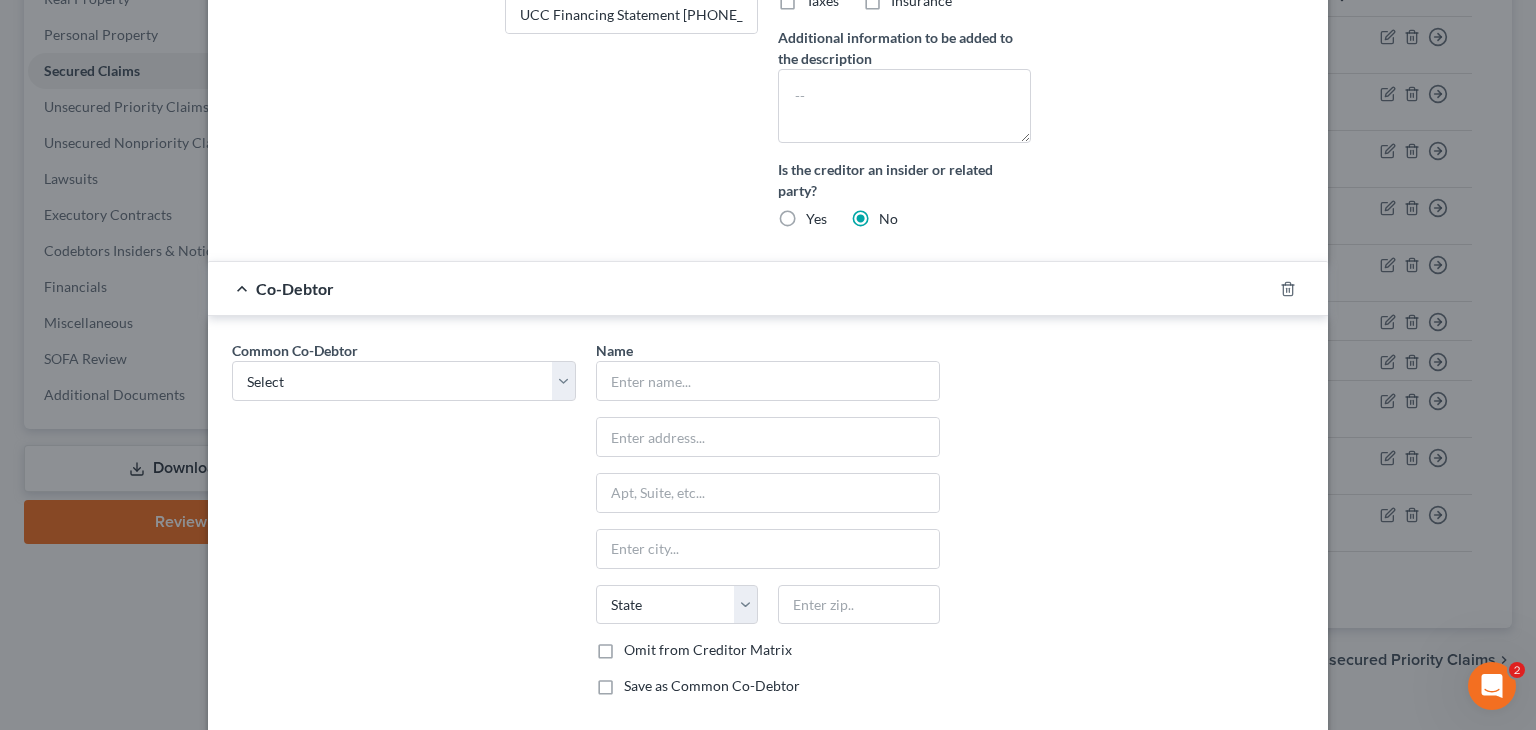 scroll, scrollTop: 760, scrollLeft: 0, axis: vertical 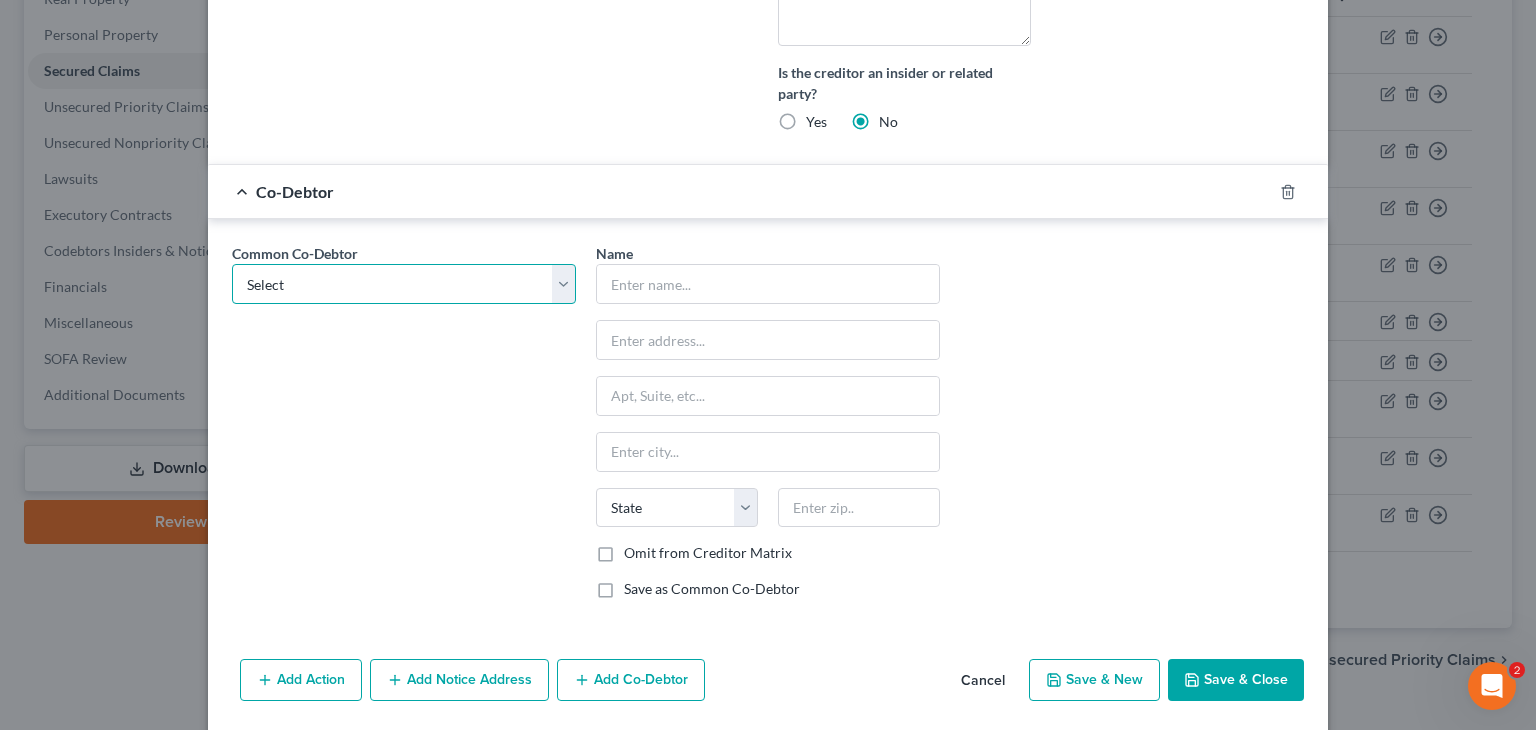 click on "Select [PERSON_NAME] [PERSON_NAME]" at bounding box center (404, 284) 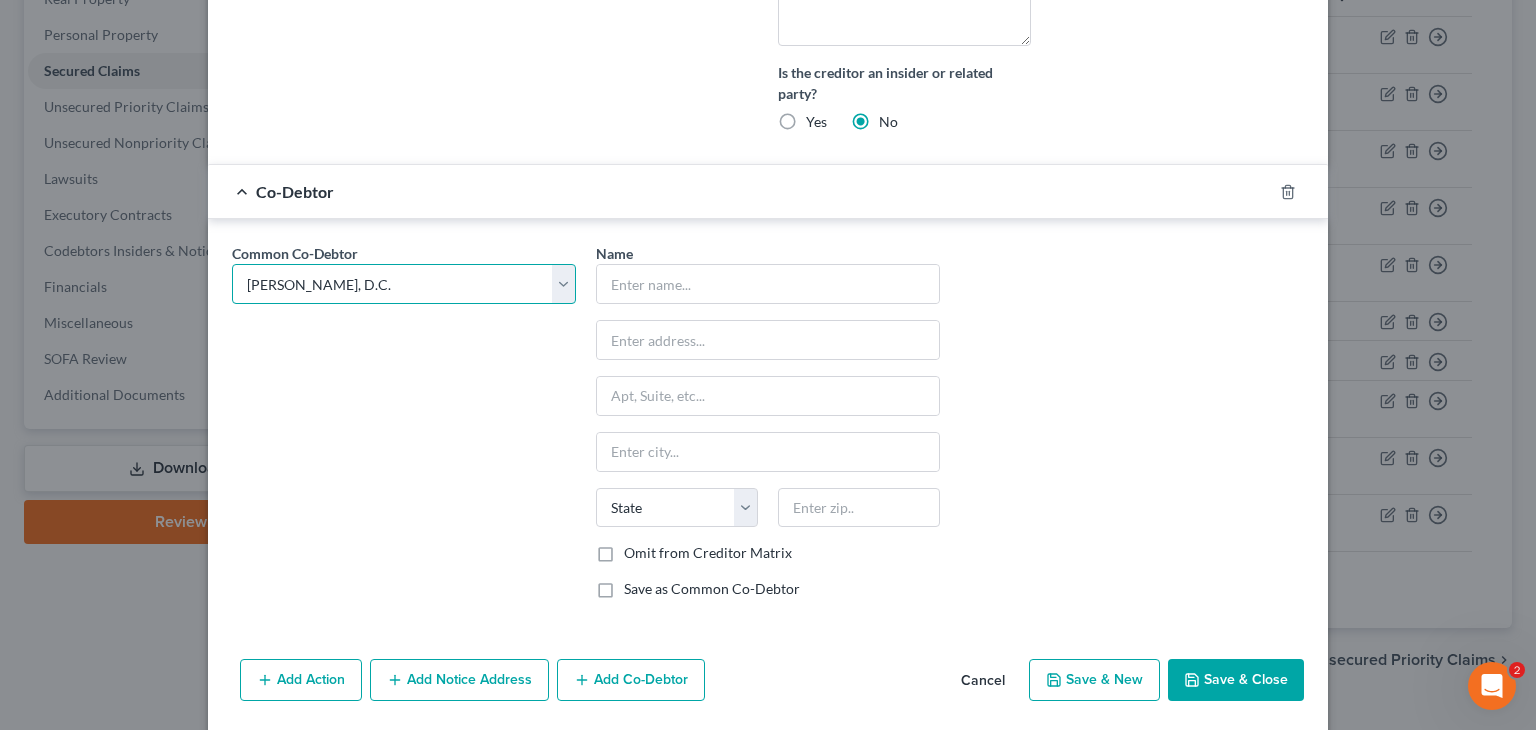 click on "Select [PERSON_NAME] [PERSON_NAME]" at bounding box center [404, 284] 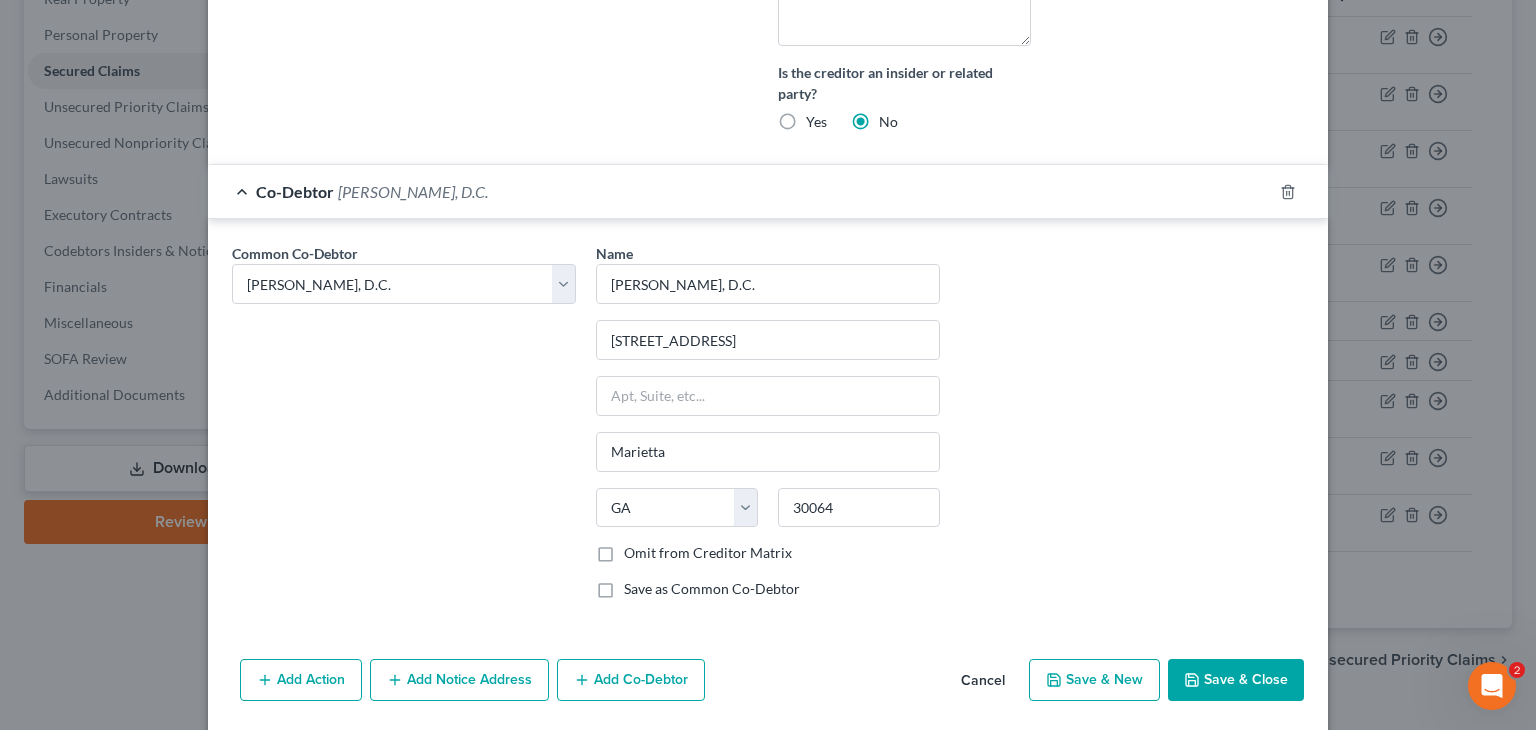 click on "Save & Close" at bounding box center (1236, 680) 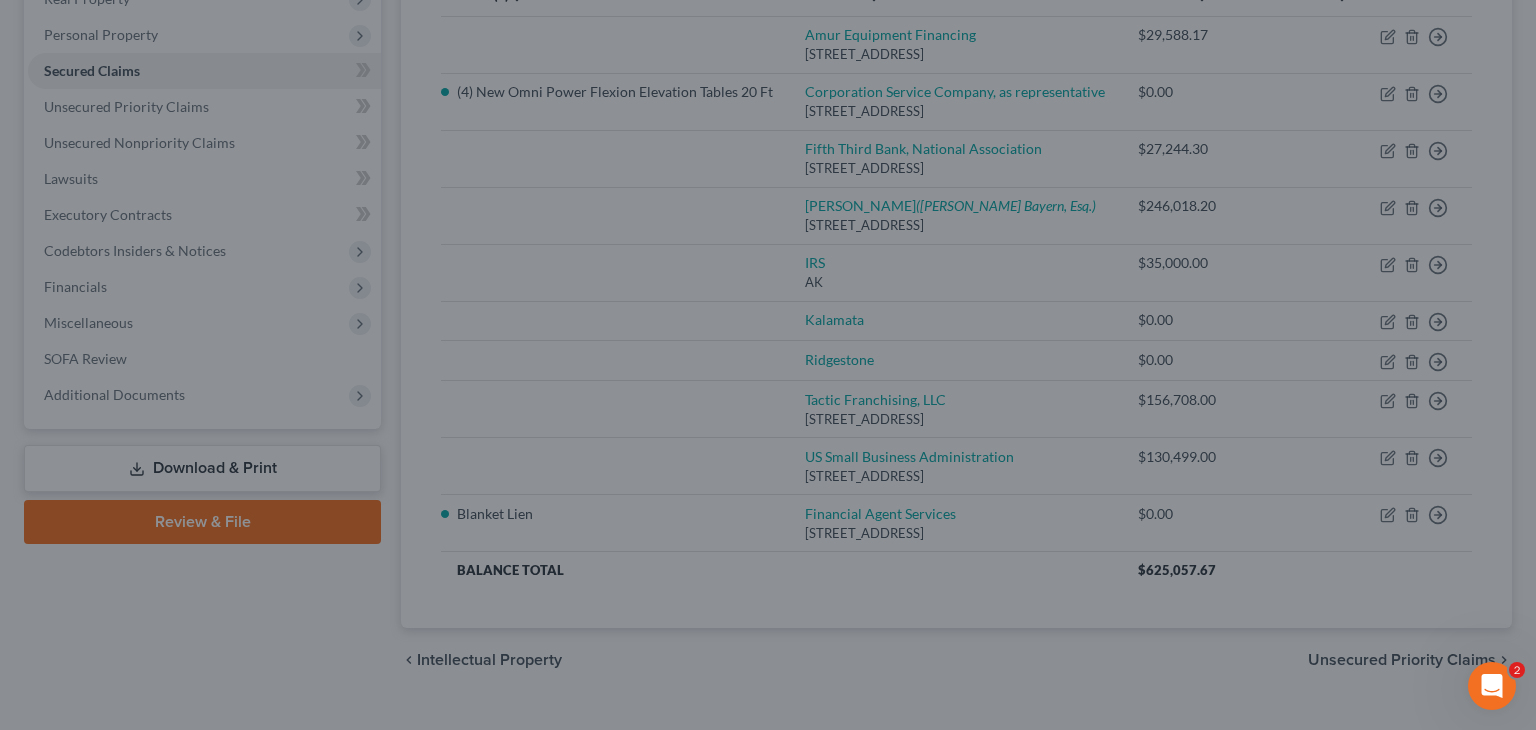 scroll, scrollTop: 629, scrollLeft: 0, axis: vertical 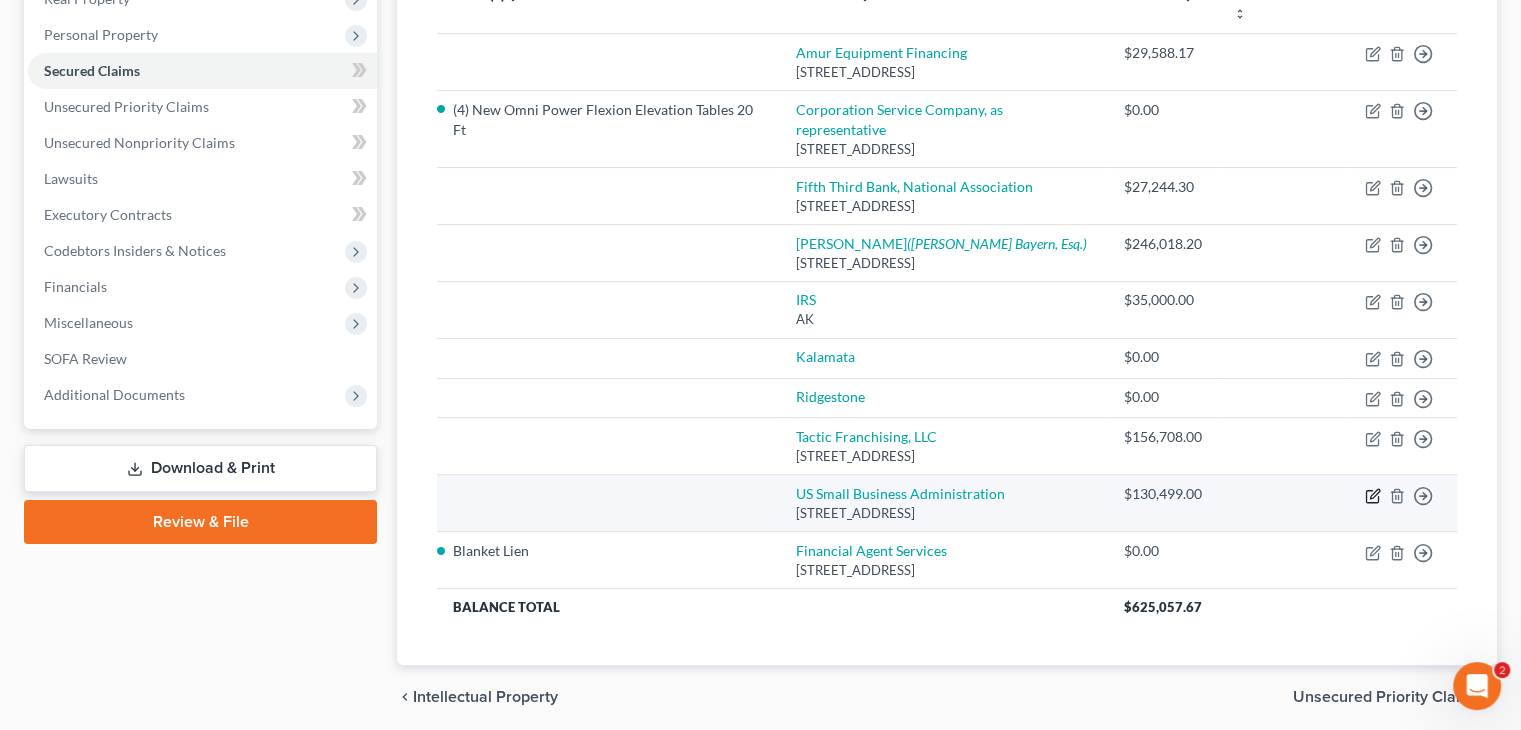 click 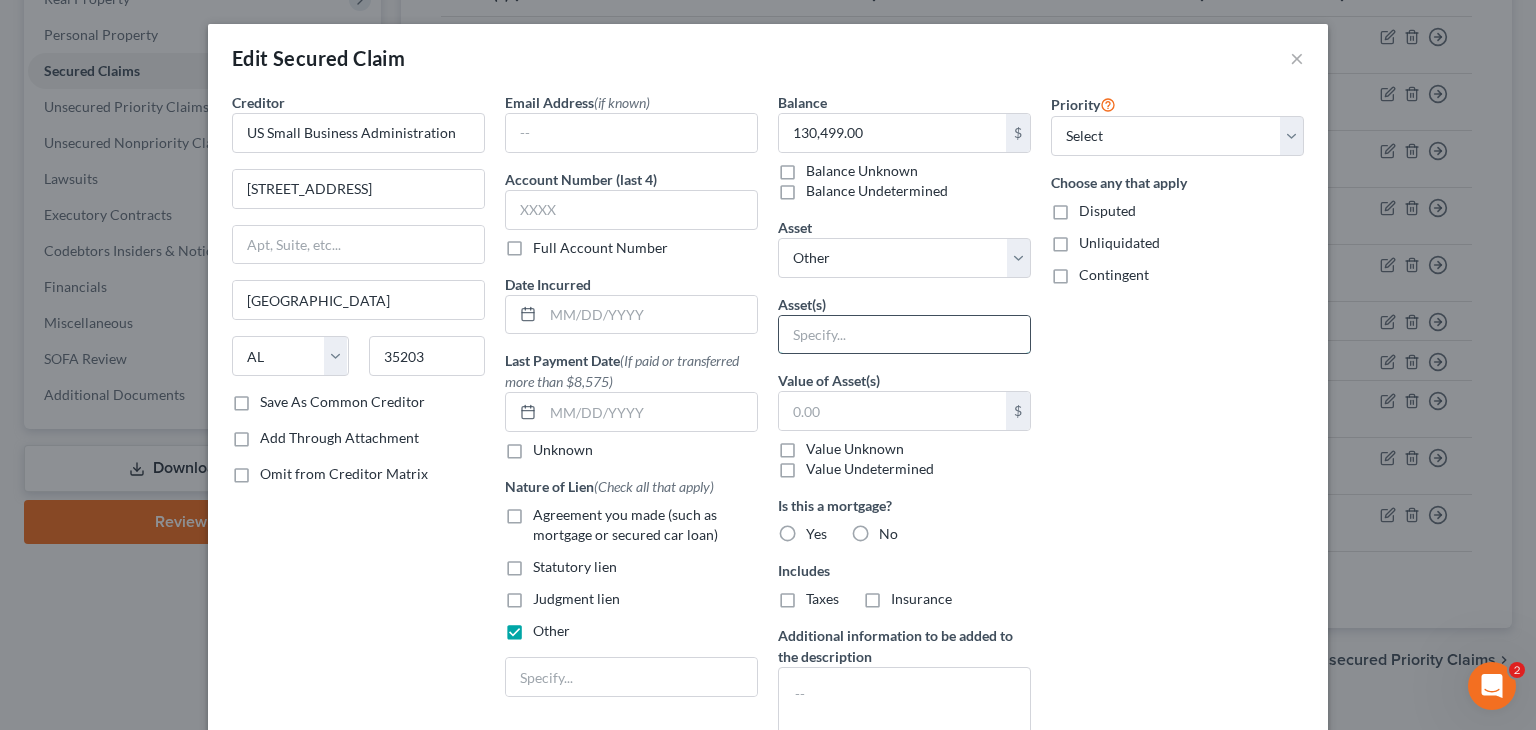 click at bounding box center [904, 335] 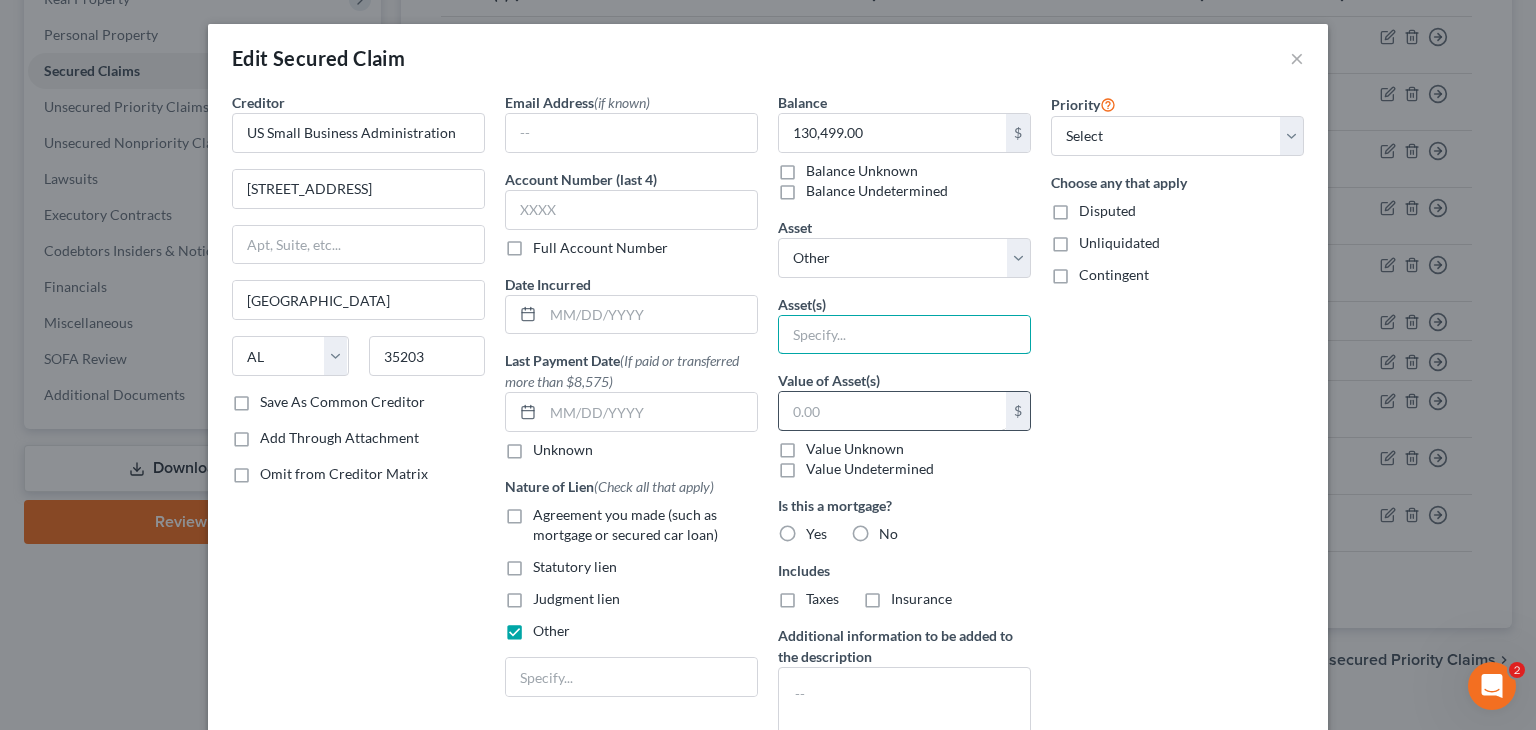 type on "Blanket Lien" 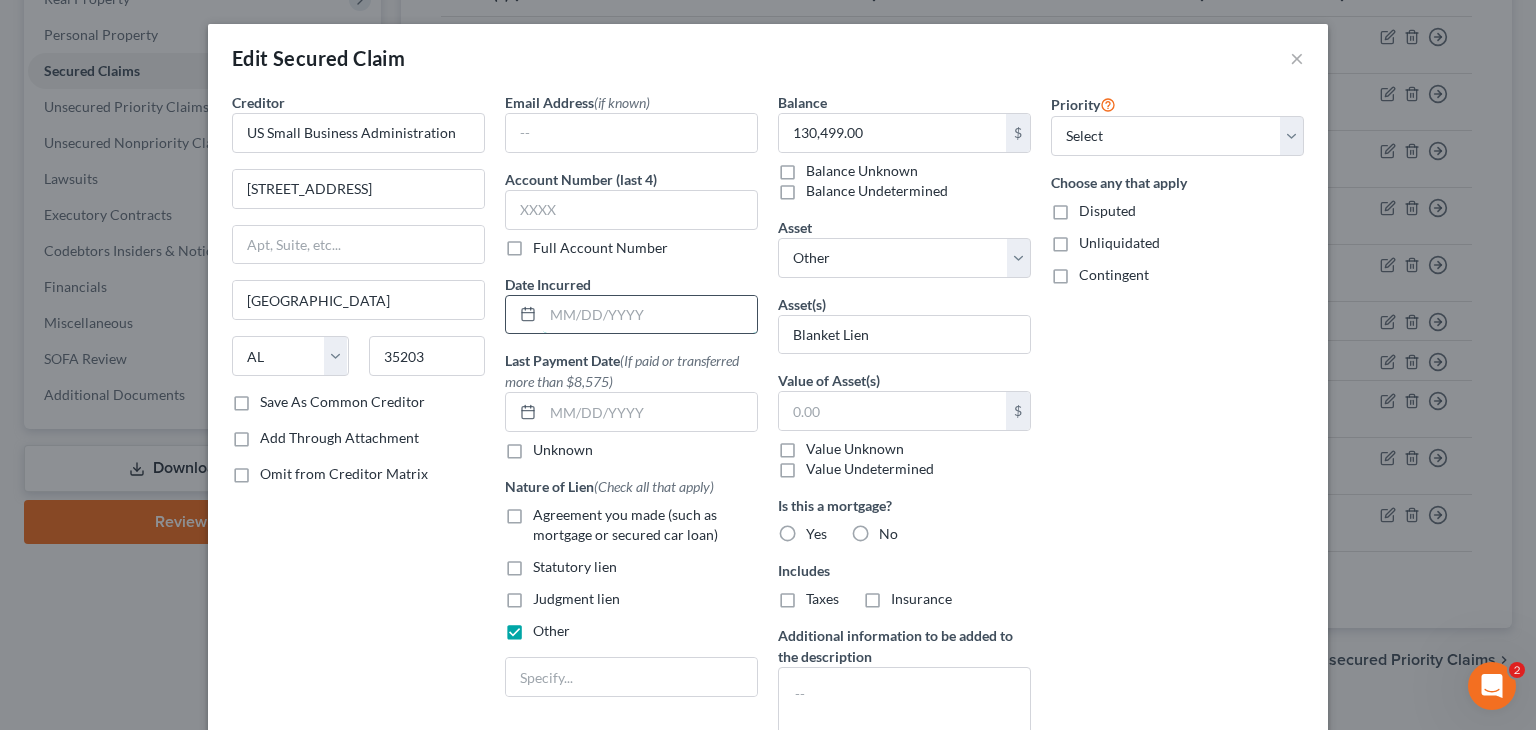 click at bounding box center [650, 315] 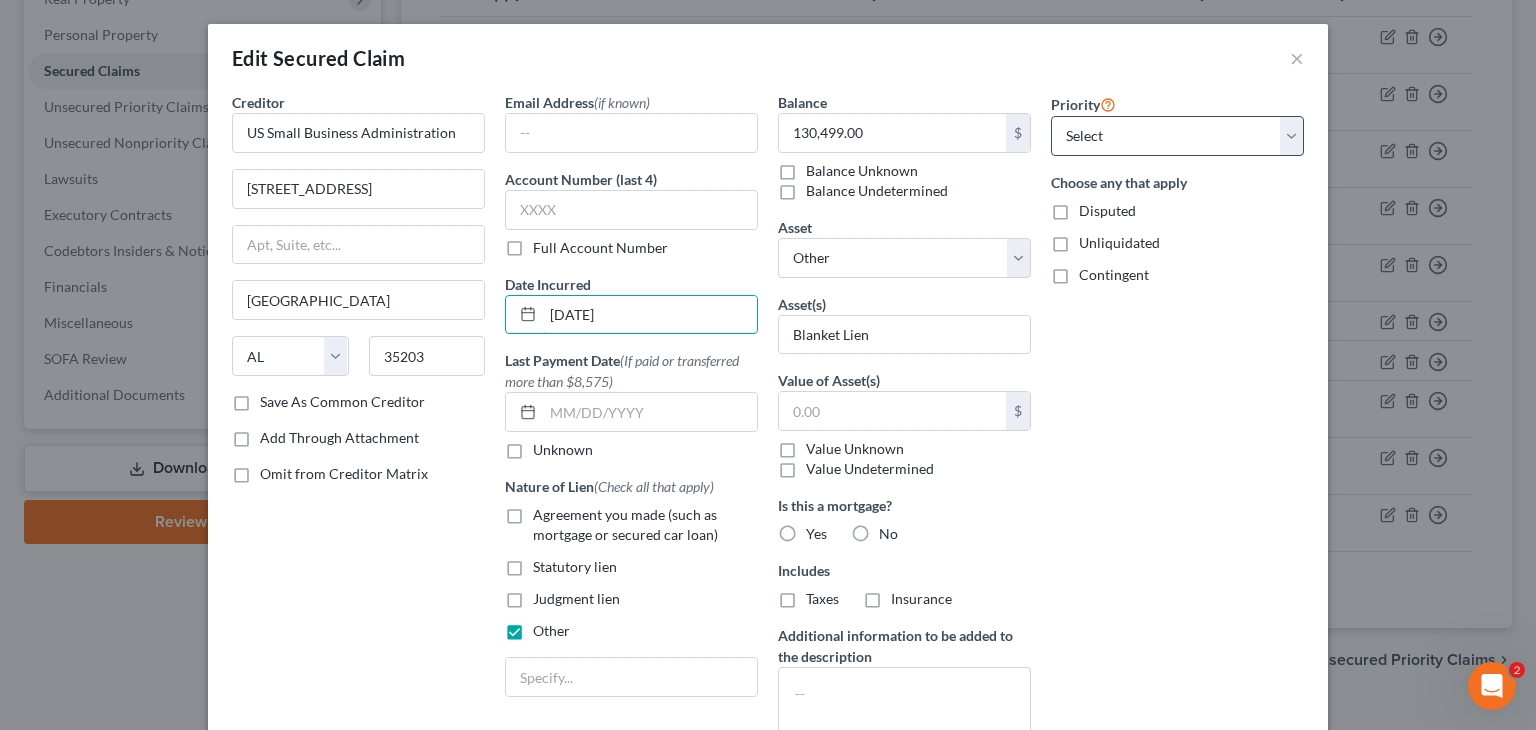 type on "[DATE]" 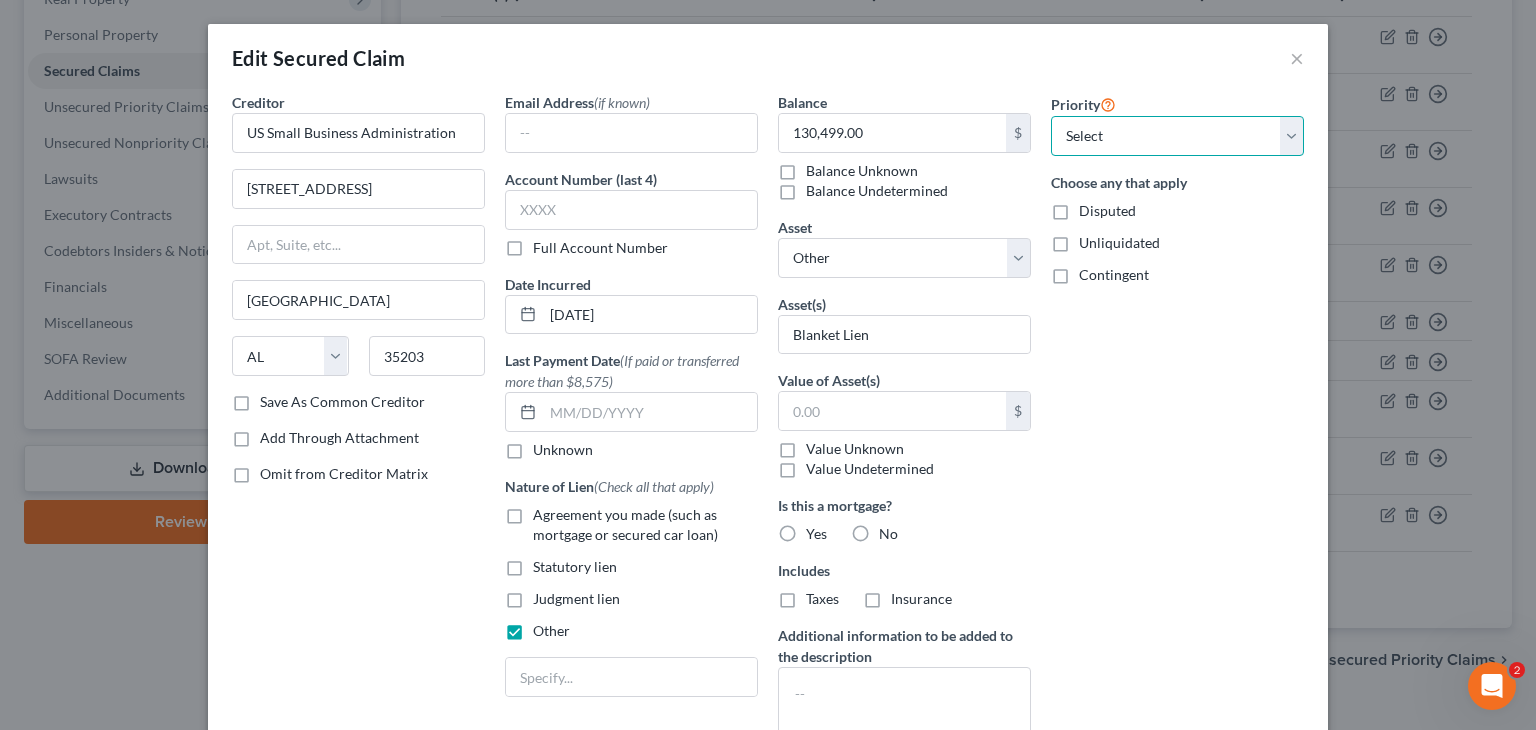 drag, startPoint x: 1184, startPoint y: 126, endPoint x: 1168, endPoint y: 145, distance: 24.839485 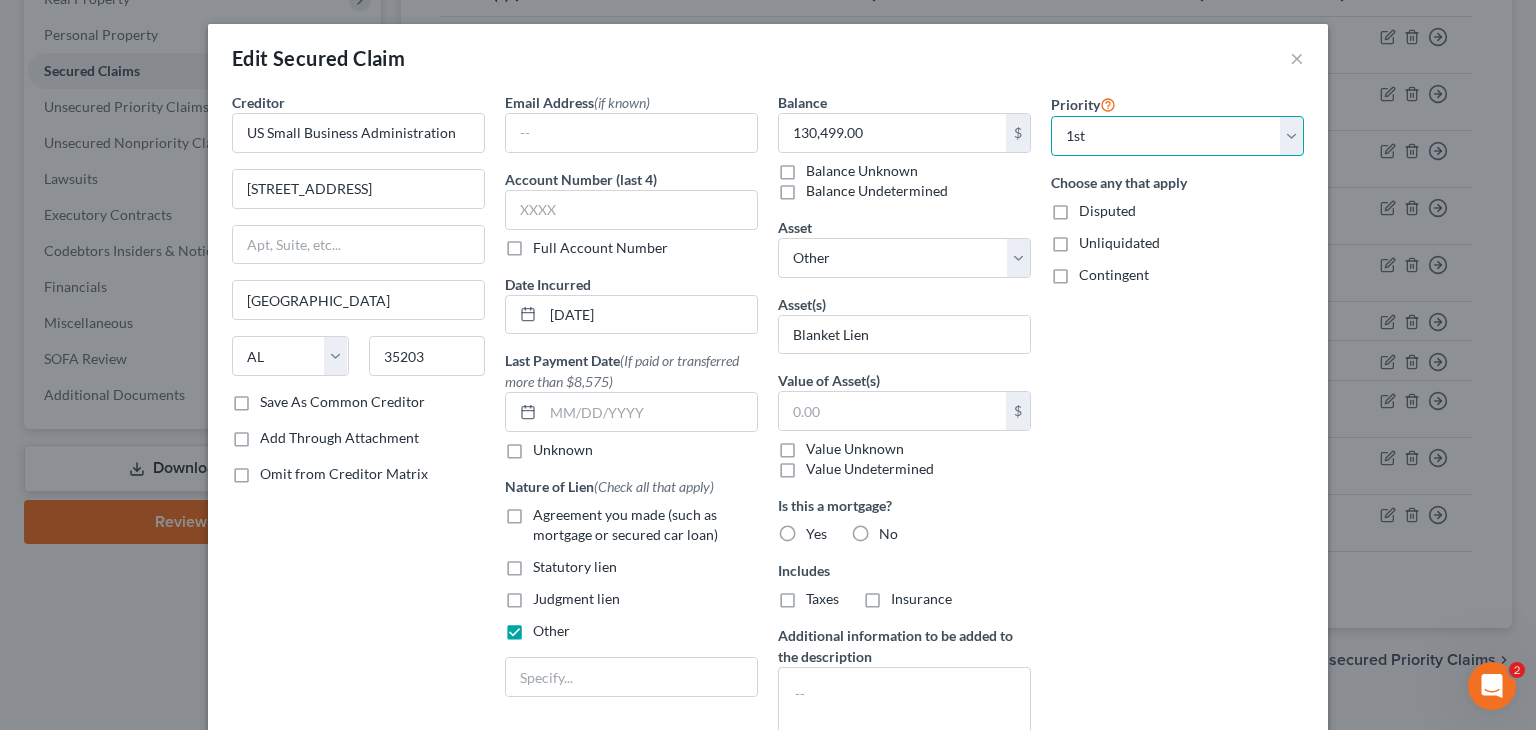 click on "Select 1st 2nd 3rd 4th 5th 6th 7th 8th 9th 10th 11th 12th 13th 14th 15th 16th 17th 18th 19th 20th 21th 22th 23th 24th 25th 26th 27th 28th 29th 30th" at bounding box center (1177, 136) 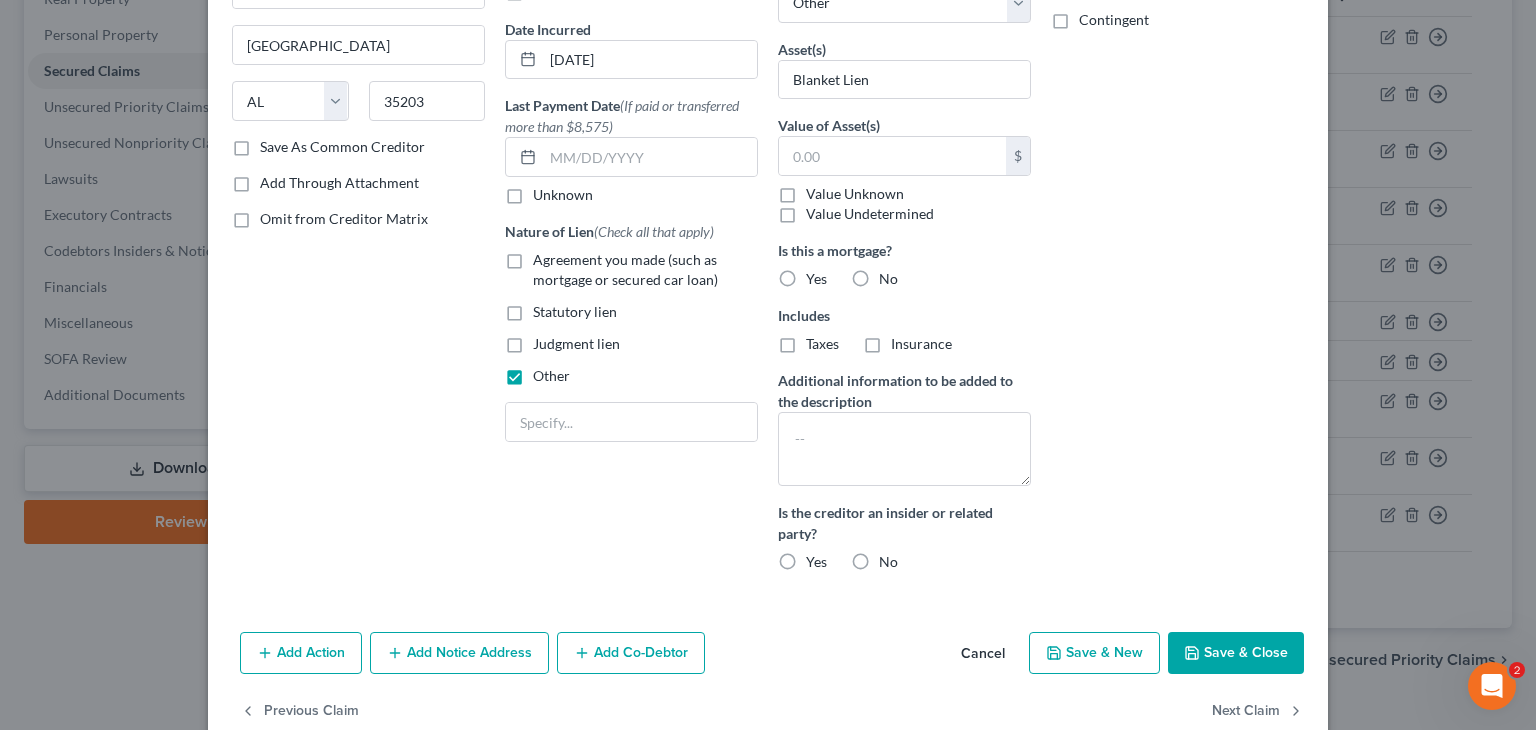 scroll, scrollTop: 295, scrollLeft: 0, axis: vertical 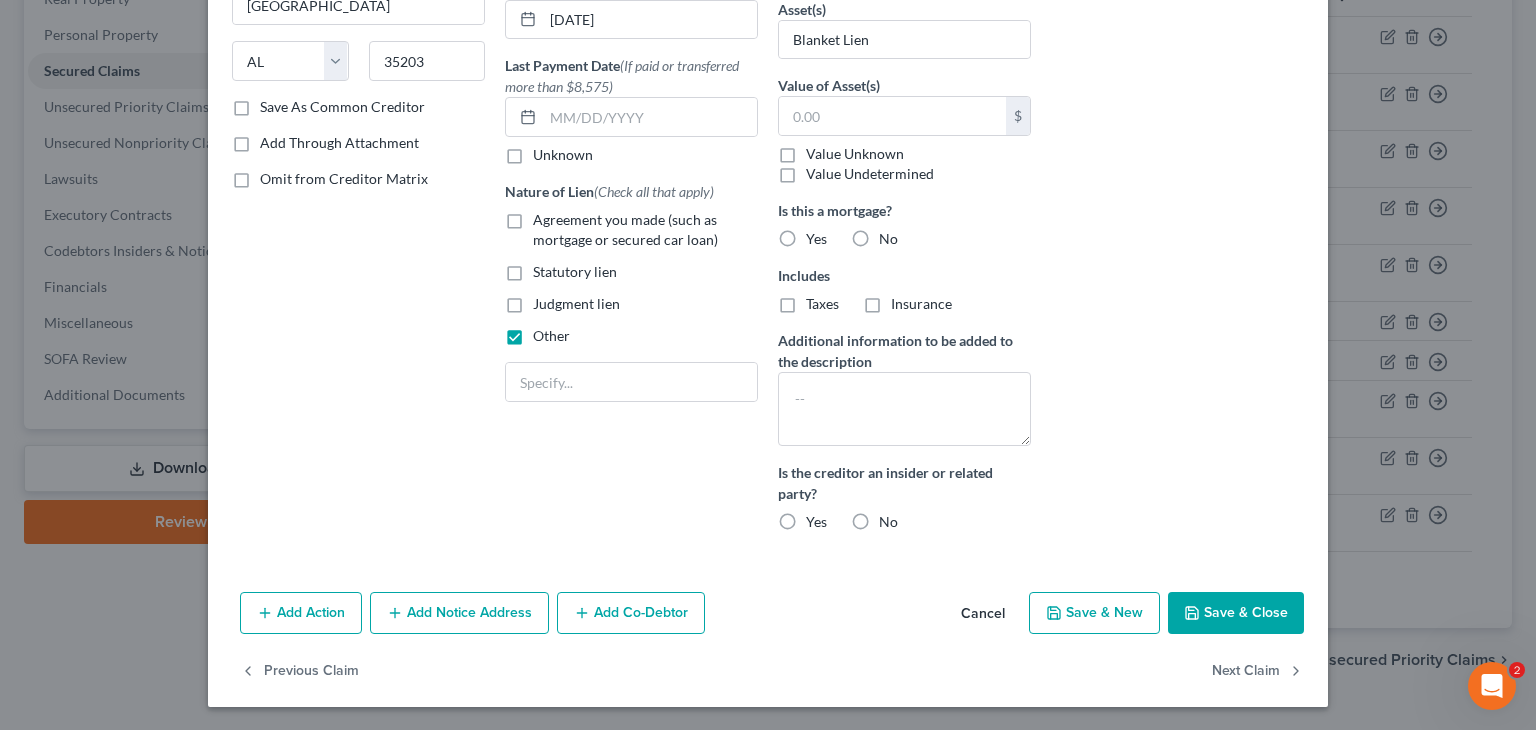 click on "Agreement you made (such as mortgage or secured car loan)" at bounding box center (645, 230) 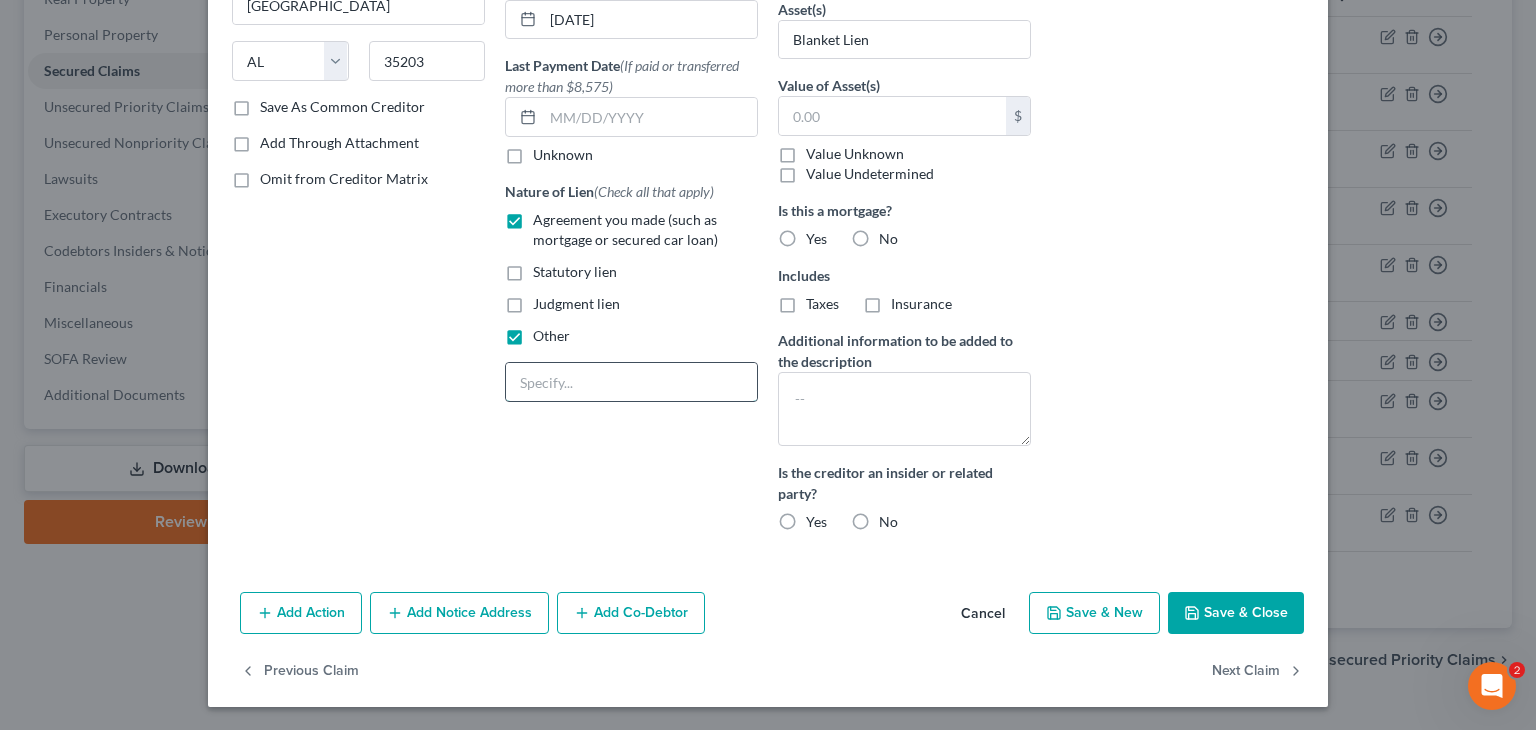 click at bounding box center [631, 382] 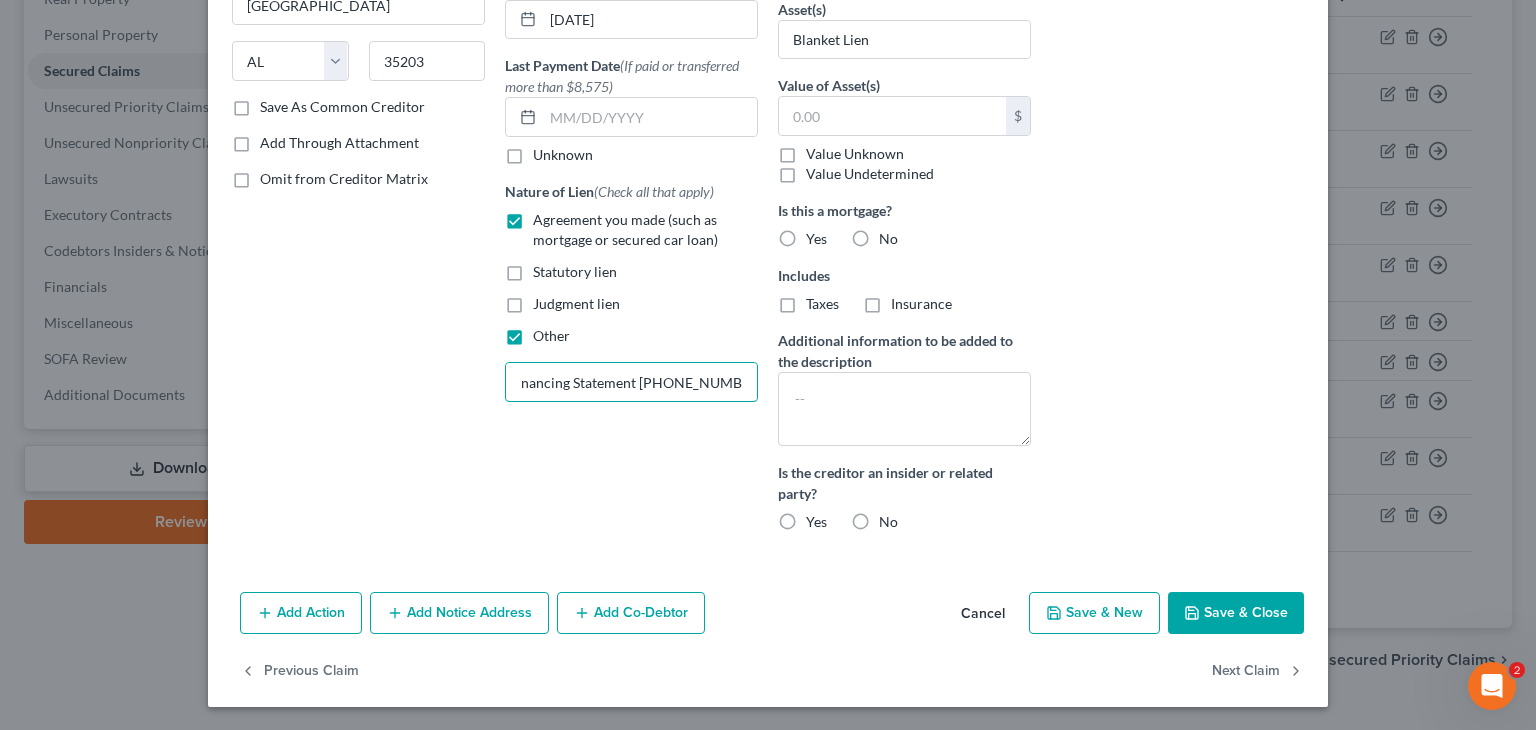 scroll, scrollTop: 0, scrollLeft: 52, axis: horizontal 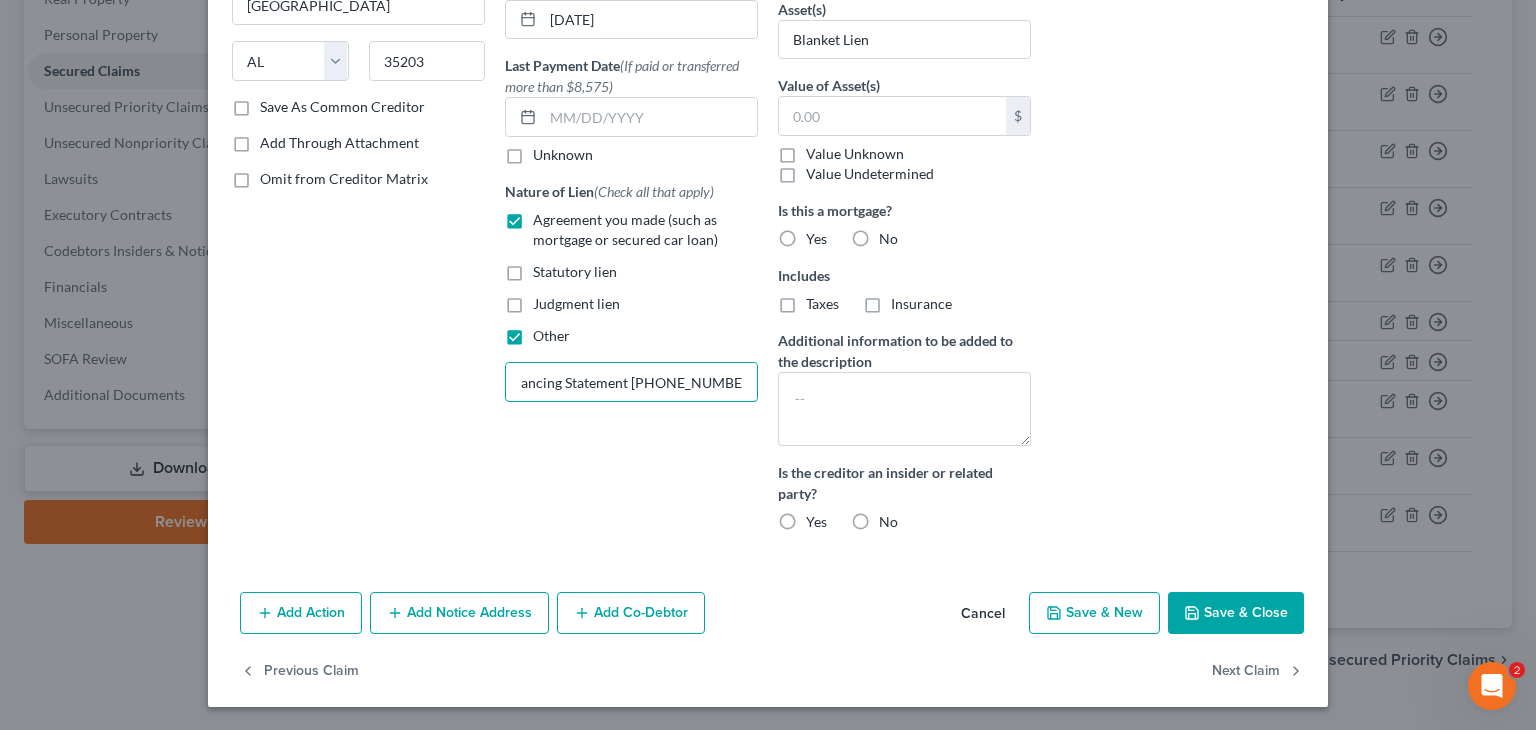 type on "UCC Financing Statement [PHONE_NUMBER]" 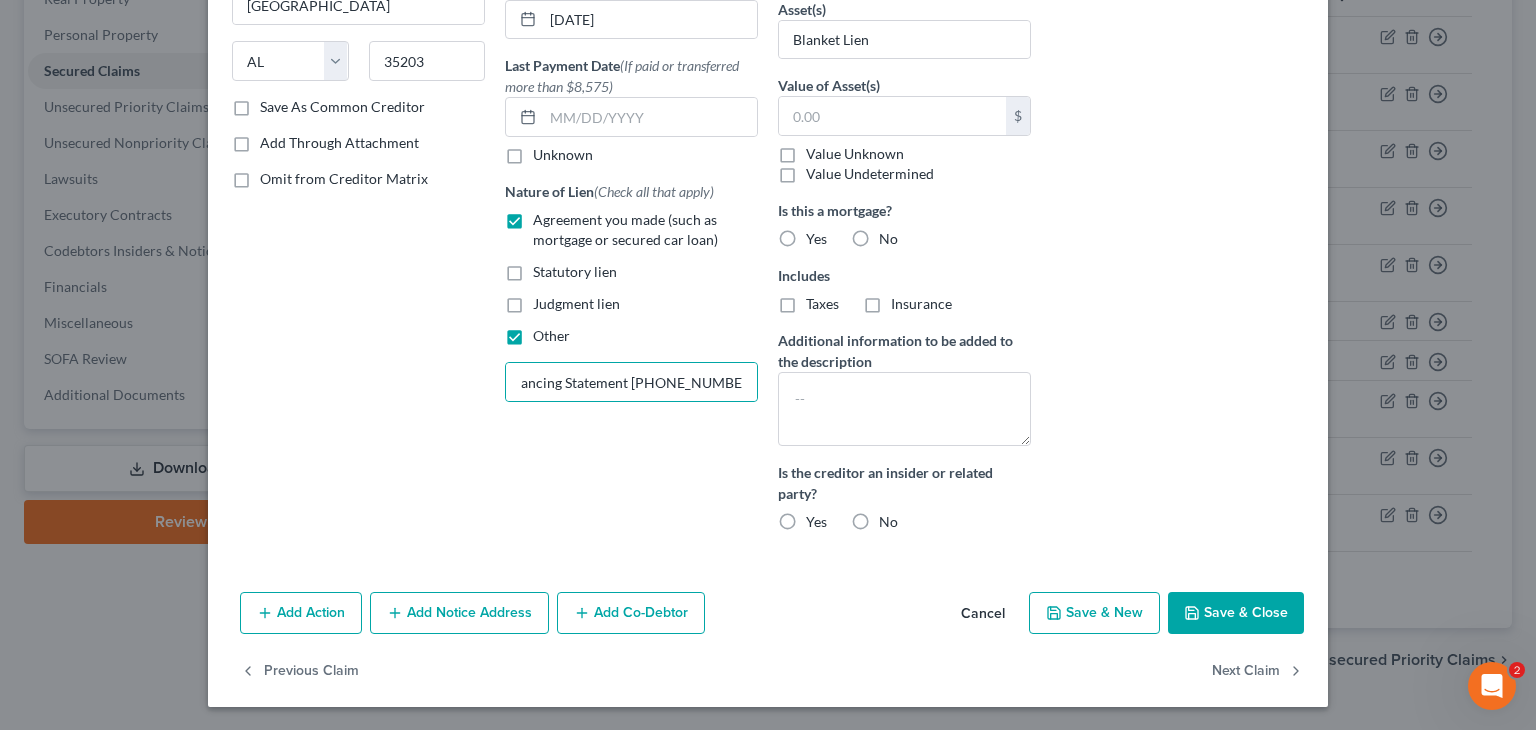 click on "No" at bounding box center (888, 239) 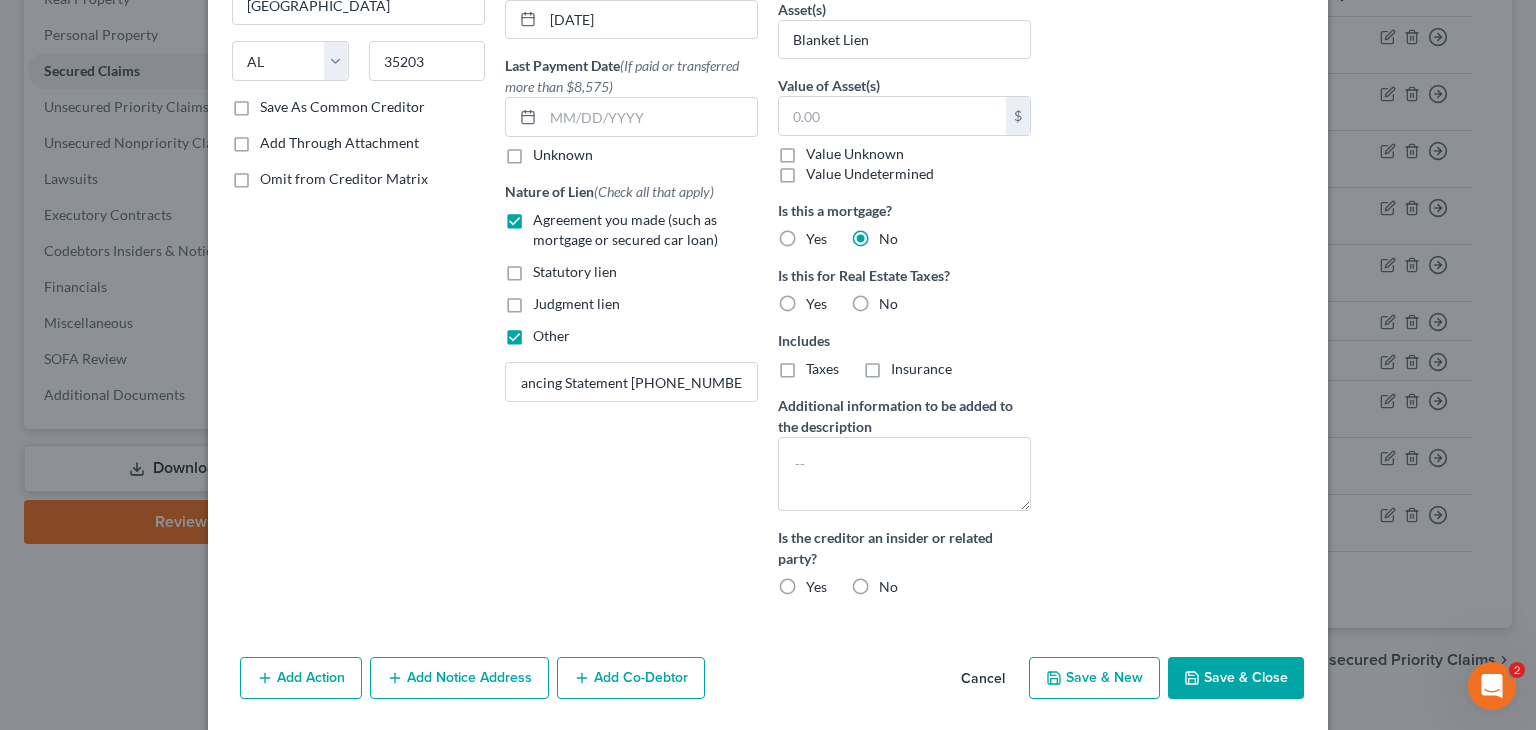 scroll, scrollTop: 0, scrollLeft: 0, axis: both 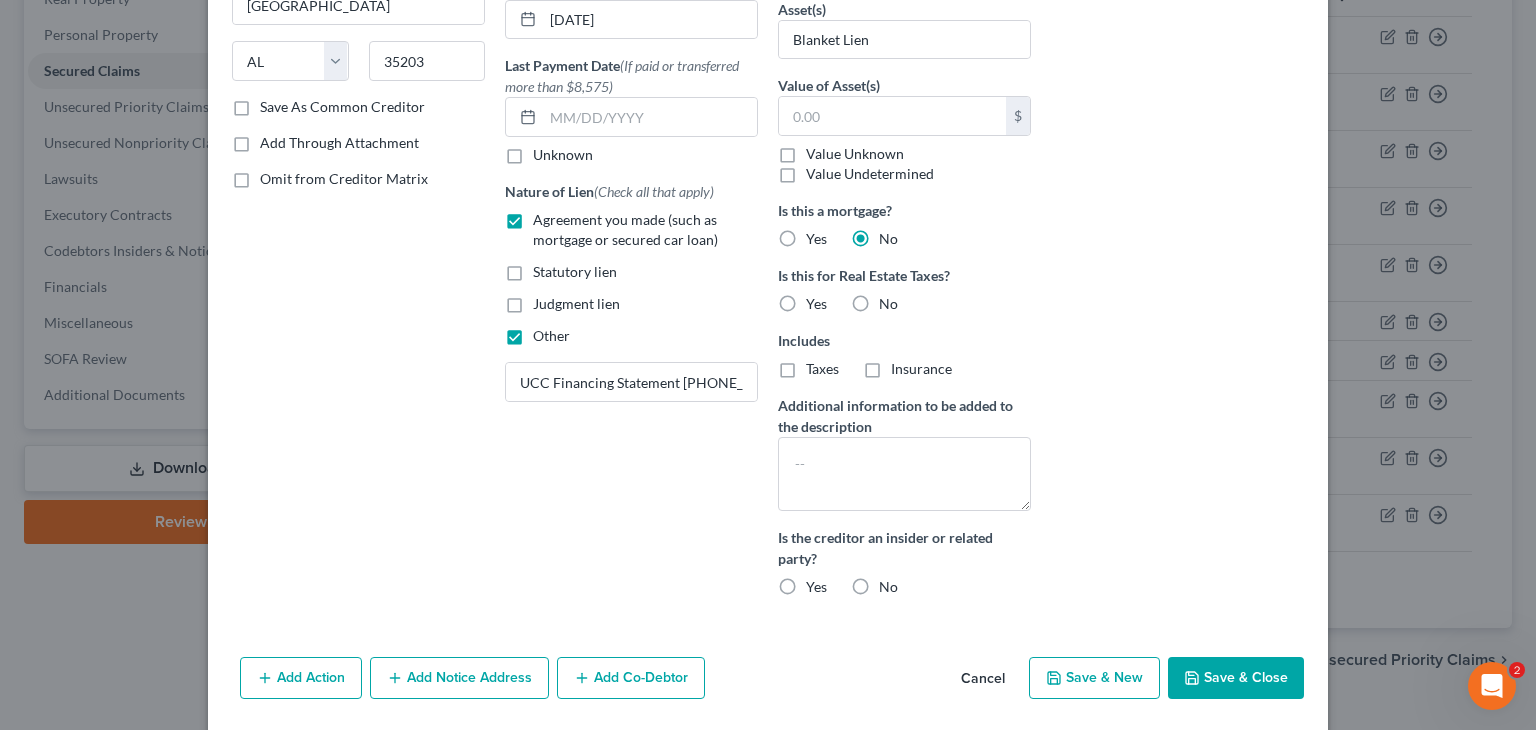 click on "No" at bounding box center [888, 304] 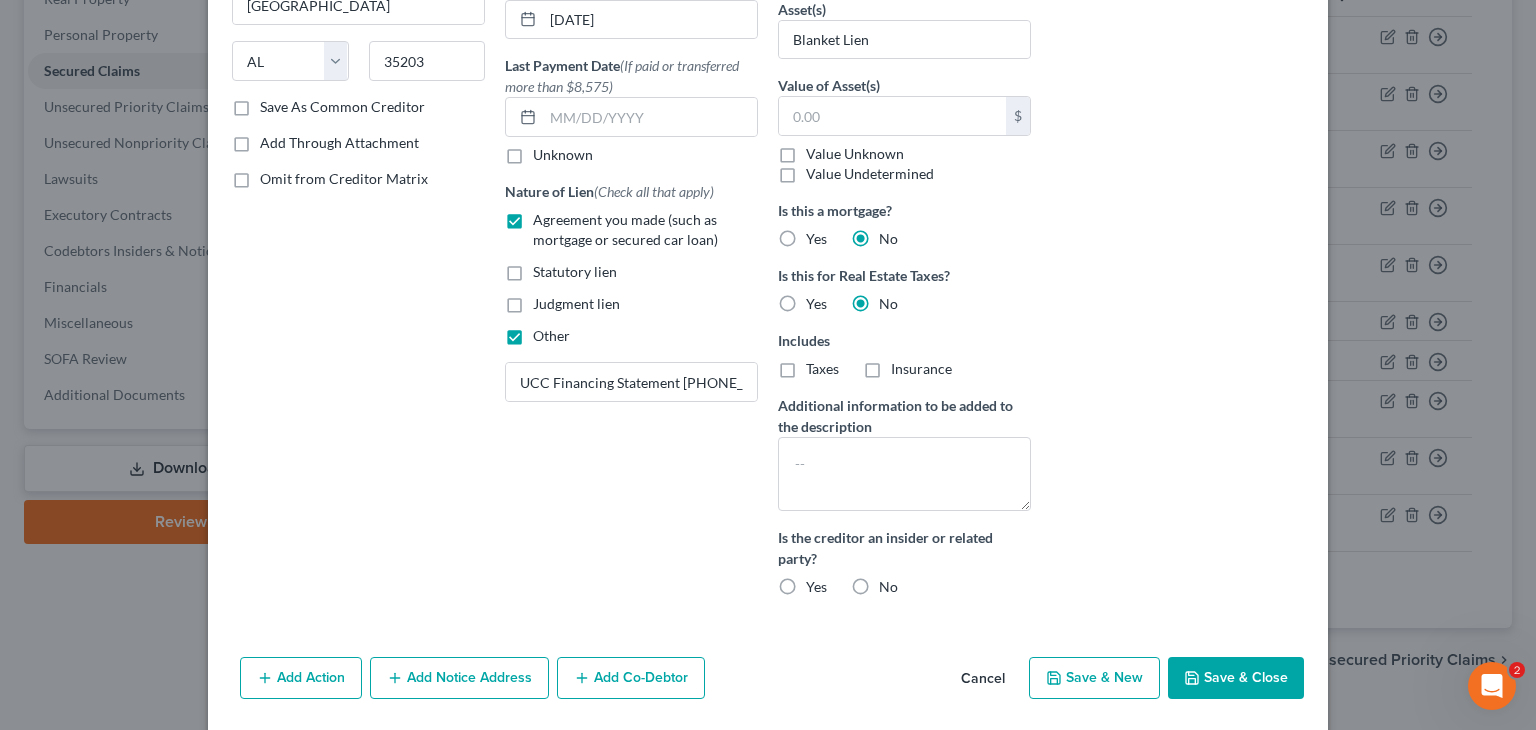 click on "No" at bounding box center (888, 587) 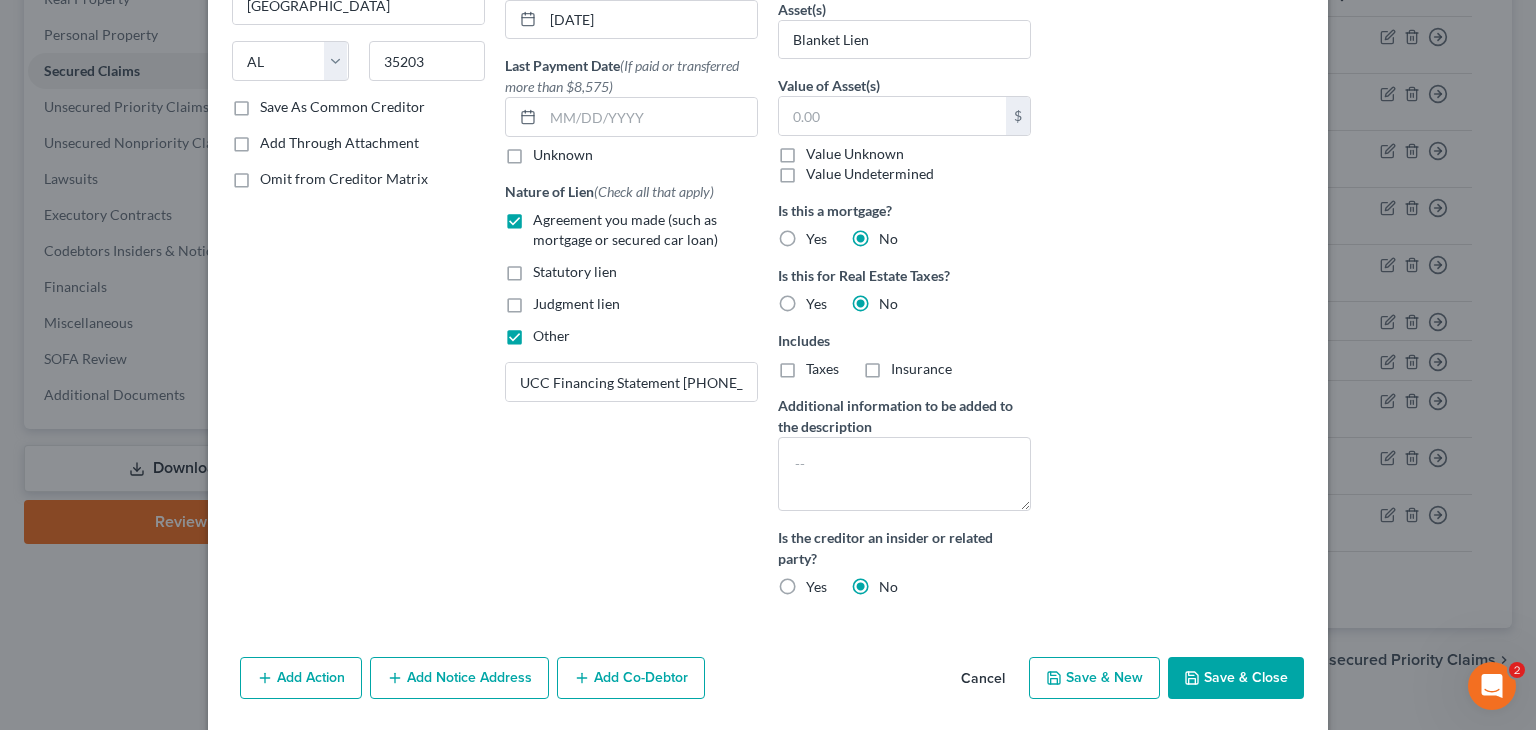 click on "Save & Close" at bounding box center (1236, 678) 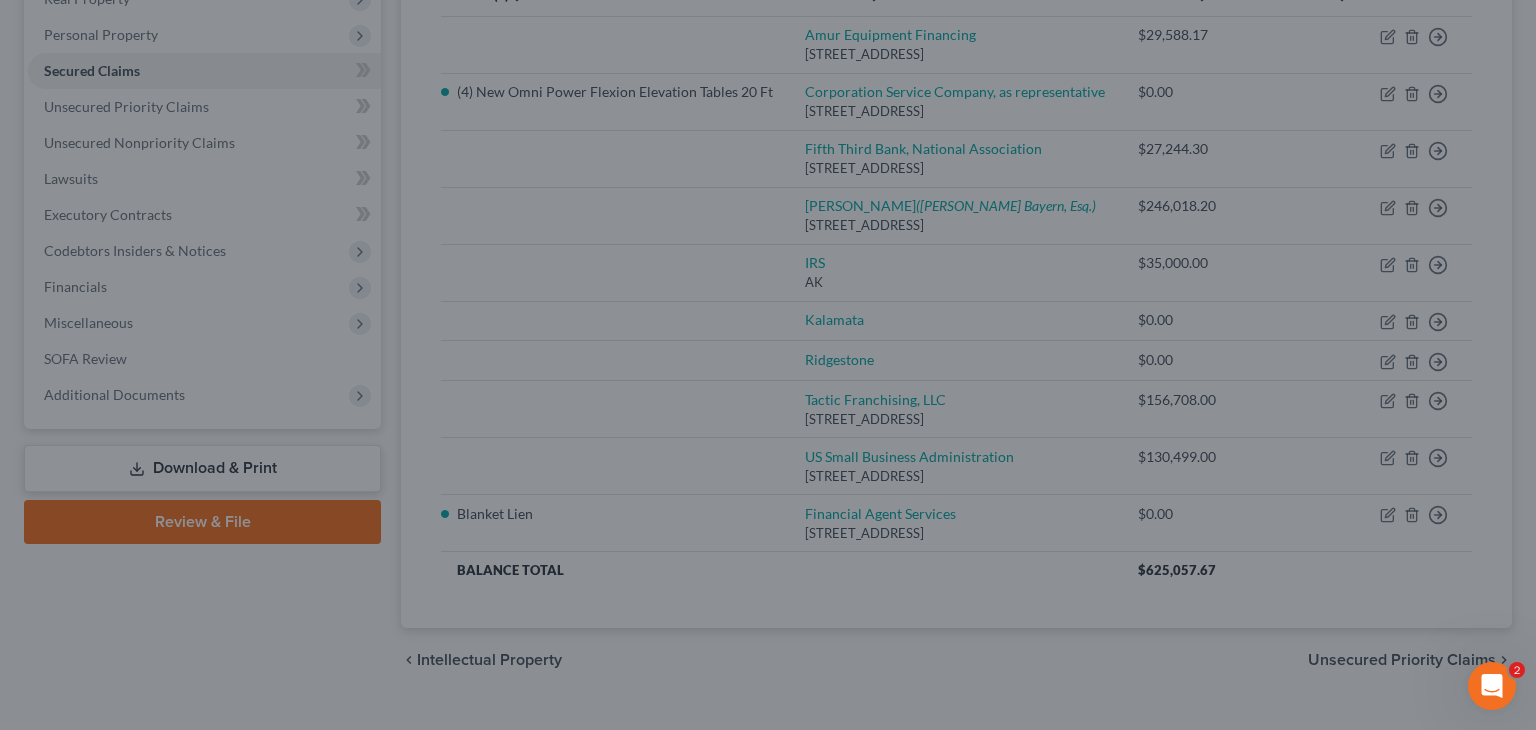 scroll, scrollTop: 164, scrollLeft: 0, axis: vertical 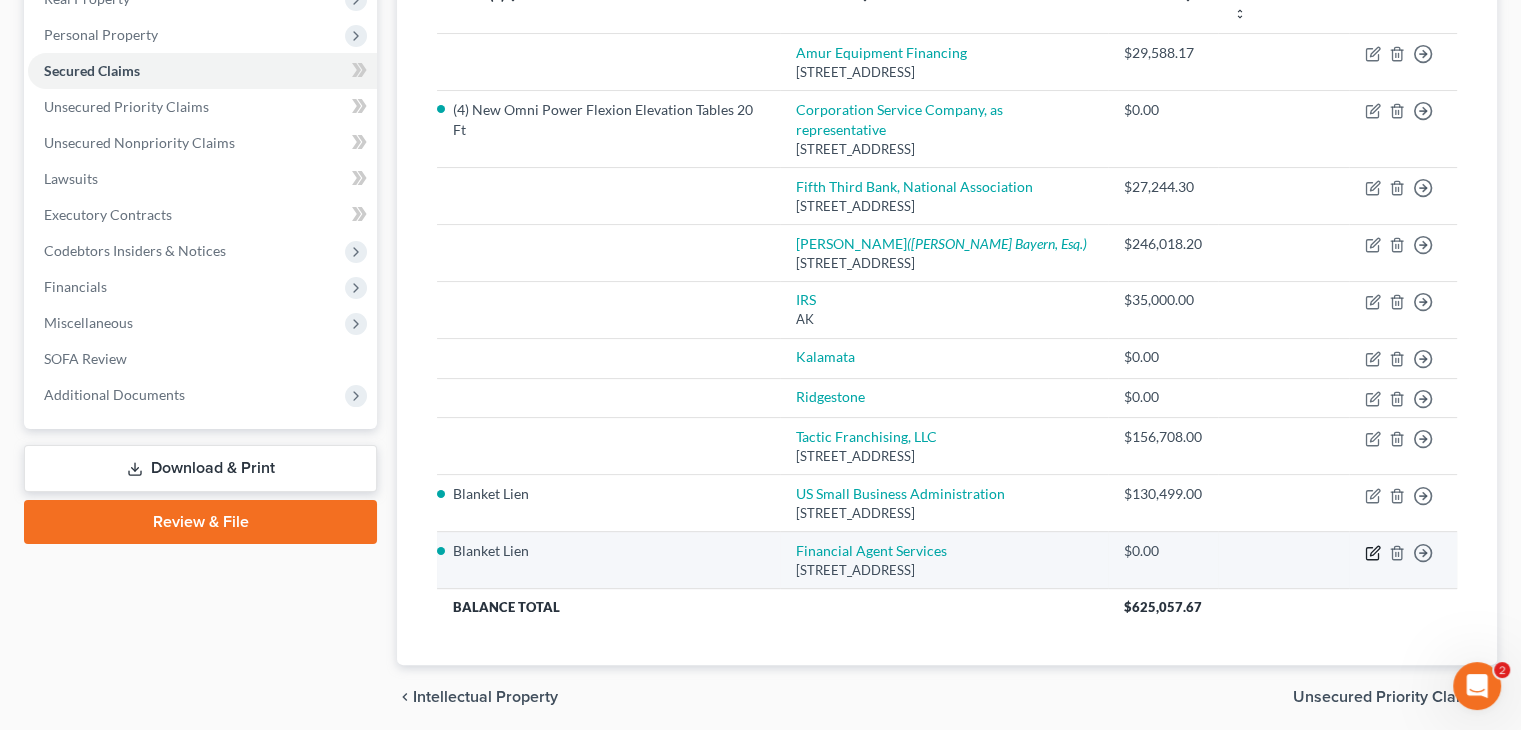 click 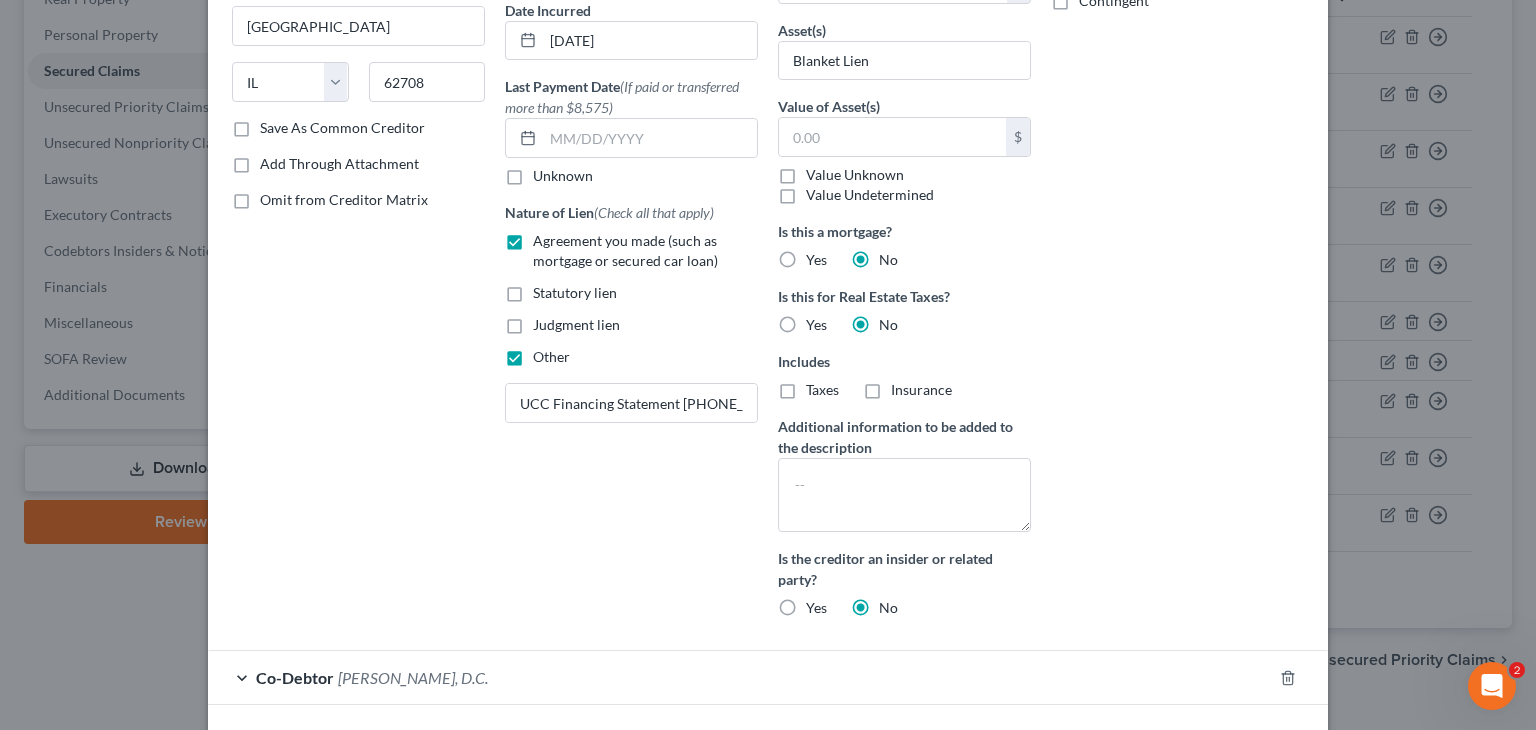 scroll, scrollTop: 300, scrollLeft: 0, axis: vertical 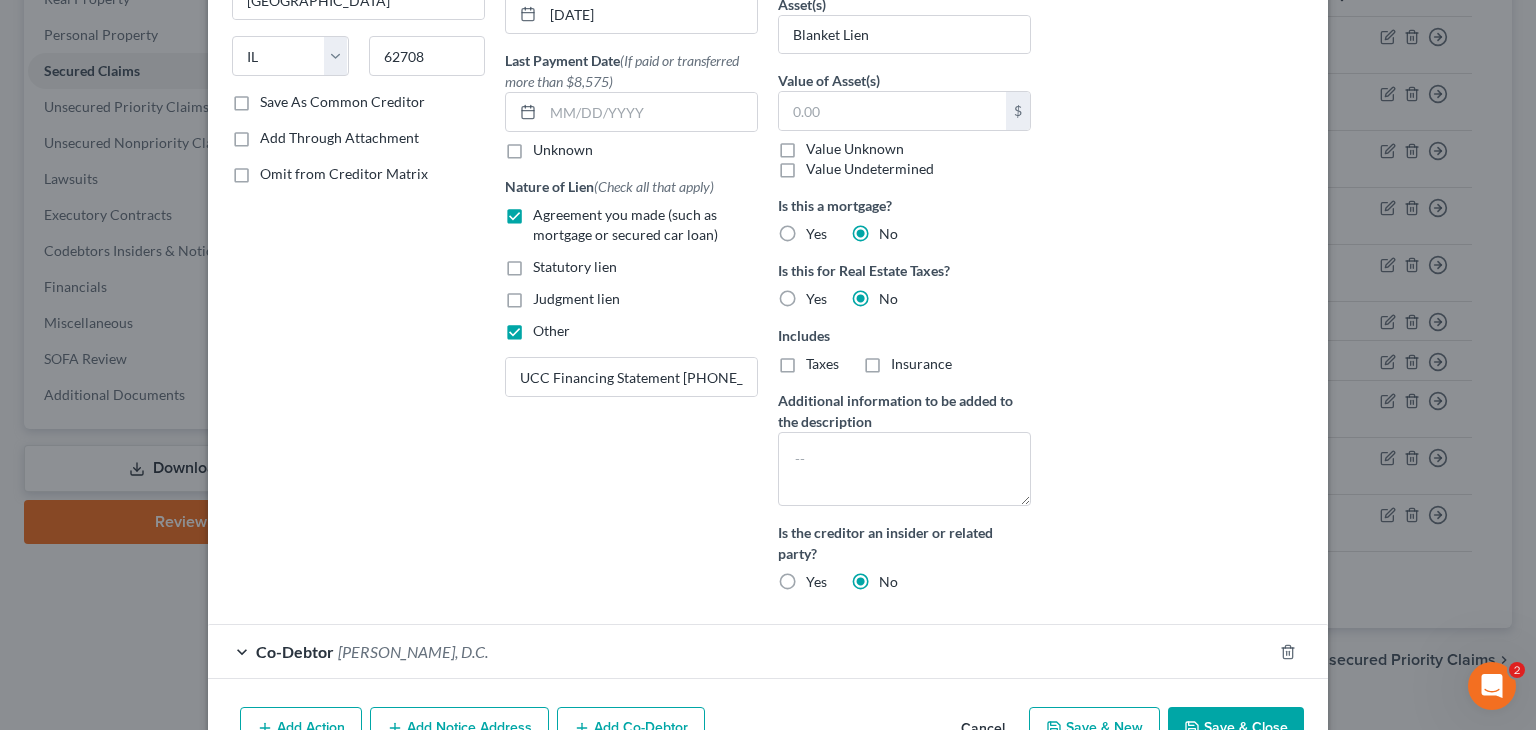 click on "Save & Close" at bounding box center [1236, 728] 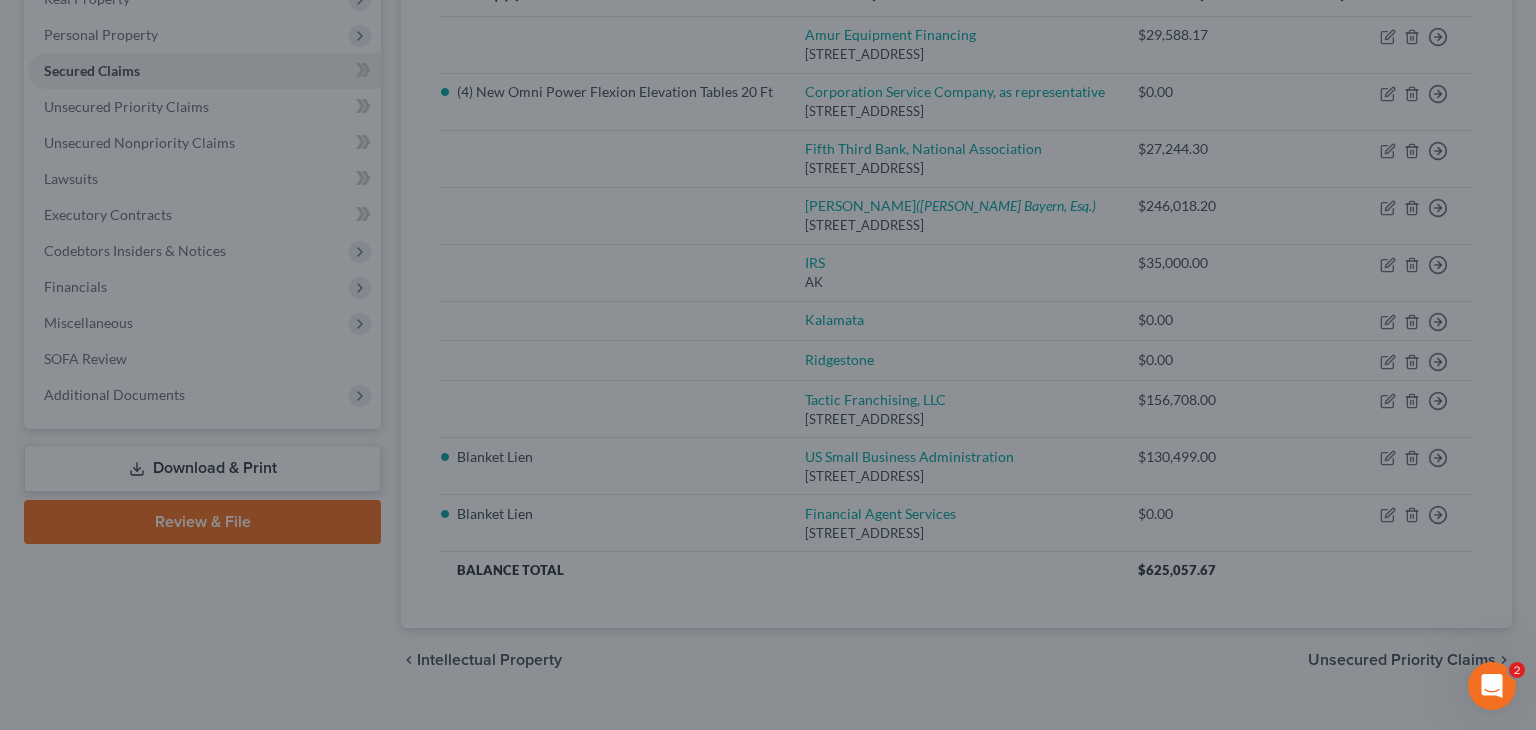 scroll, scrollTop: 219, scrollLeft: 0, axis: vertical 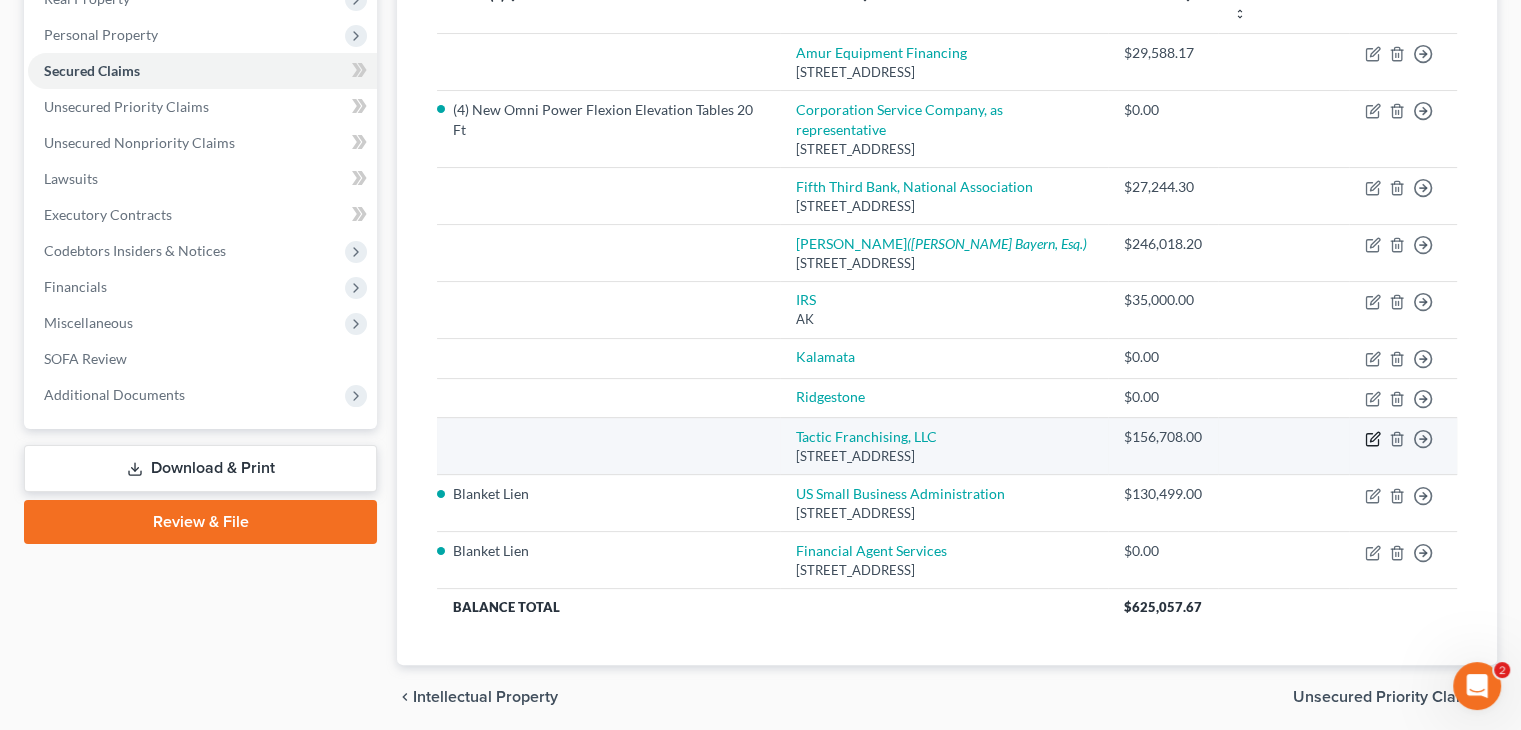 click 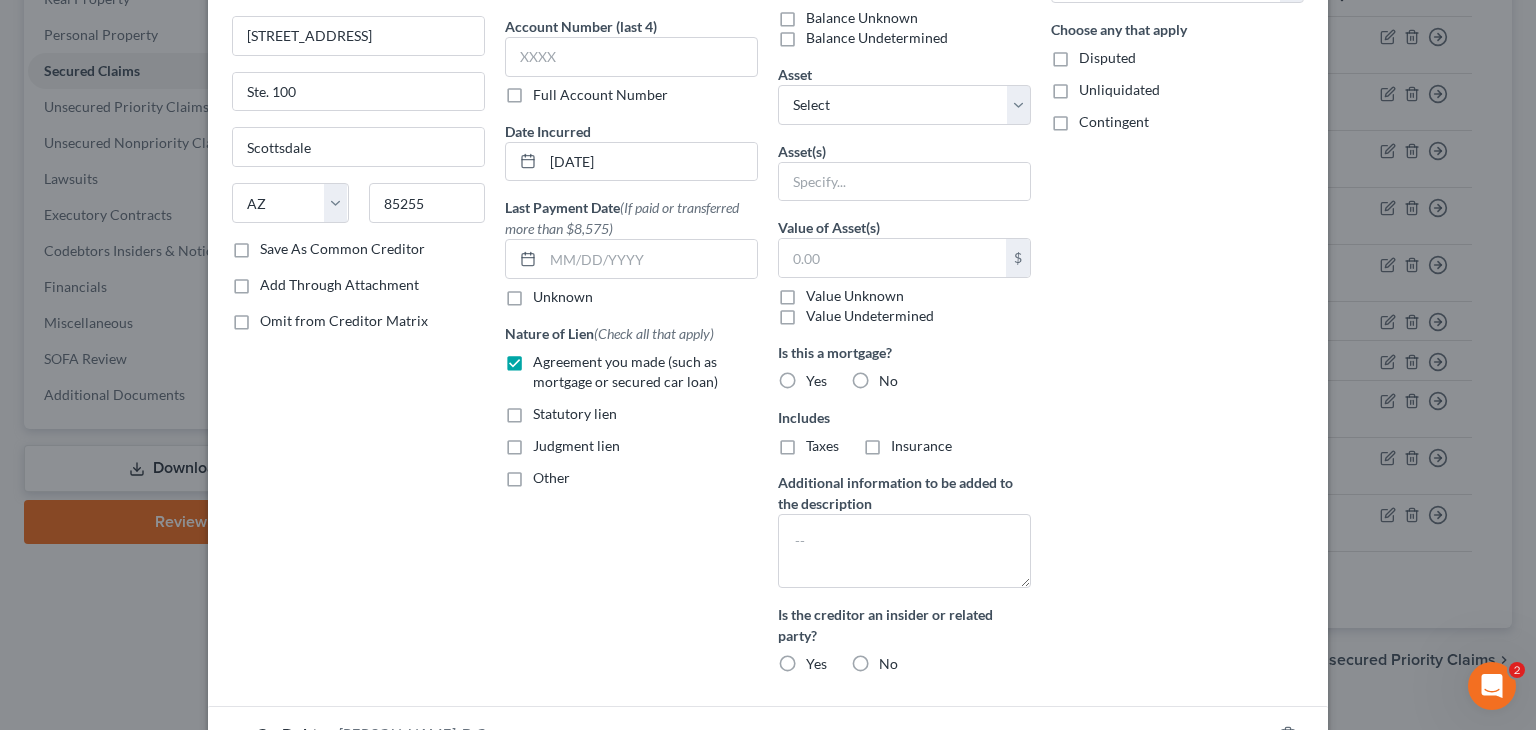 scroll, scrollTop: 200, scrollLeft: 0, axis: vertical 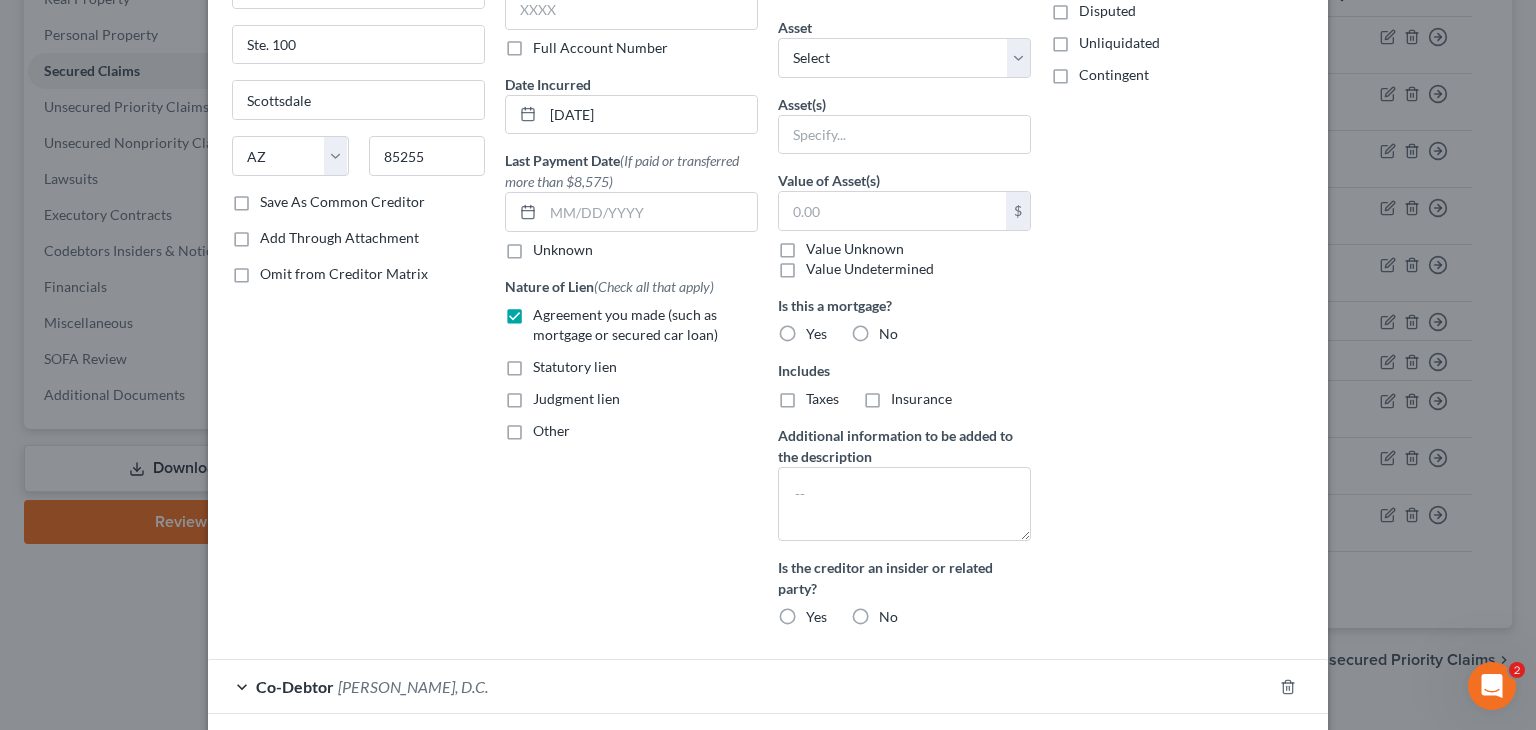 click on "No" at bounding box center [888, 334] 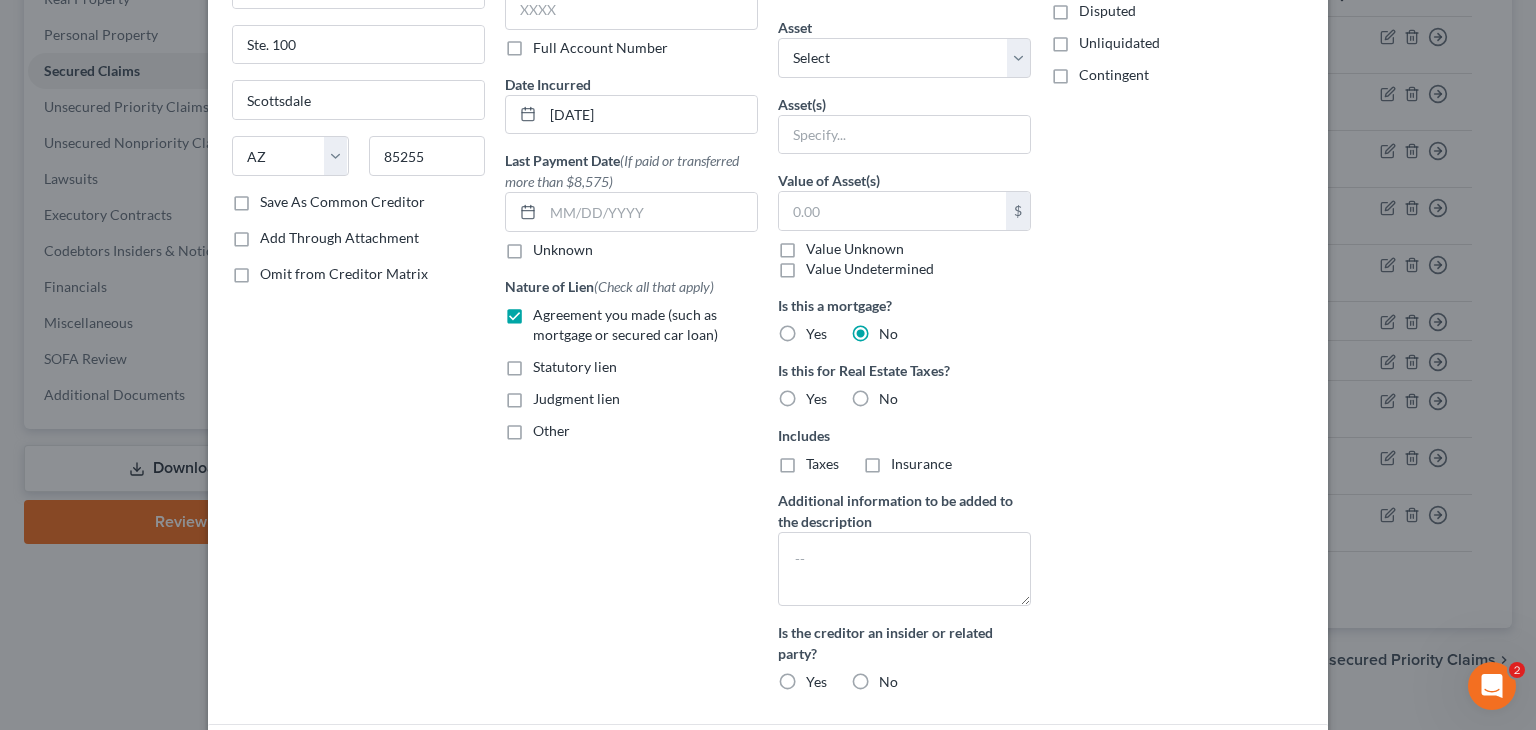 click on "No" at bounding box center [888, 399] 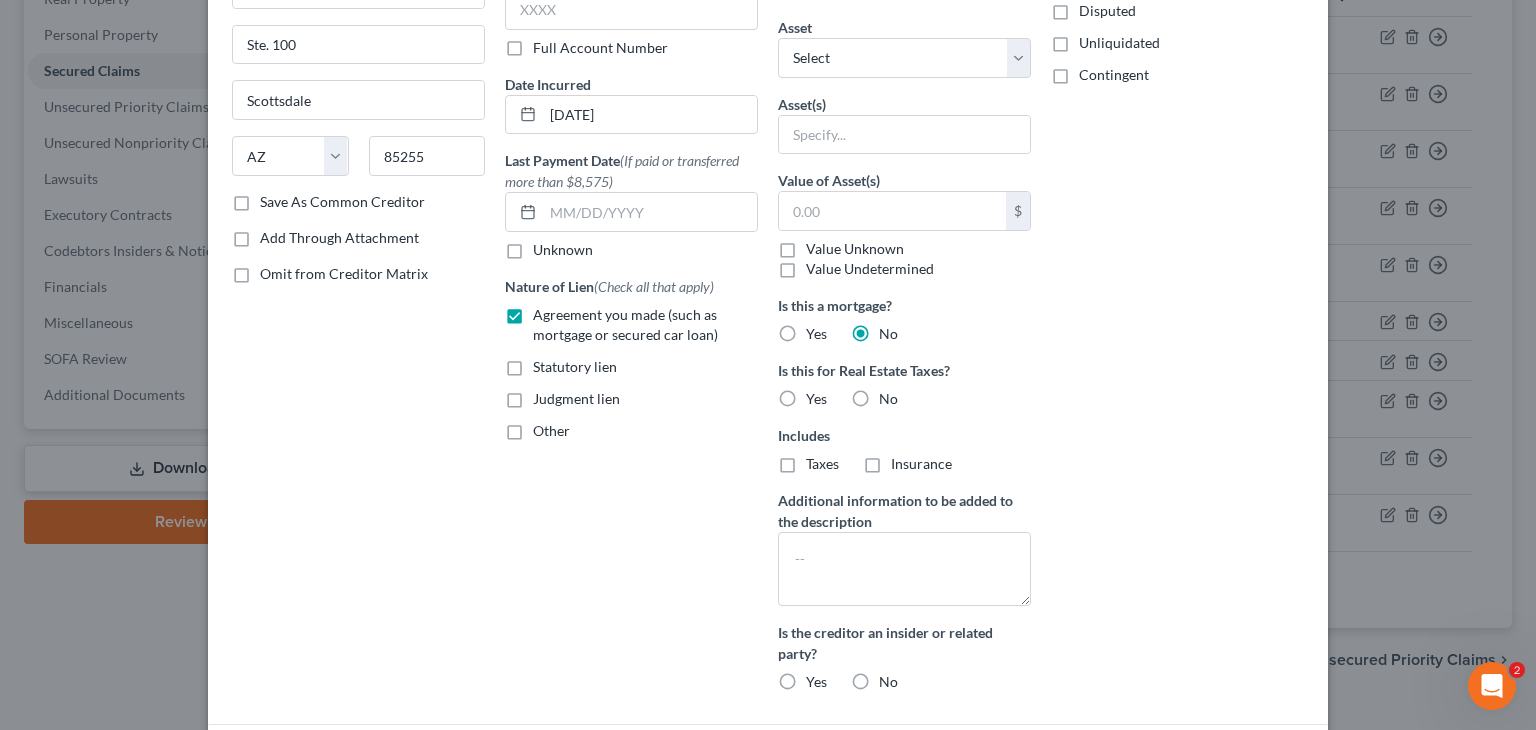 click on "No" at bounding box center (893, 395) 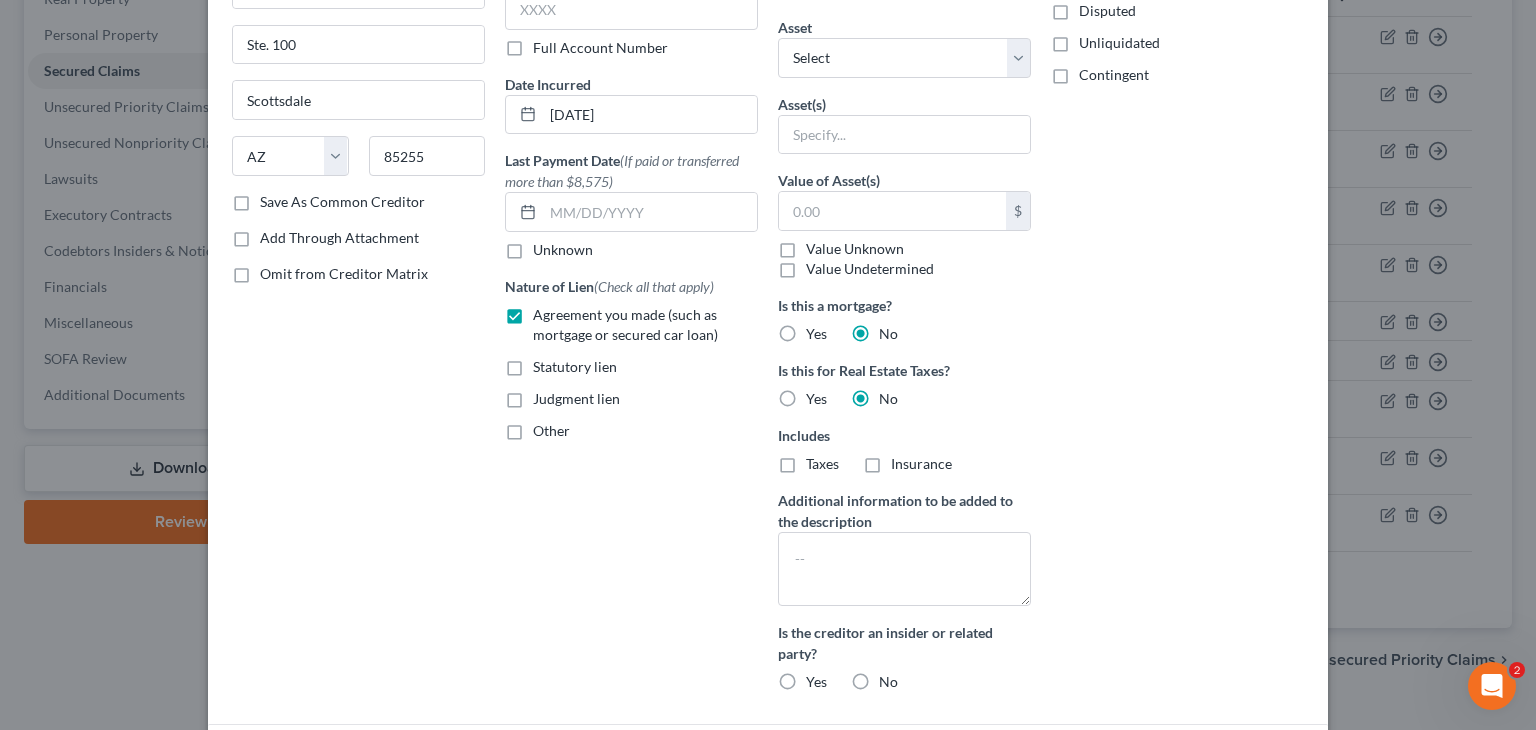 click on "No" at bounding box center (888, 682) 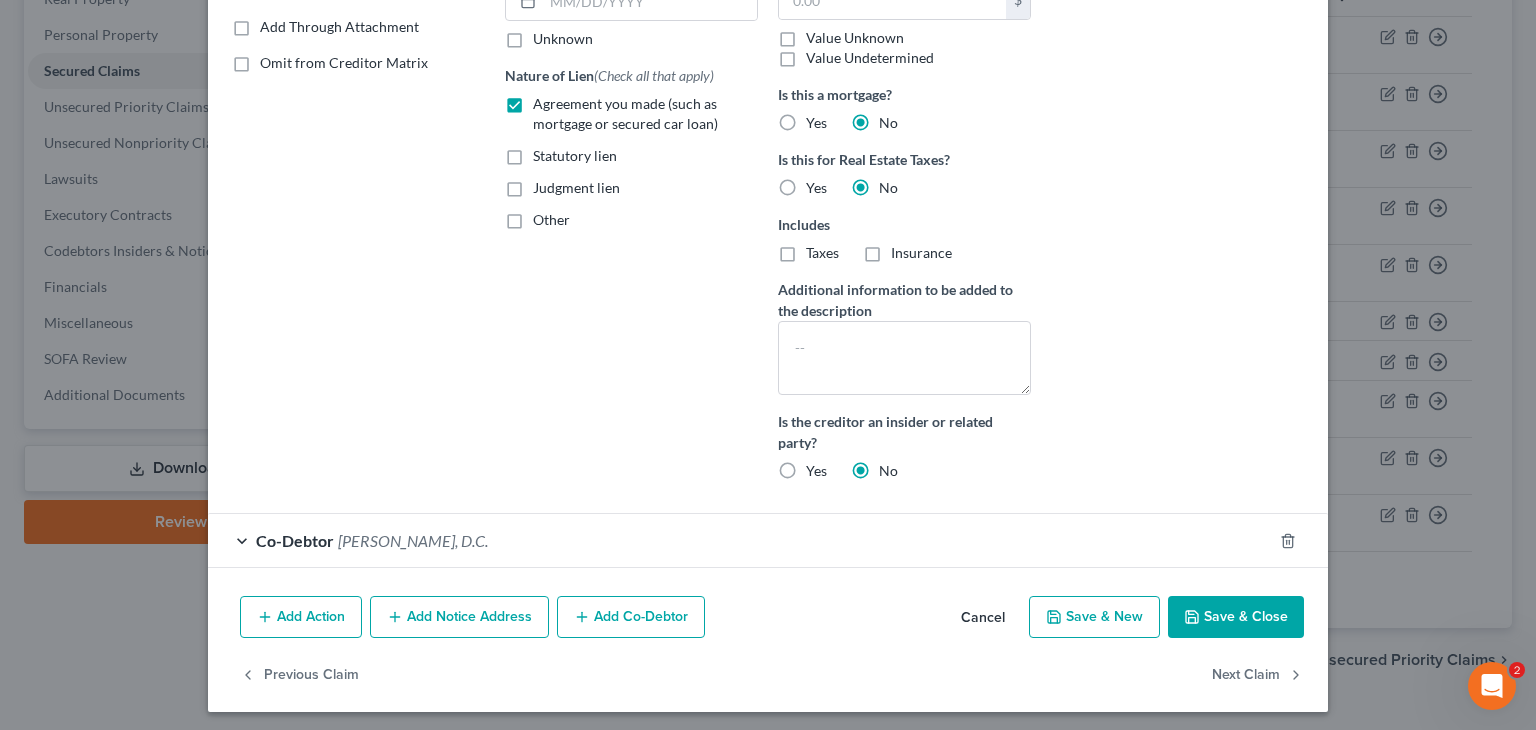 scroll, scrollTop: 414, scrollLeft: 0, axis: vertical 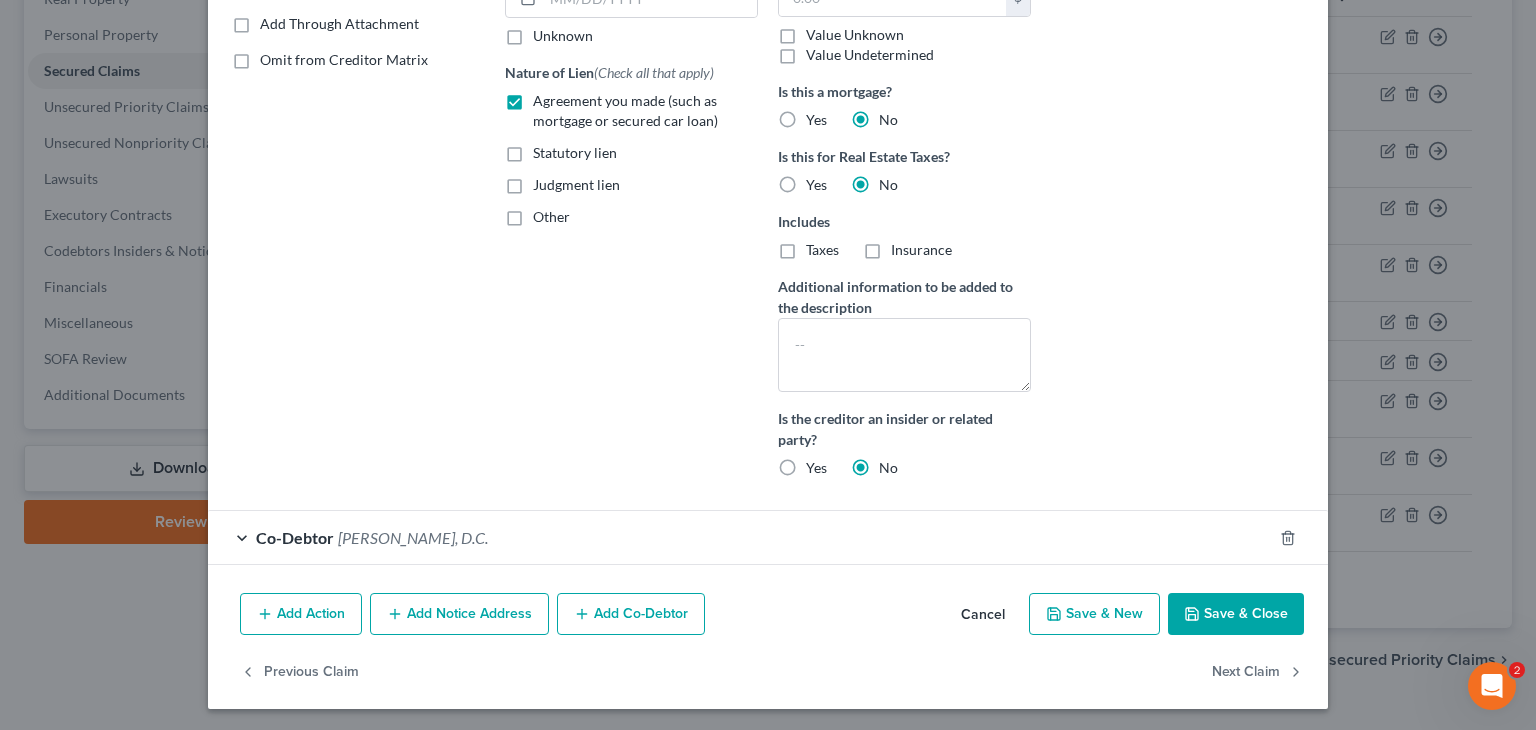click on "Other" at bounding box center (551, 217) 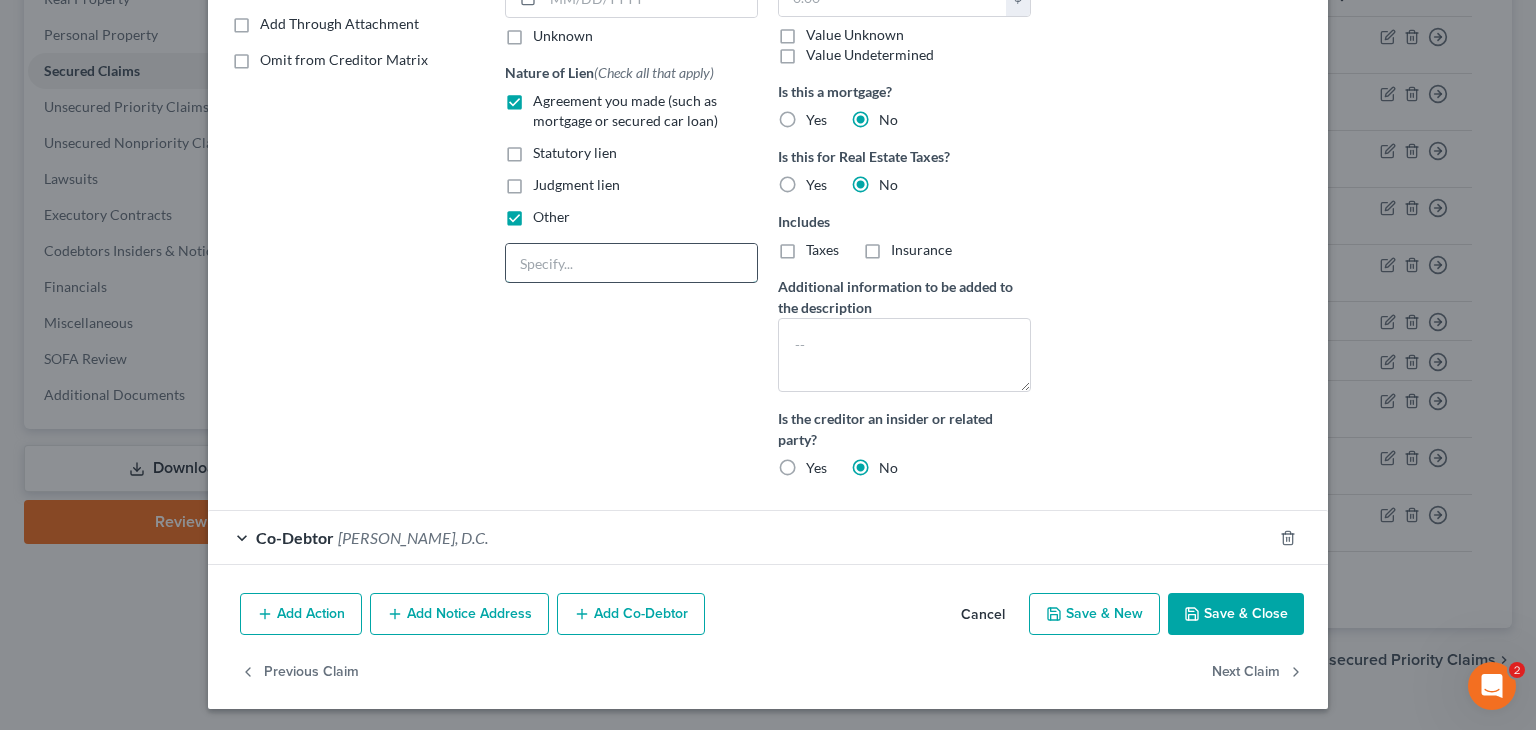 click at bounding box center (631, 263) 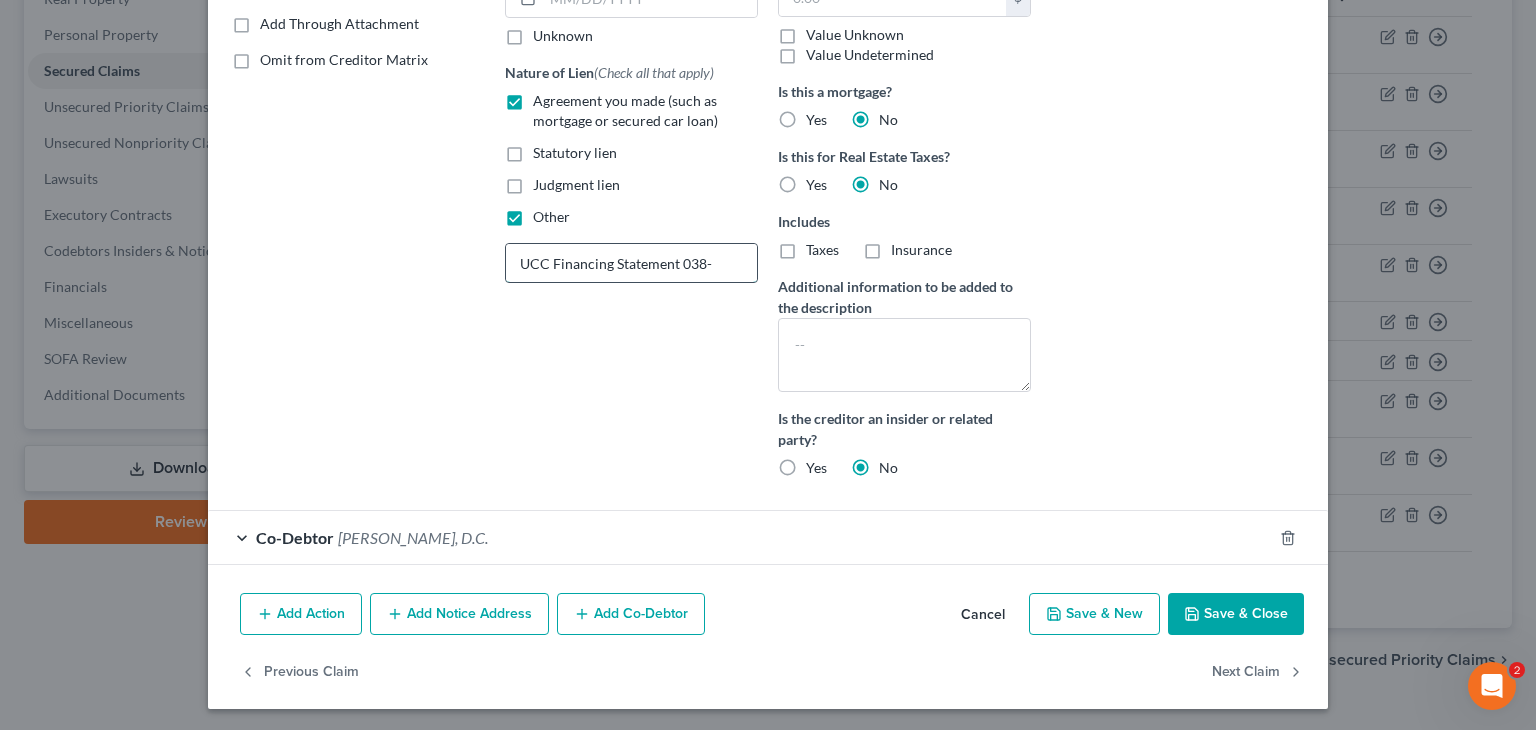 drag, startPoint x: 684, startPoint y: 258, endPoint x: 708, endPoint y: 261, distance: 24.186773 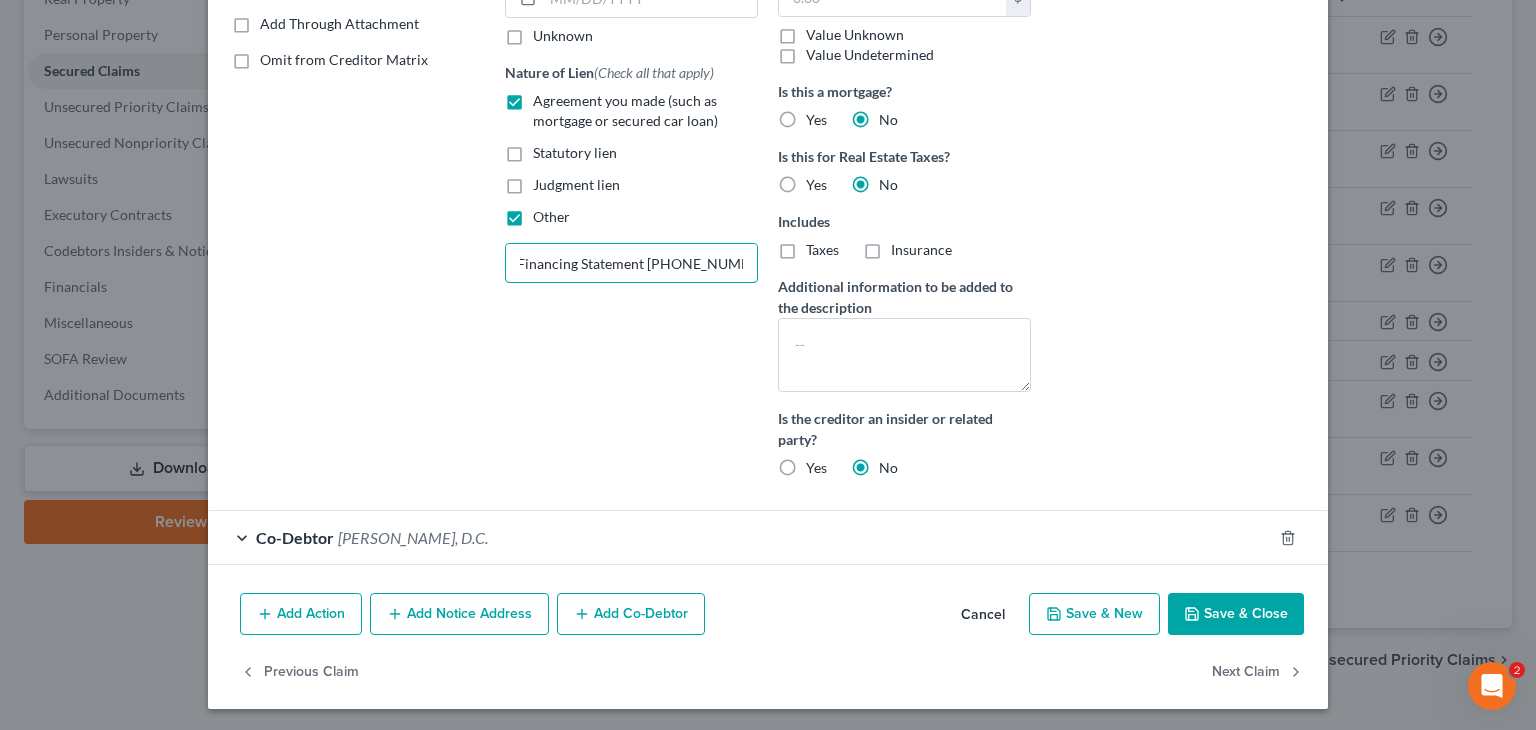 scroll, scrollTop: 0, scrollLeft: 52, axis: horizontal 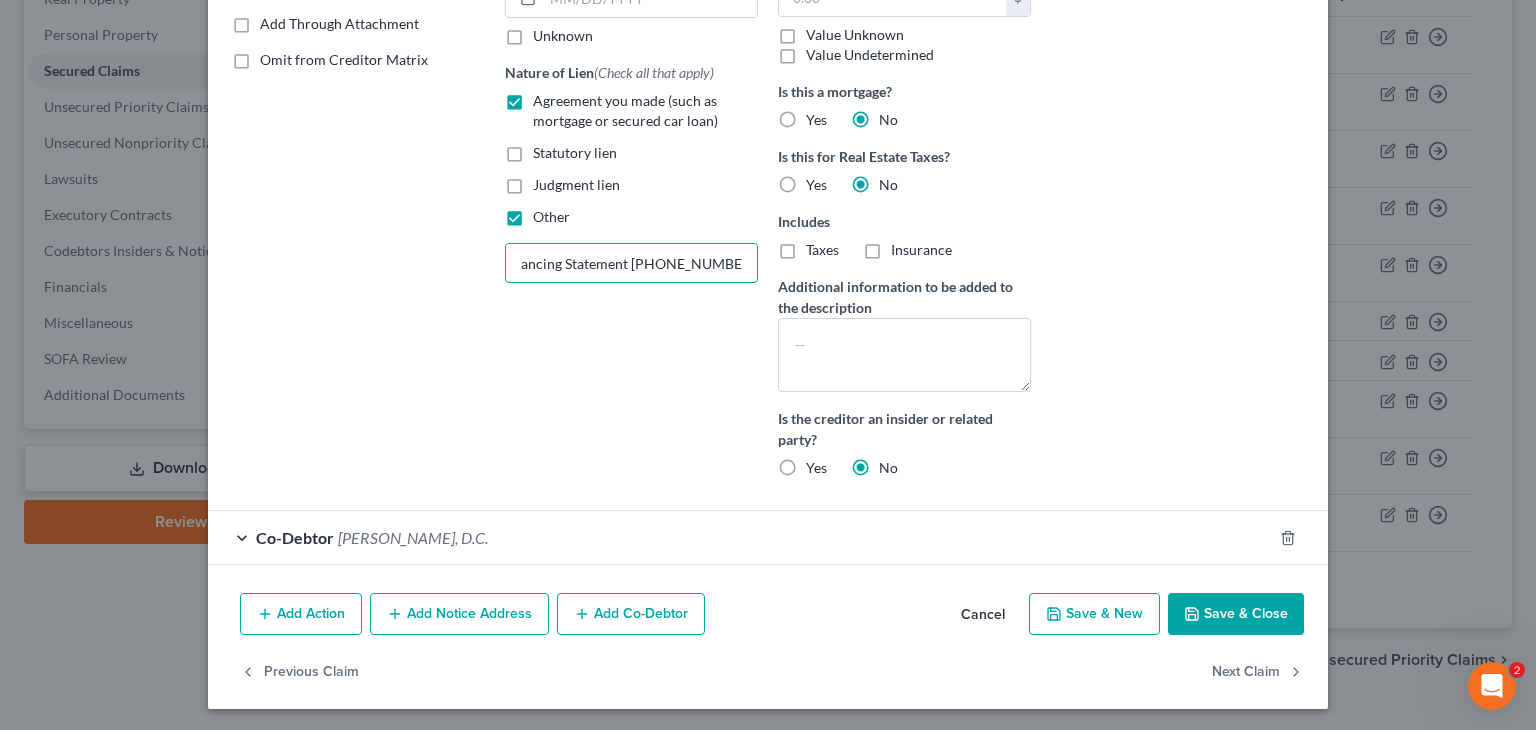 type on "UCC Financing Statement [PHONE_NUMBER]" 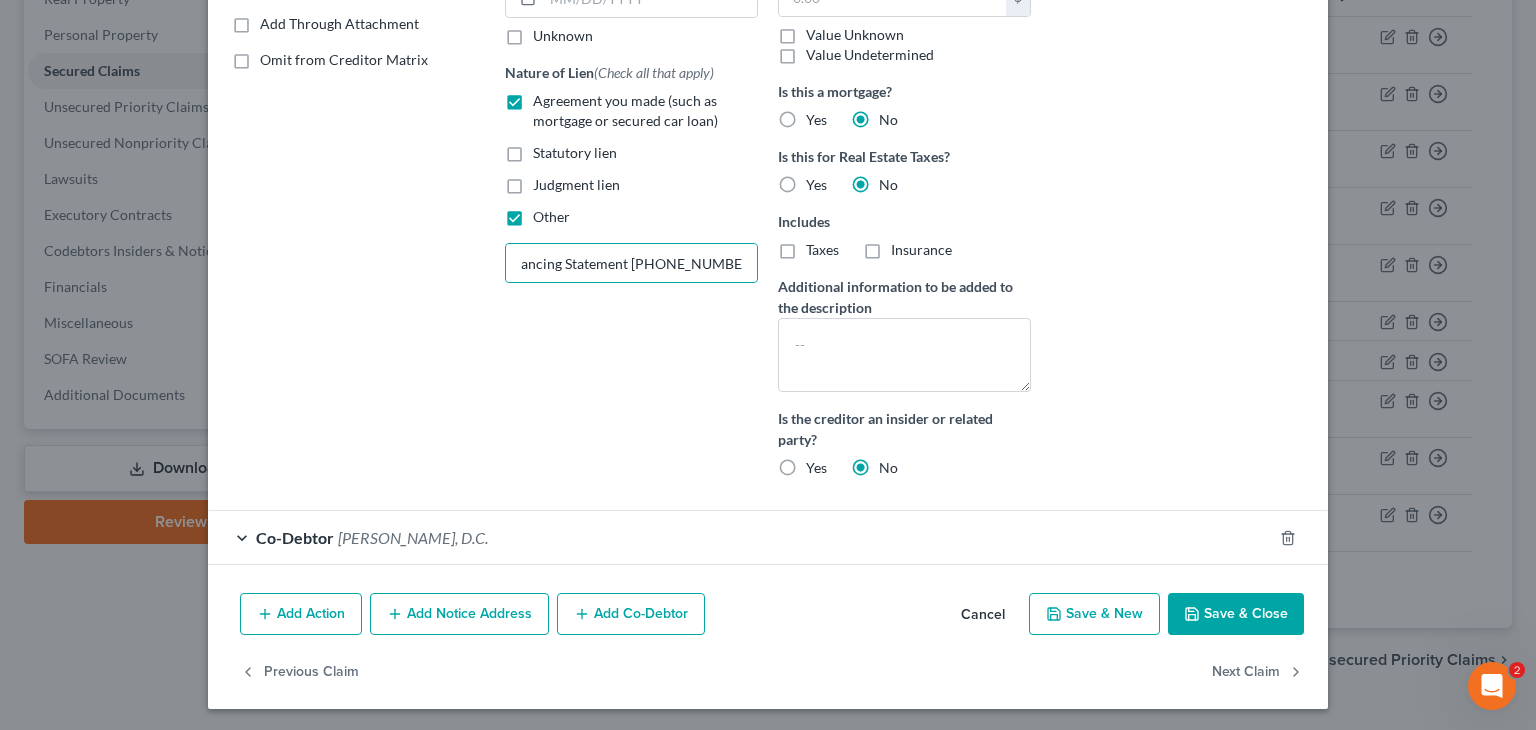 click on "Save & Close" at bounding box center (1236, 614) 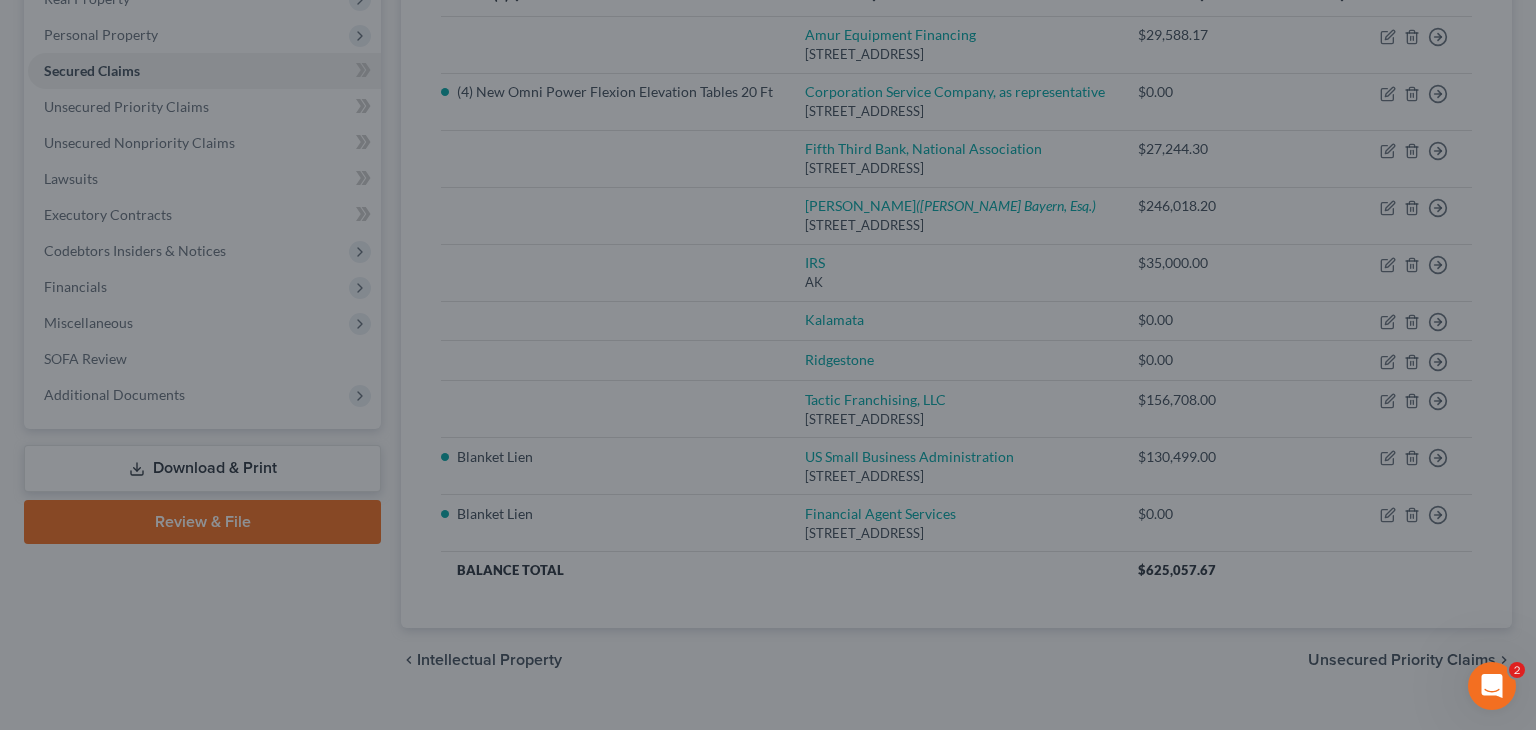 scroll, scrollTop: 0, scrollLeft: 0, axis: both 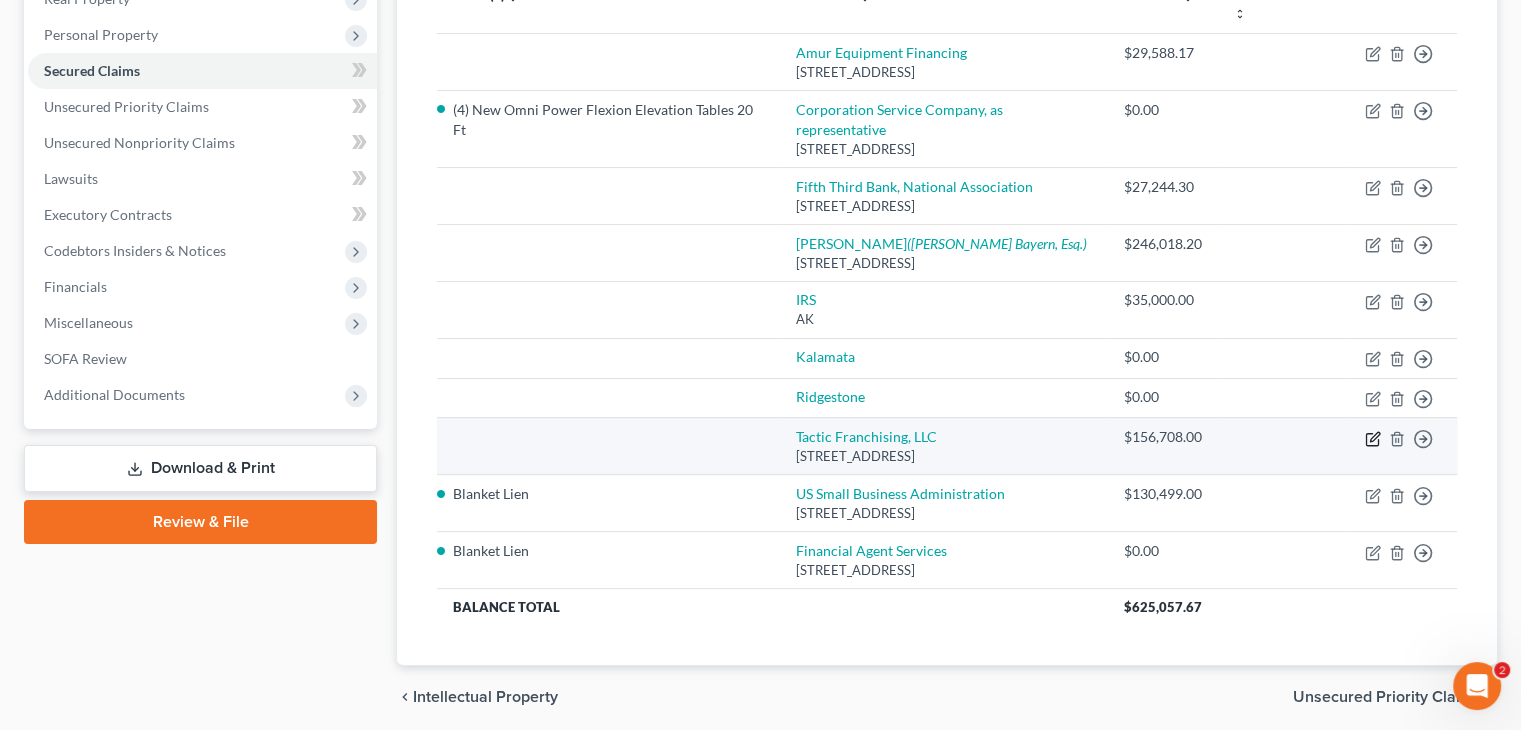 click 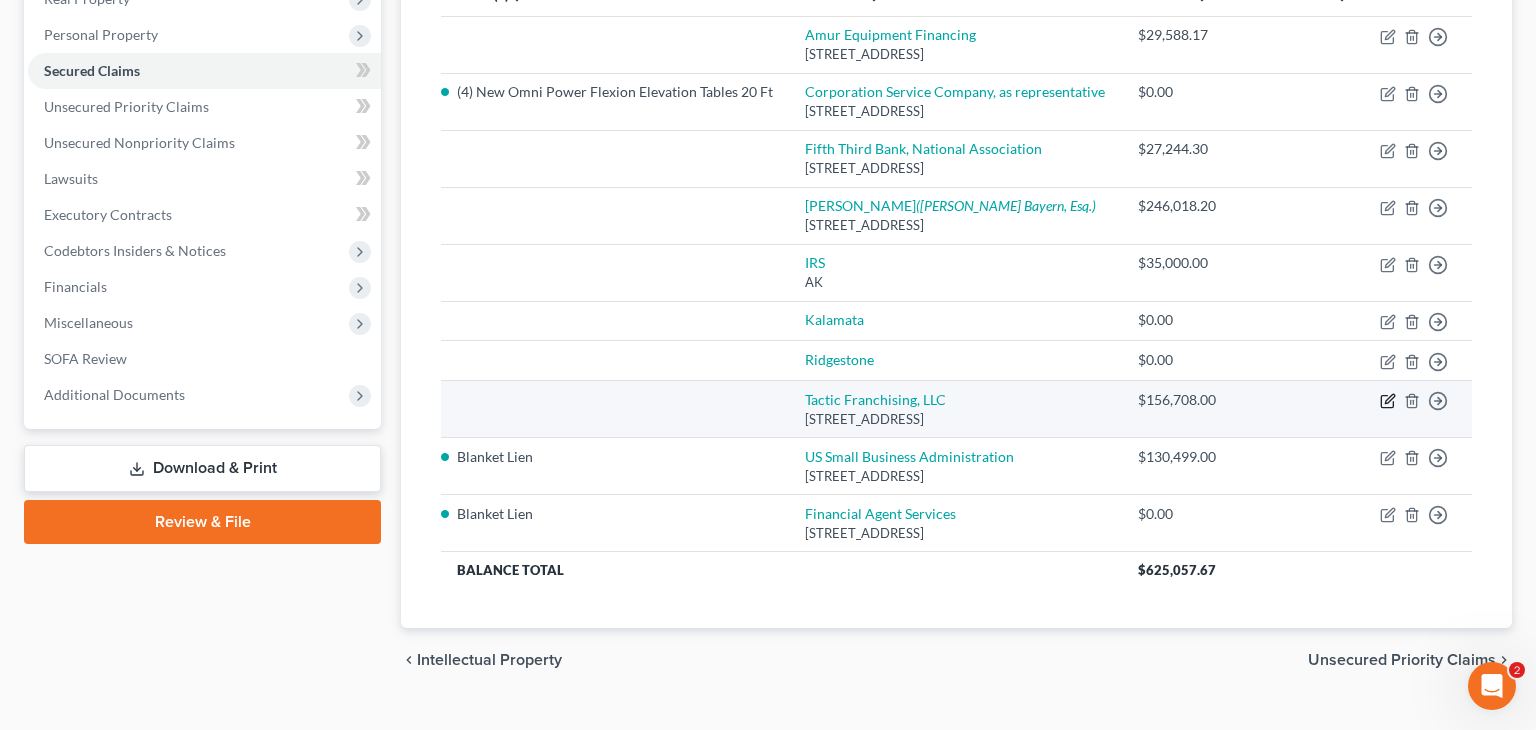 select on "3" 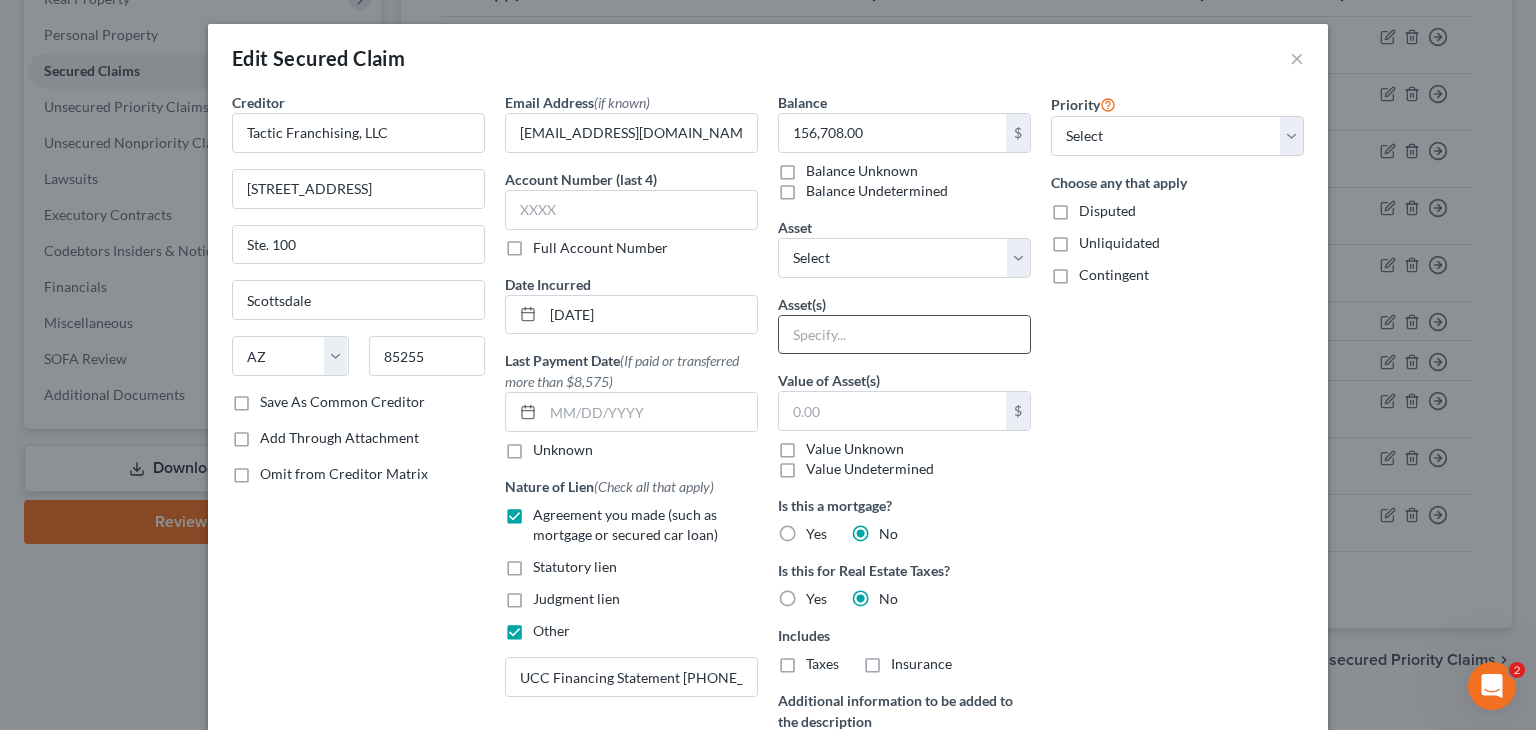drag, startPoint x: 817, startPoint y: 331, endPoint x: 821, endPoint y: 341, distance: 10.770329 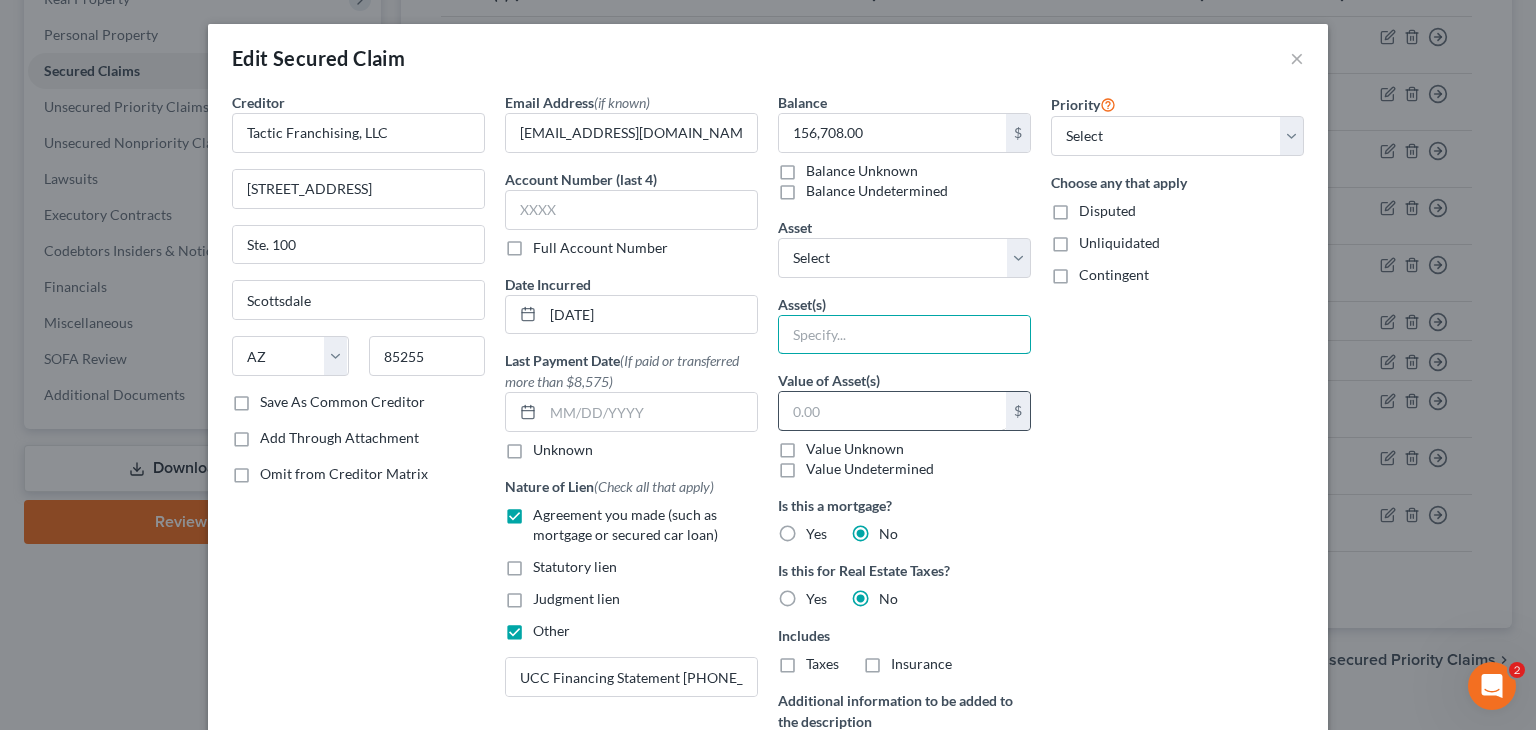 type on "Blanket Lien" 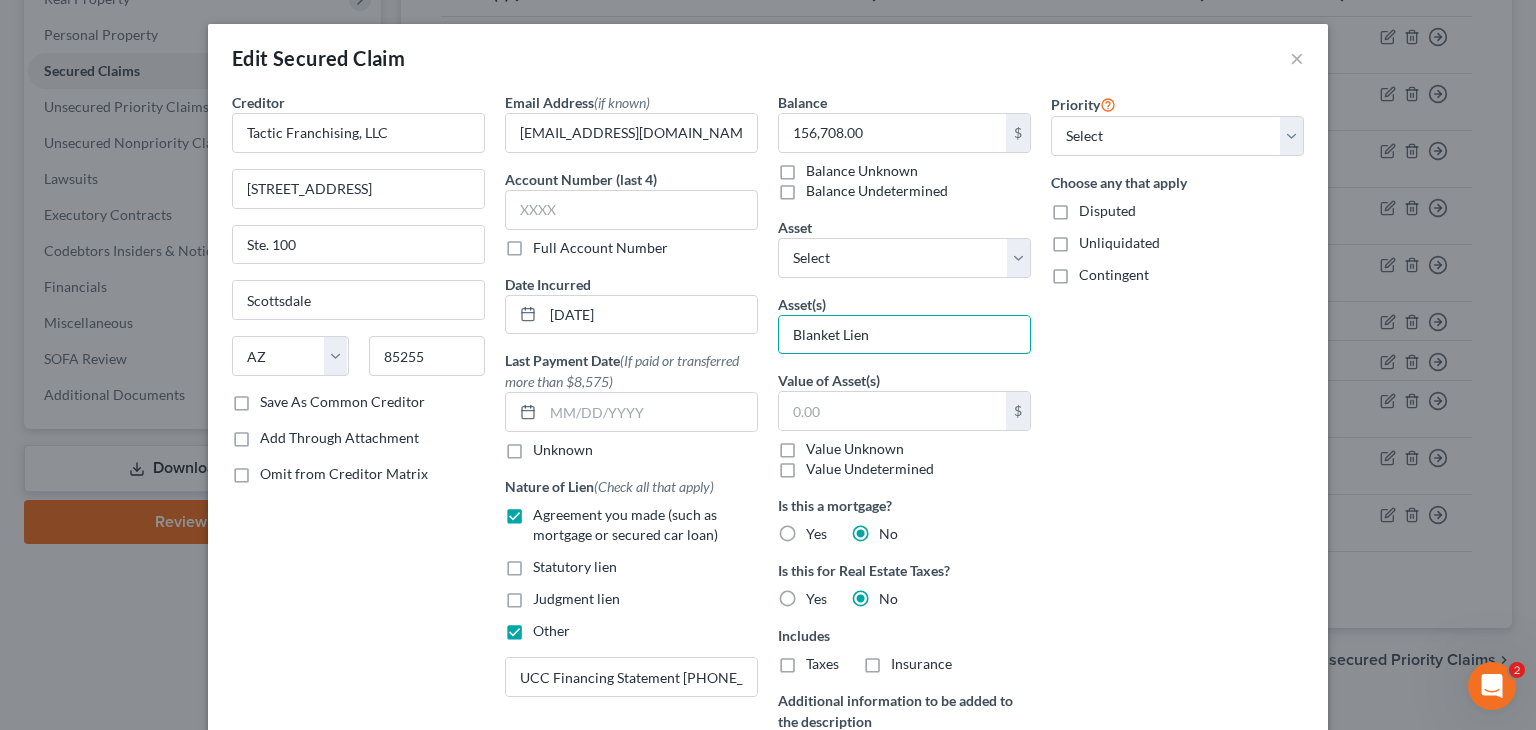 scroll, scrollTop: 400, scrollLeft: 0, axis: vertical 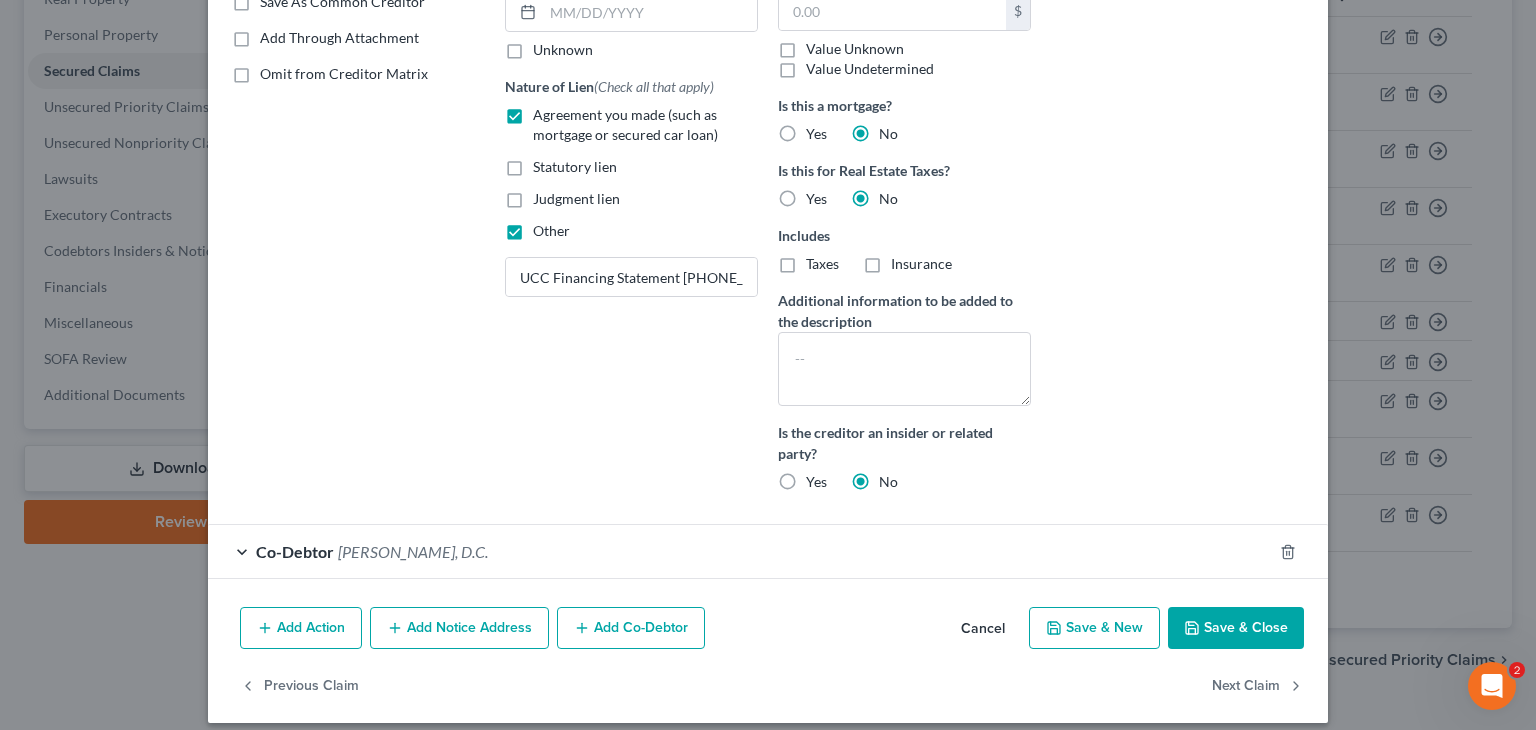 click on "Save & Close" at bounding box center [1236, 628] 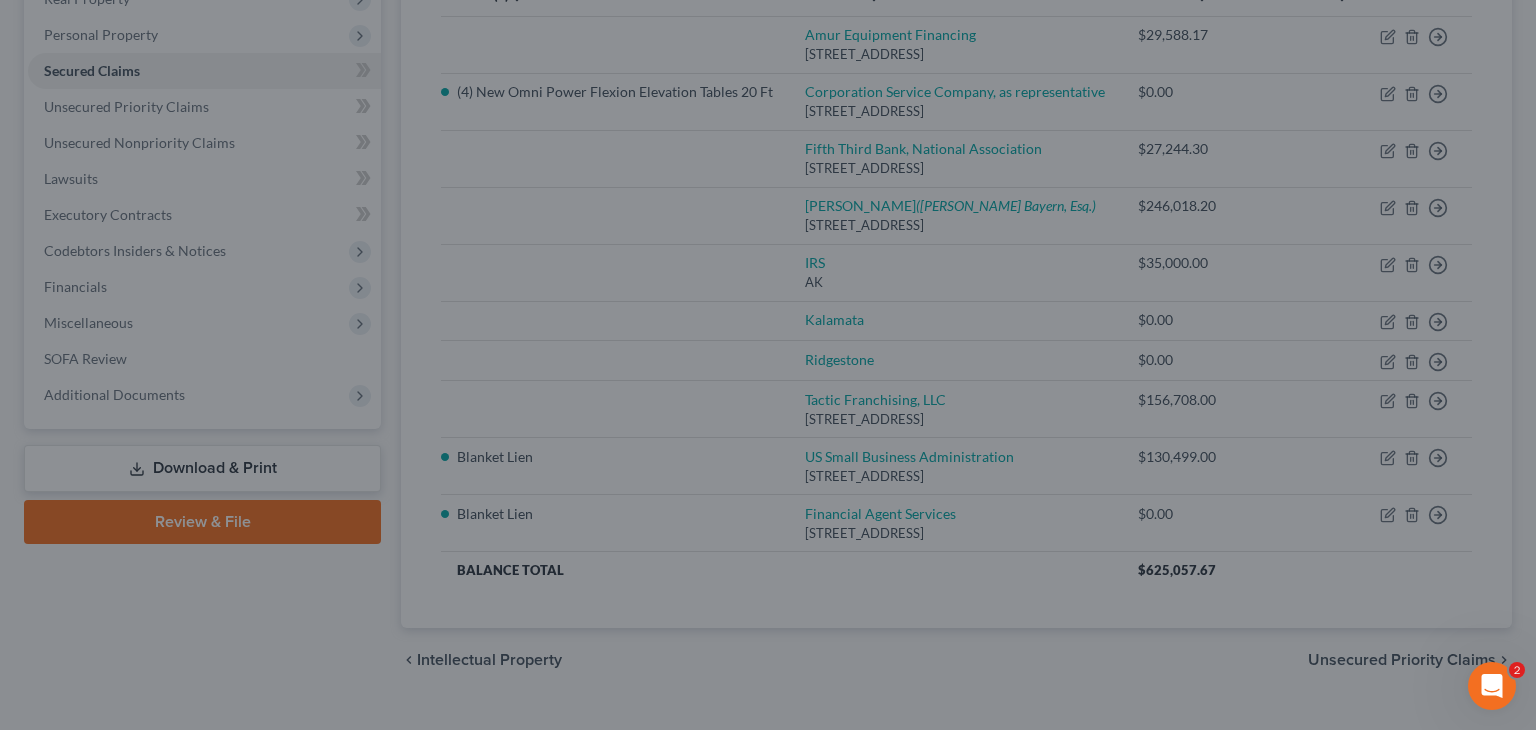 scroll, scrollTop: 219, scrollLeft: 0, axis: vertical 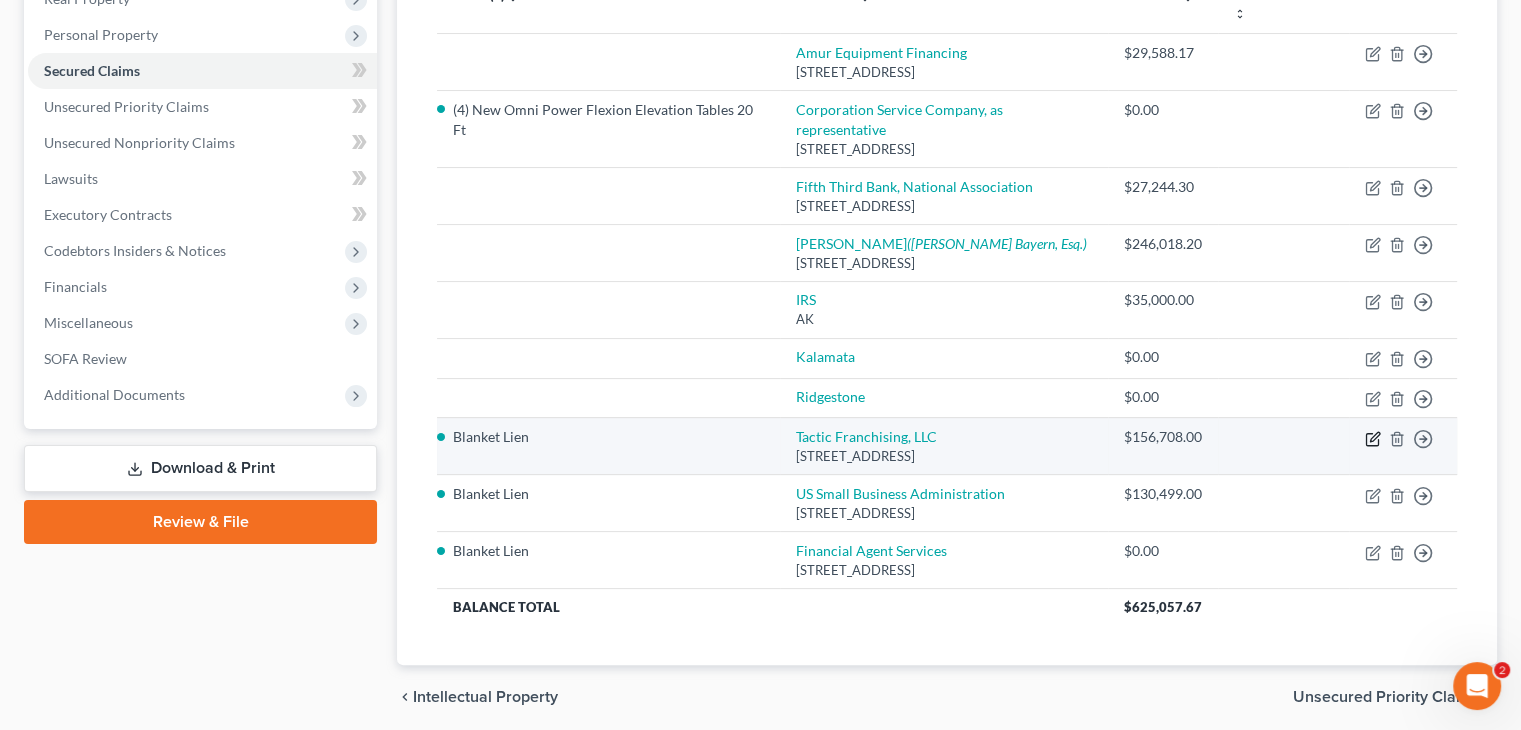 click 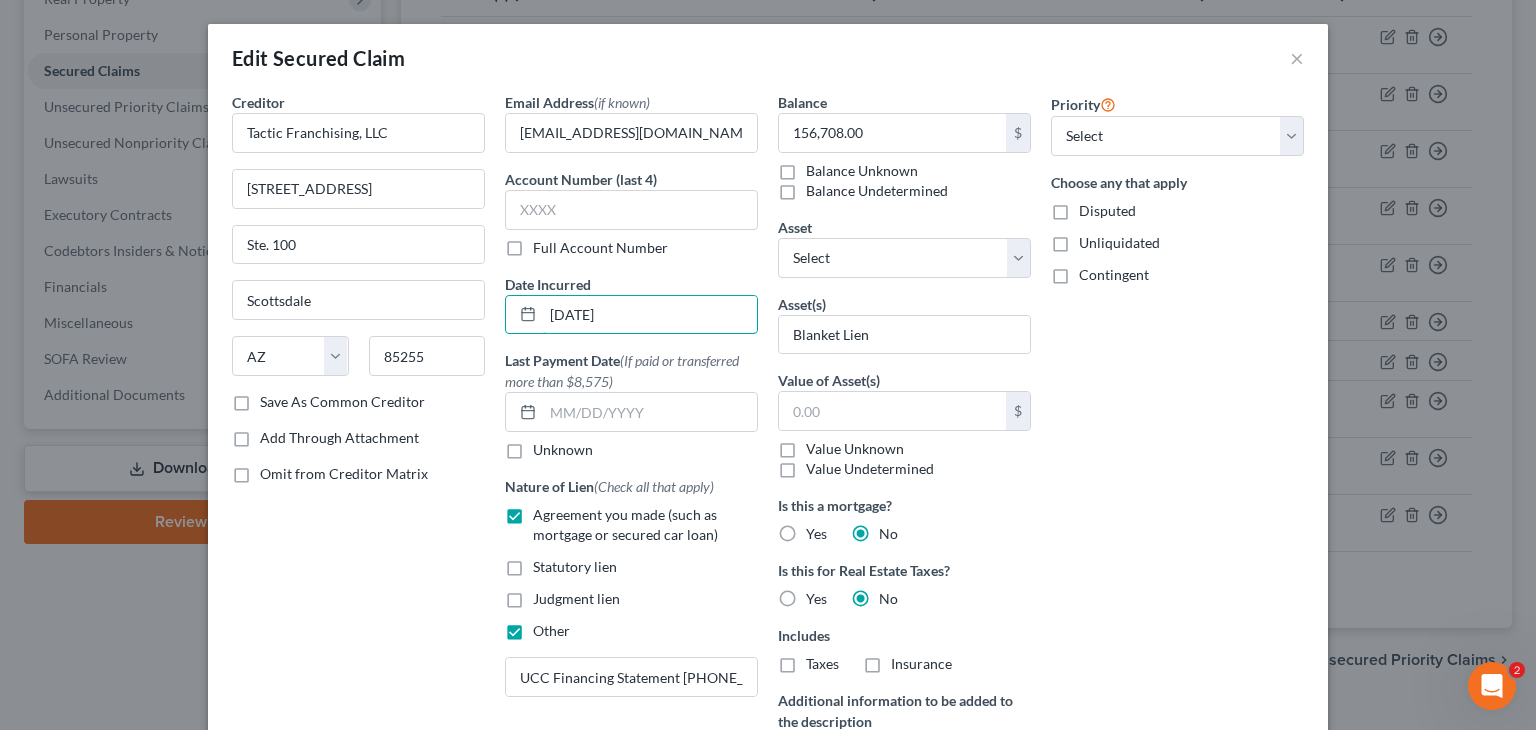 drag, startPoint x: 672, startPoint y: 321, endPoint x: 271, endPoint y: 277, distance: 403.40674 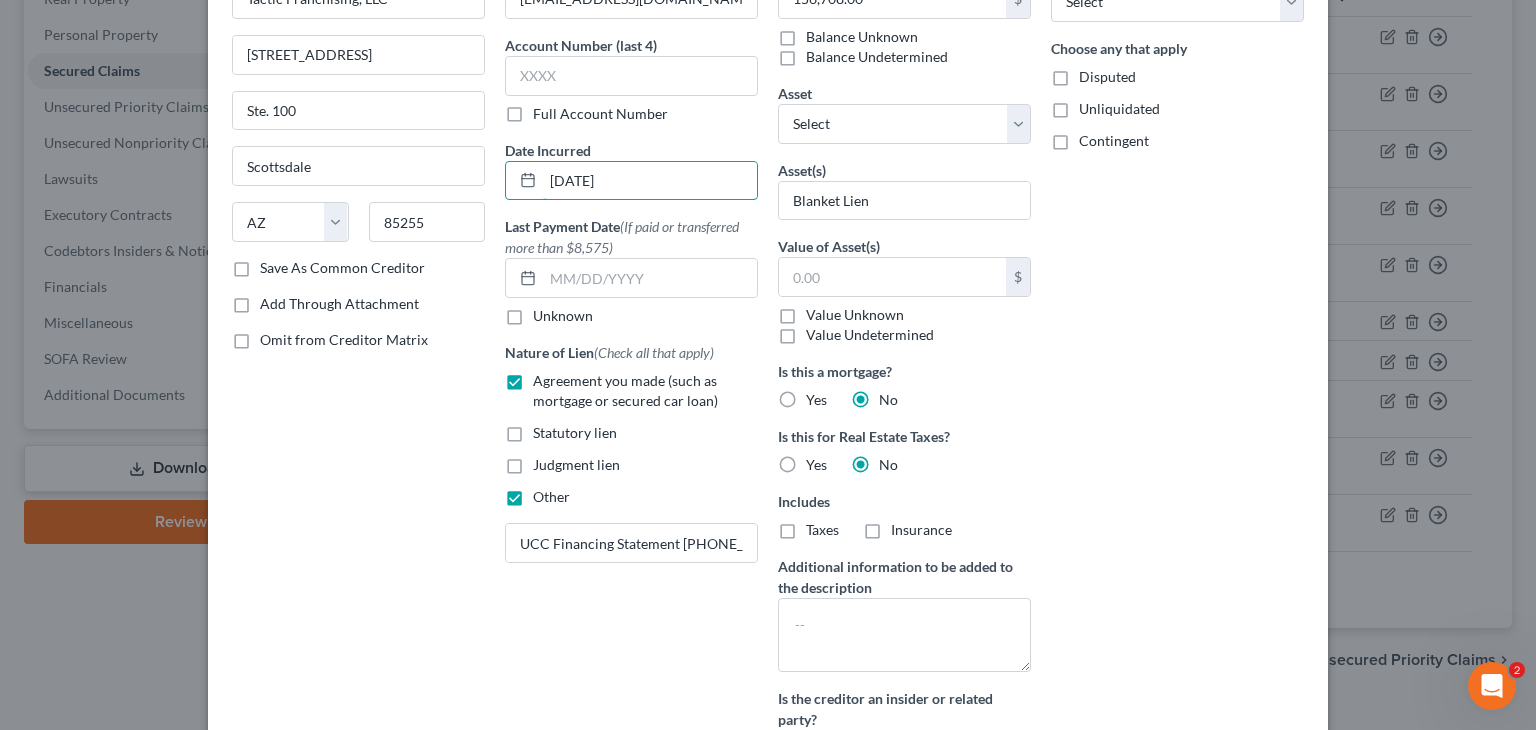scroll, scrollTop: 414, scrollLeft: 0, axis: vertical 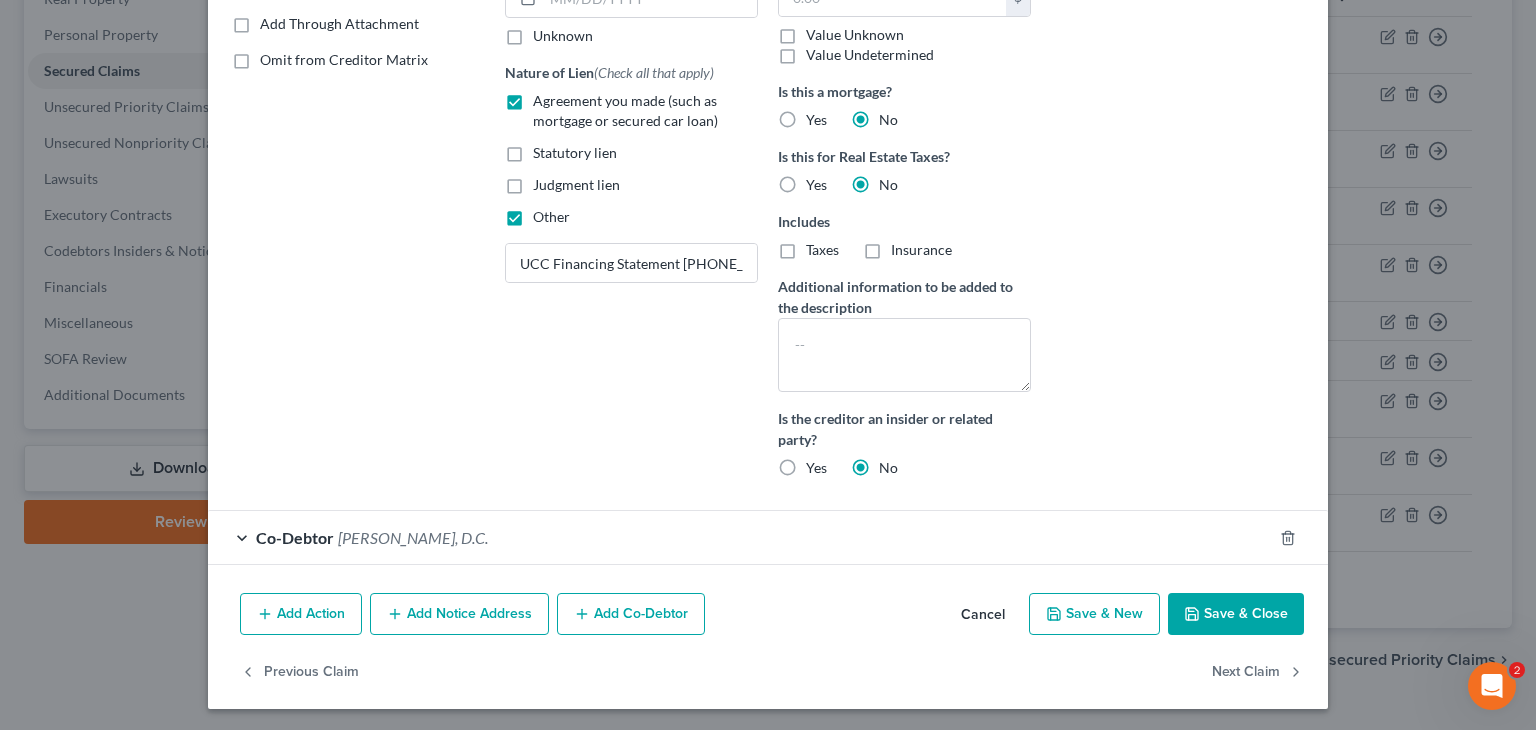 type on "[DATE]" 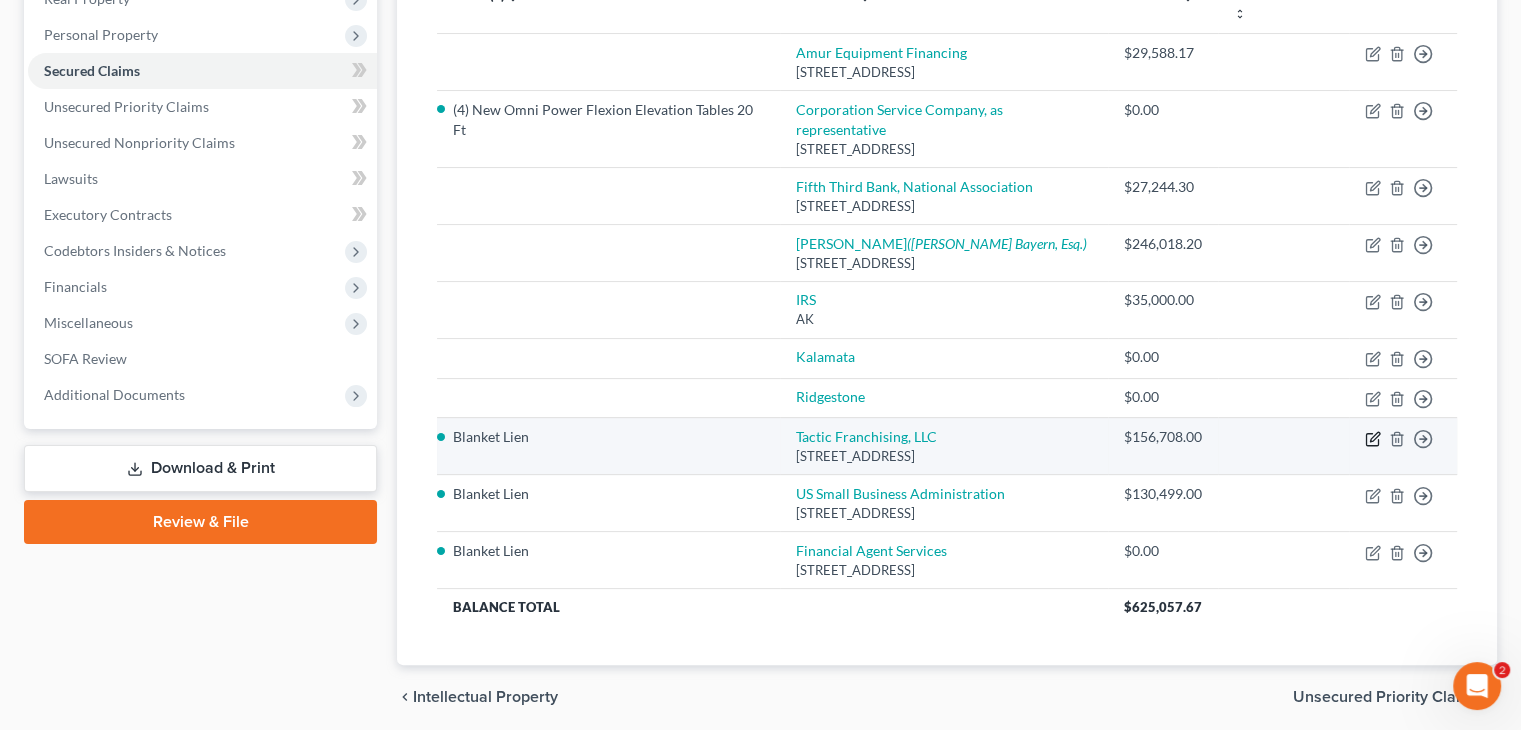 click 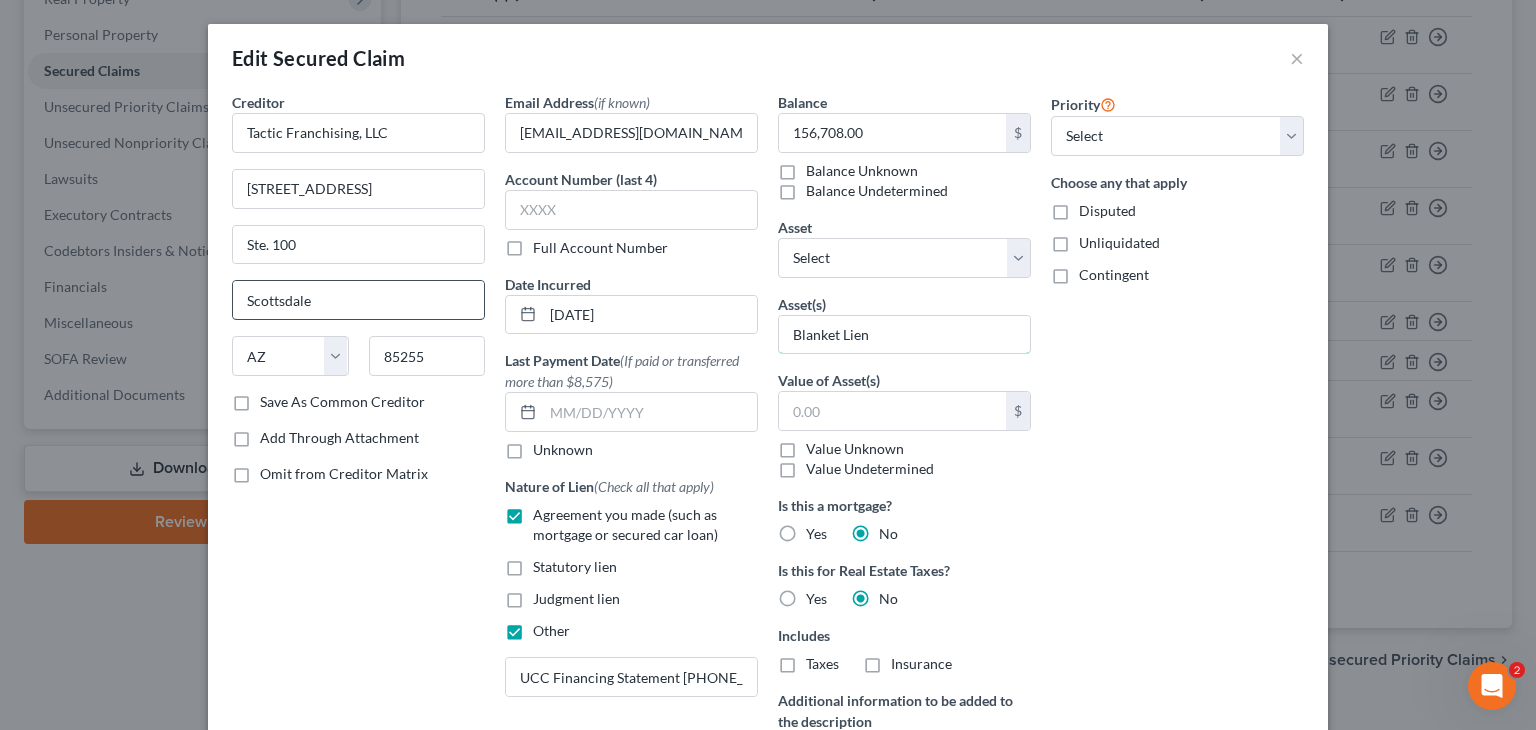 drag, startPoint x: 708, startPoint y: 309, endPoint x: 418, endPoint y: 296, distance: 290.29123 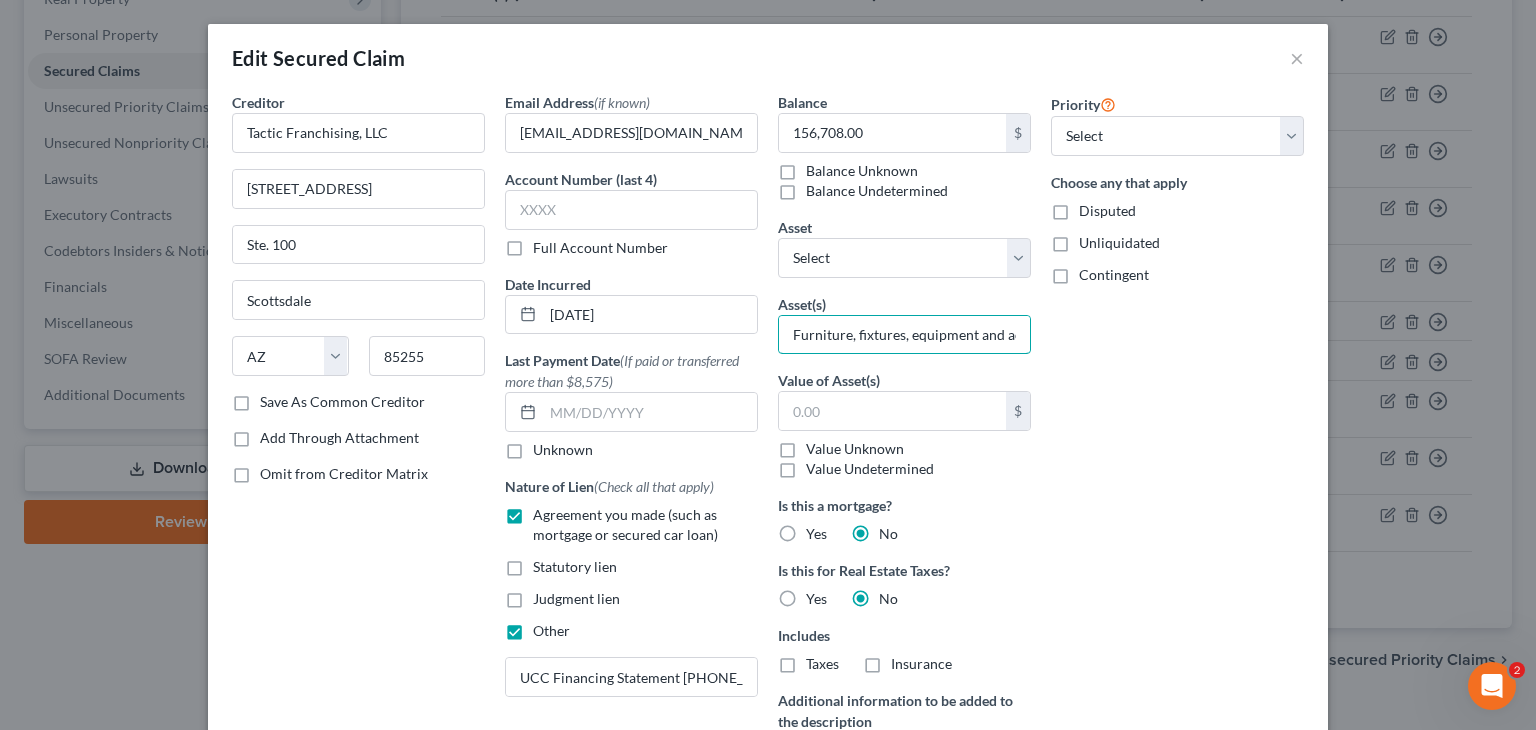 scroll, scrollTop: 0, scrollLeft: 0, axis: both 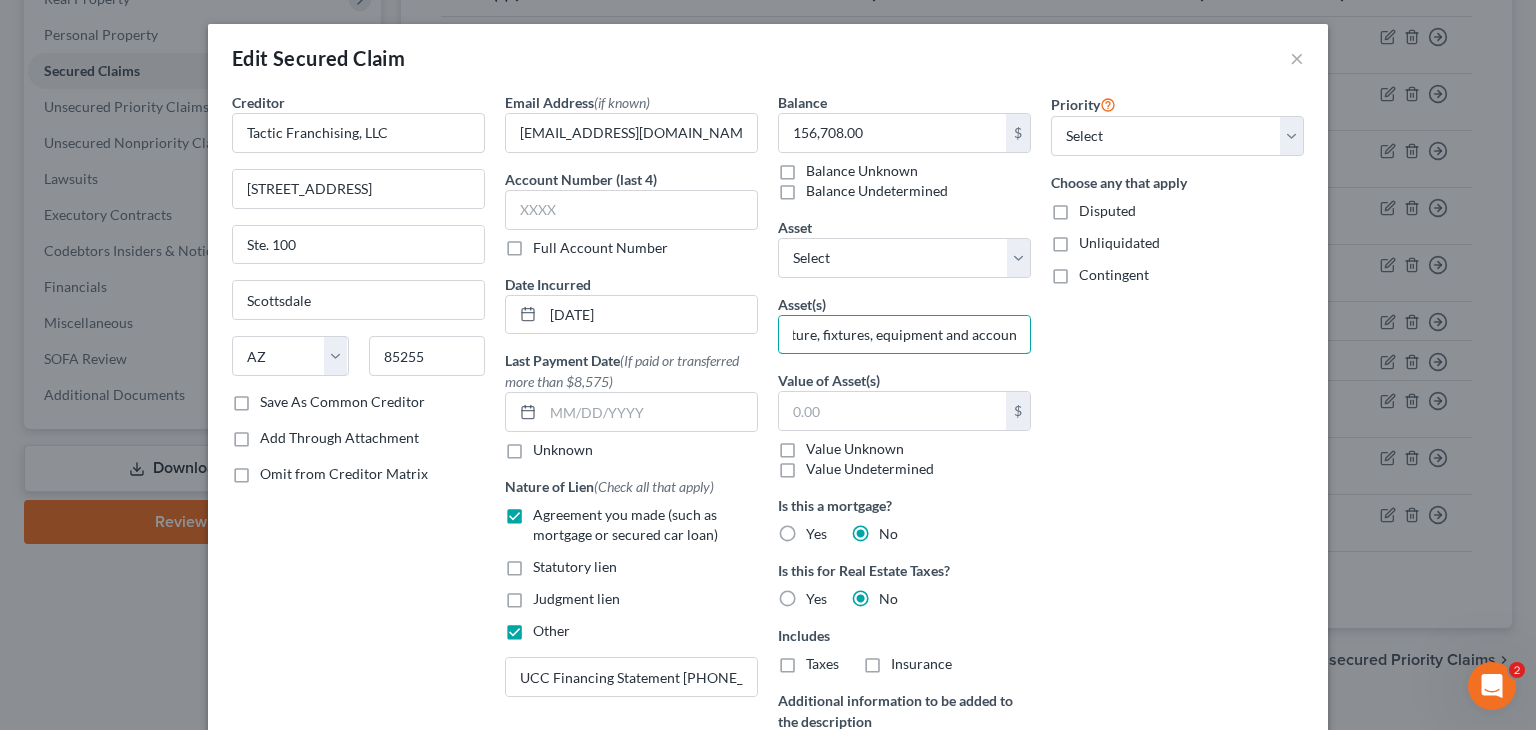 type on "Furniture, fixtures, equipment and accounts" 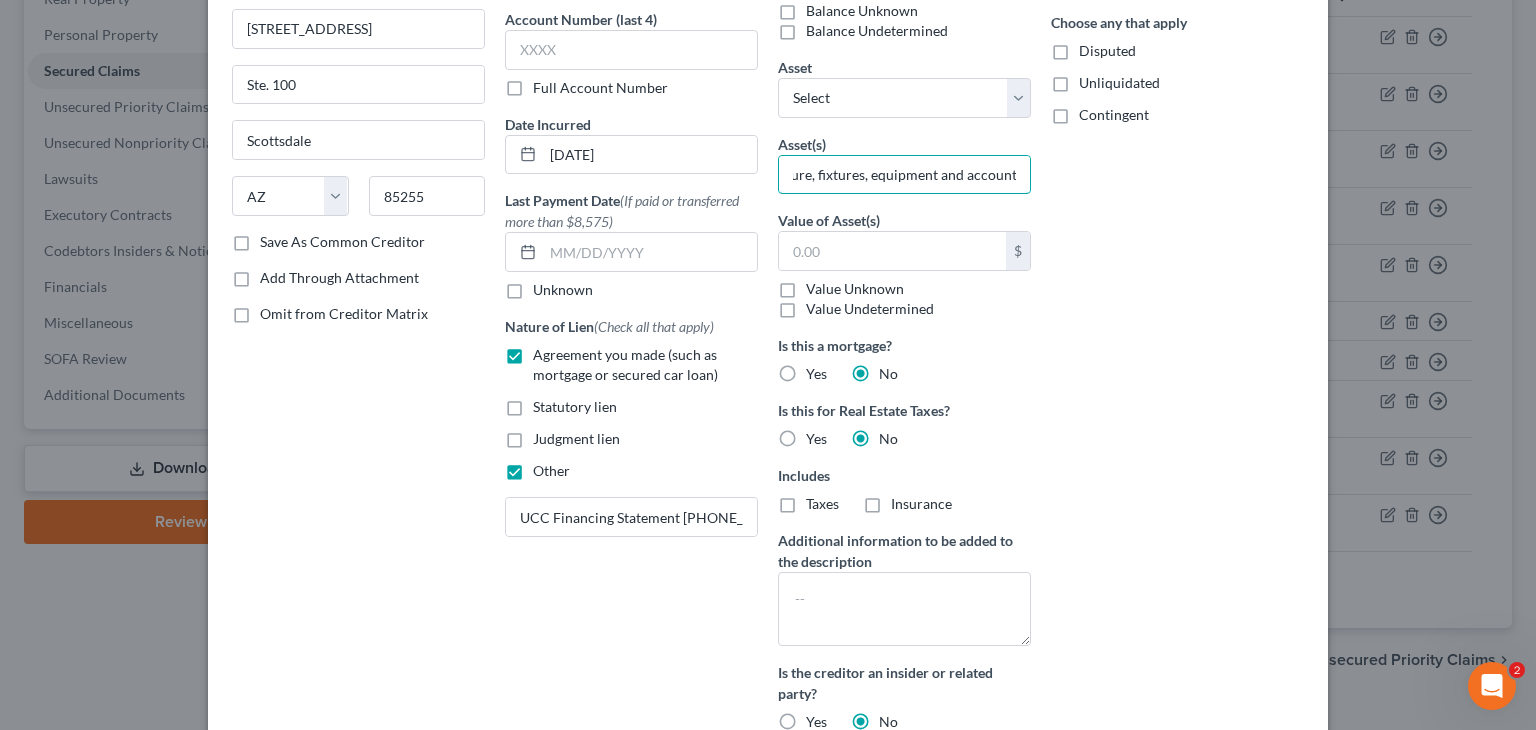 scroll, scrollTop: 100, scrollLeft: 0, axis: vertical 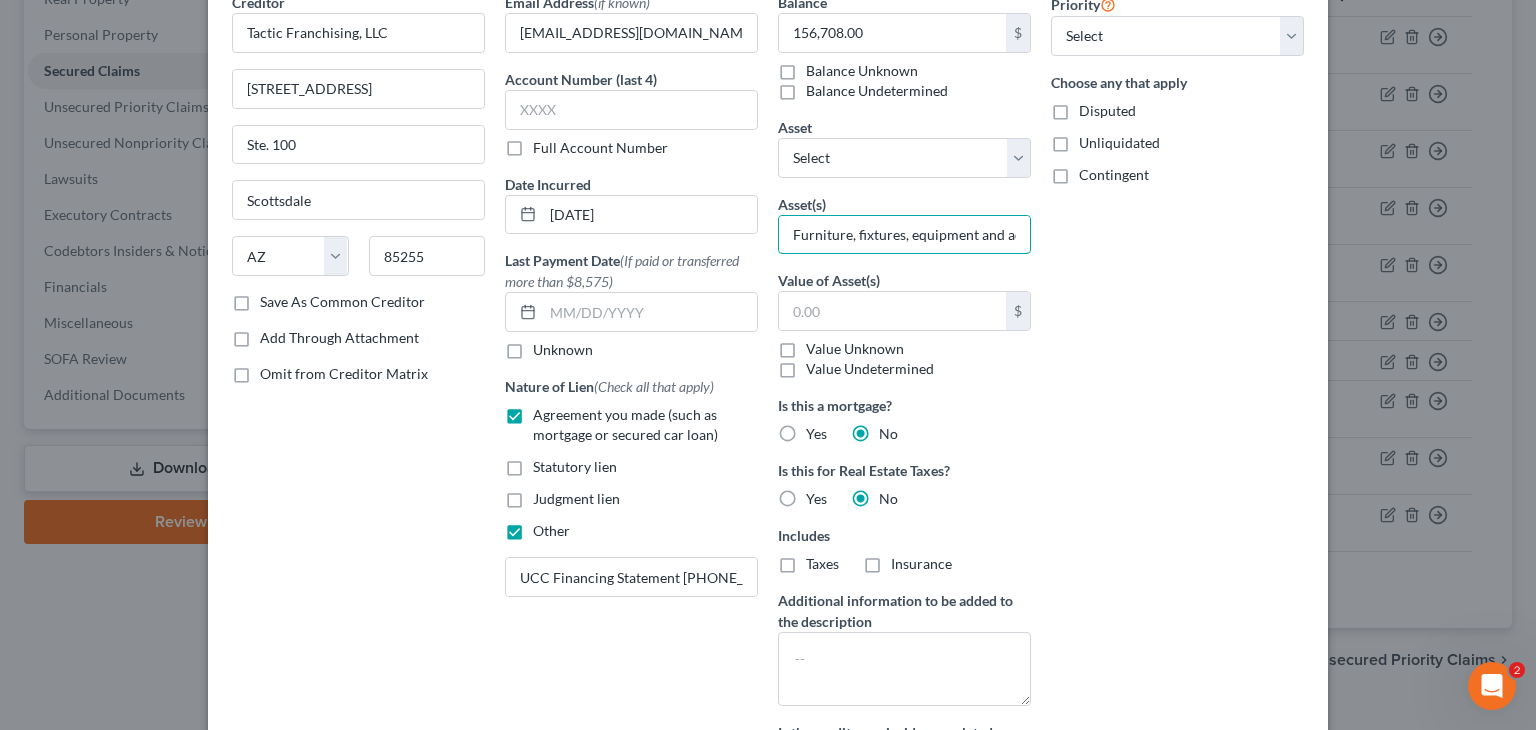 drag, startPoint x: 1018, startPoint y: 230, endPoint x: 412, endPoint y: 223, distance: 606.0404 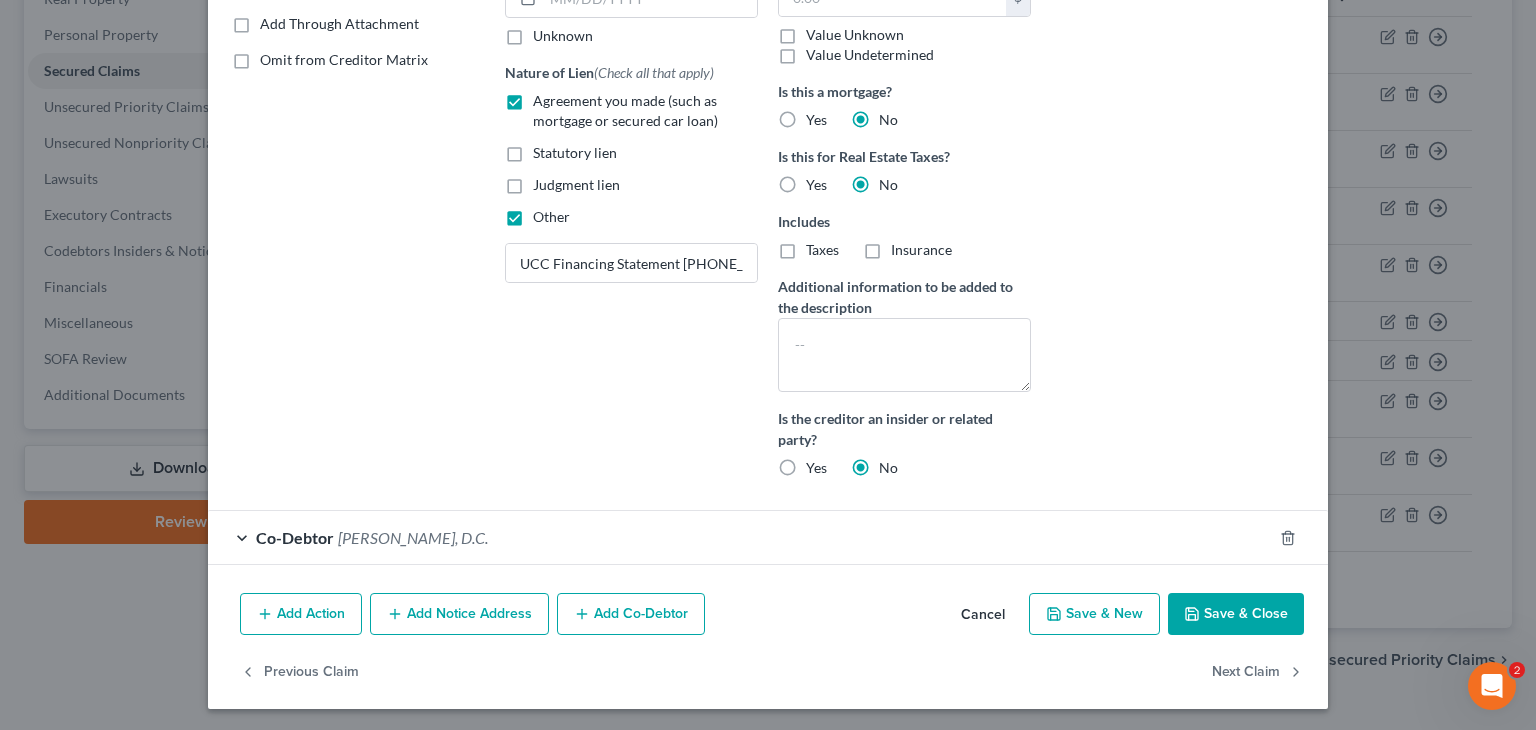 type 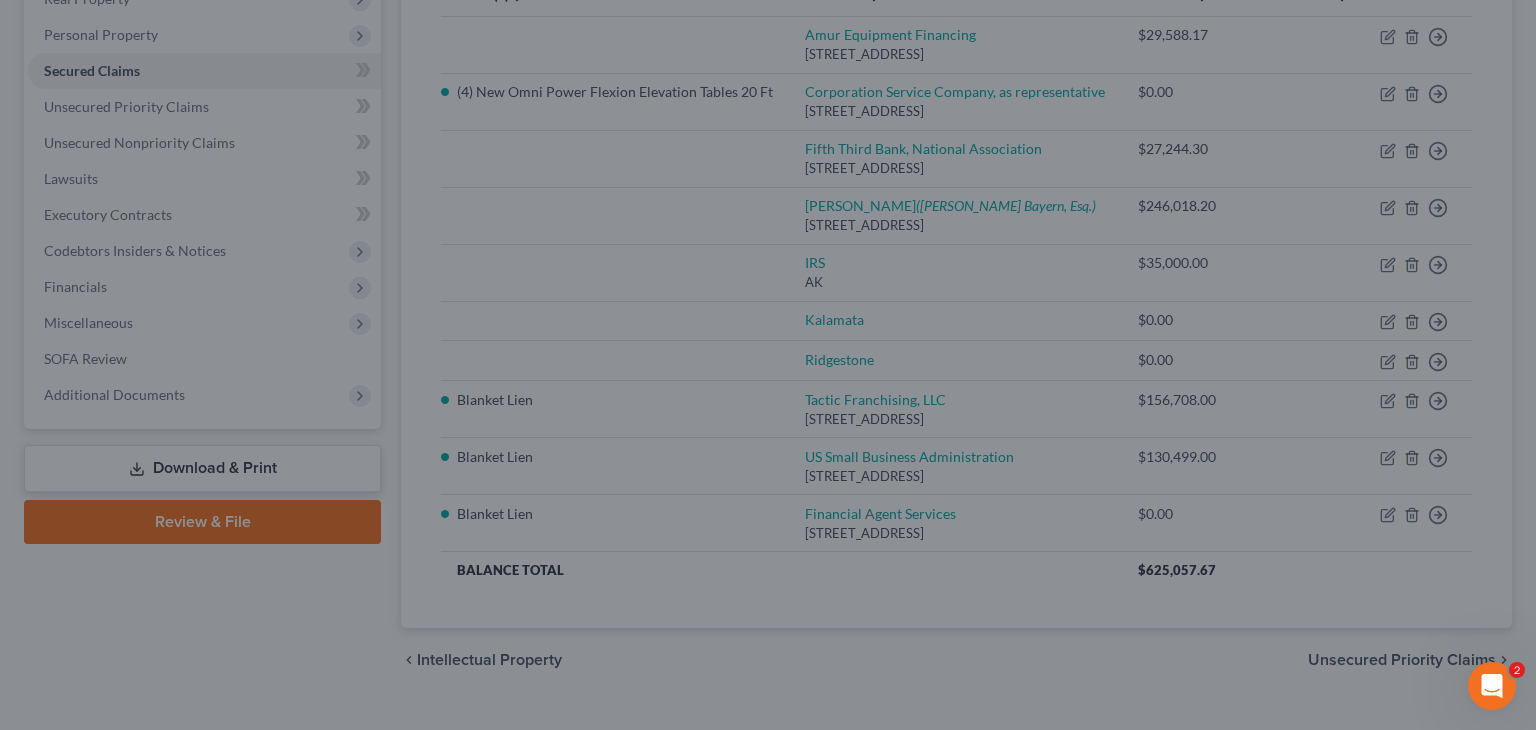 scroll, scrollTop: 219, scrollLeft: 0, axis: vertical 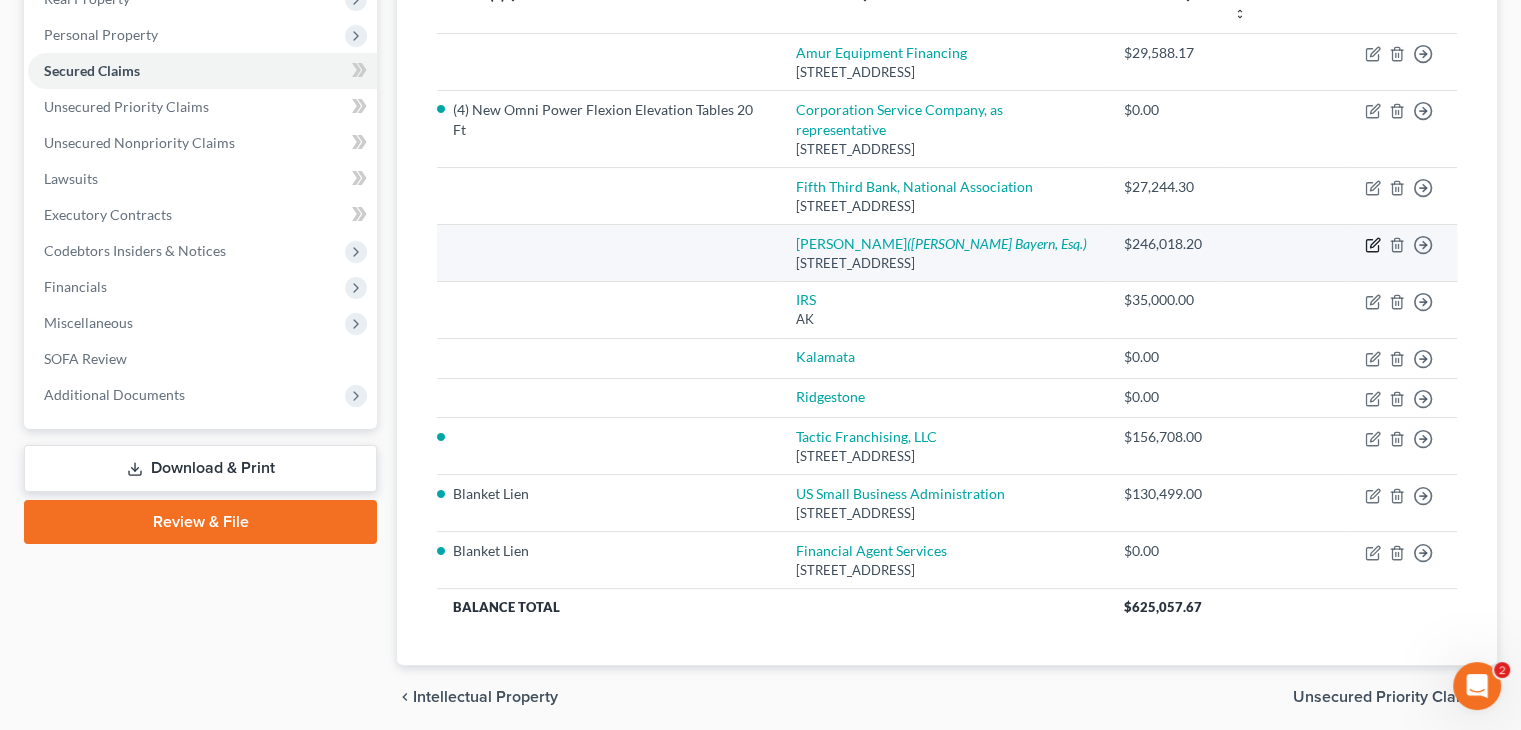 click 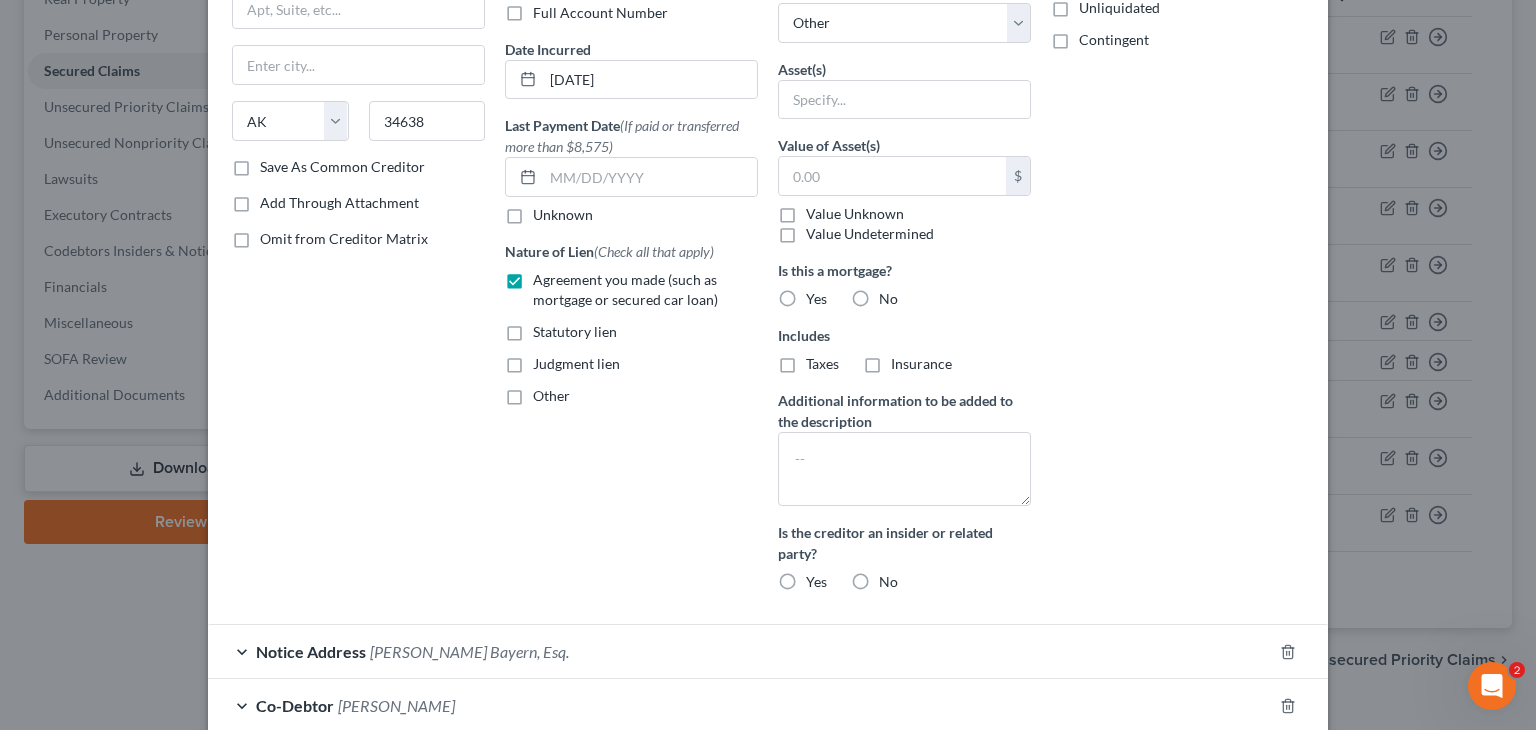 scroll, scrollTop: 457, scrollLeft: 0, axis: vertical 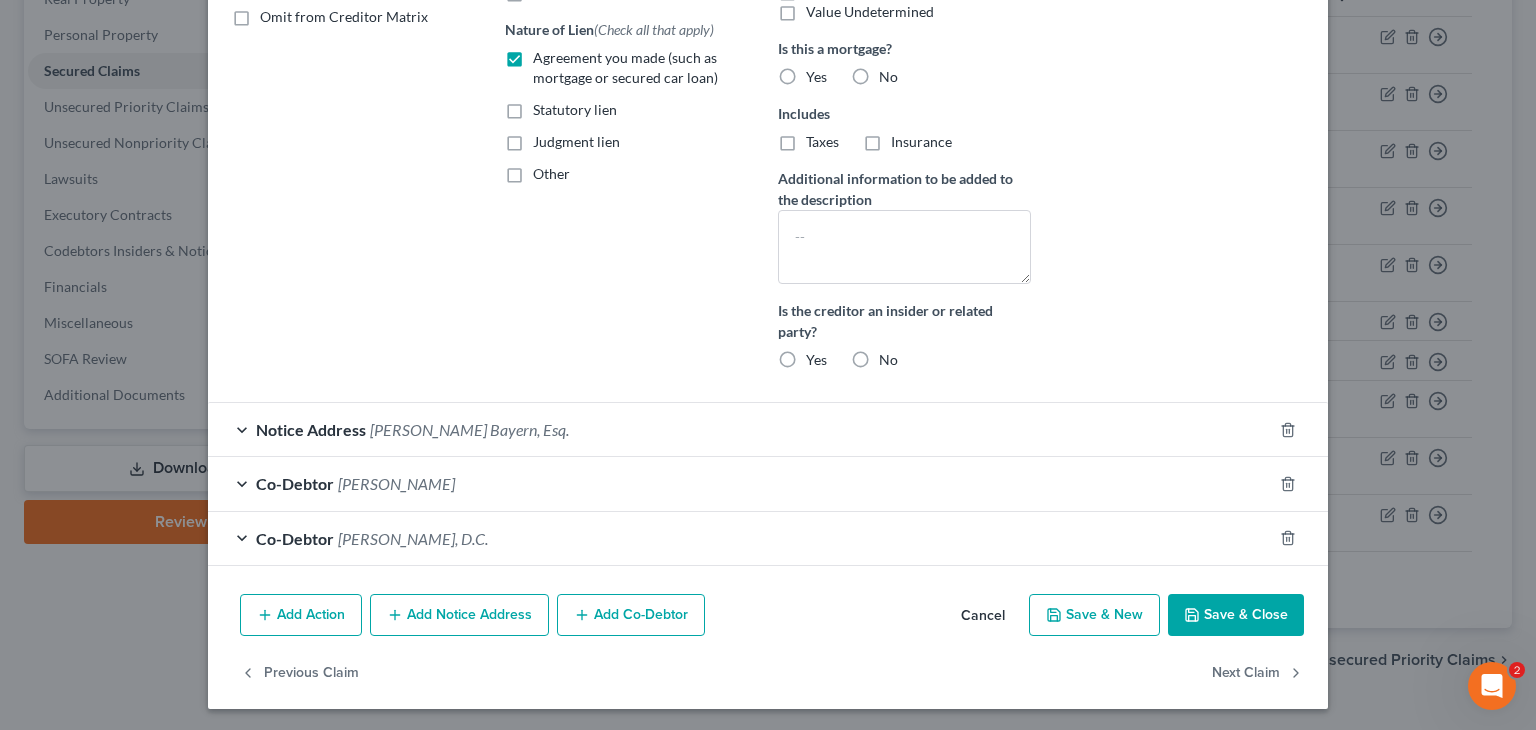 drag, startPoint x: 504, startPoint y: 174, endPoint x: 548, endPoint y: 262, distance: 98.38699 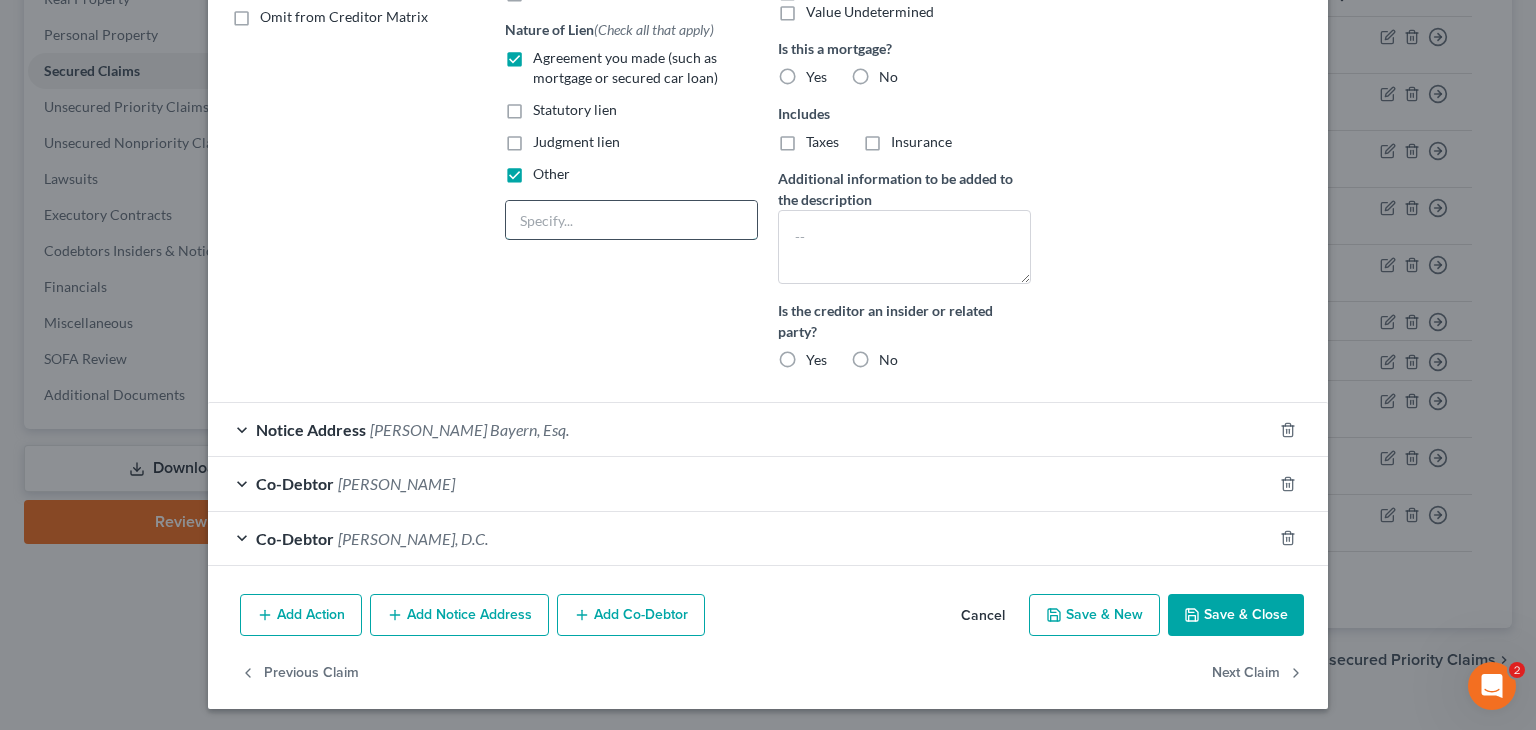 click at bounding box center [631, 220] 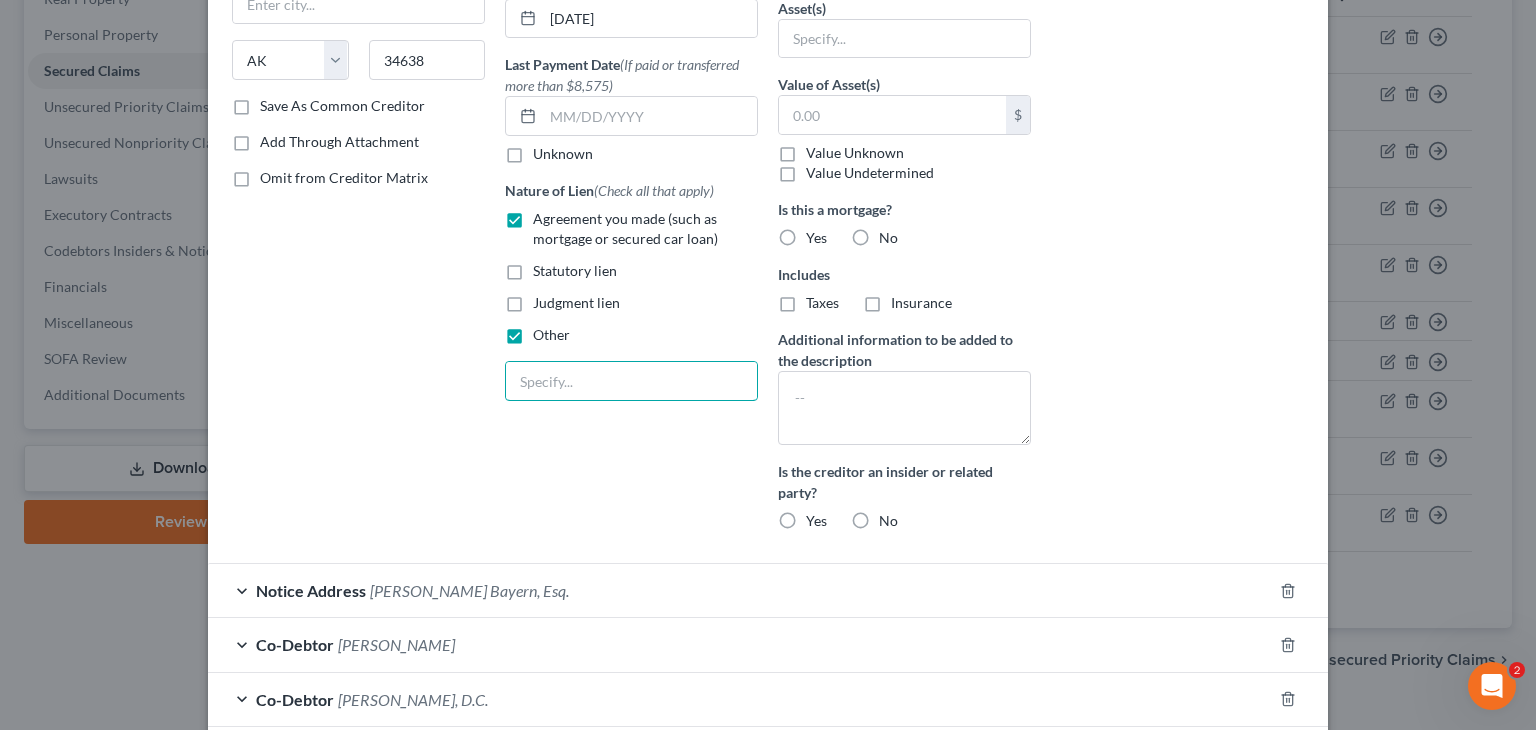 scroll, scrollTop: 0, scrollLeft: 0, axis: both 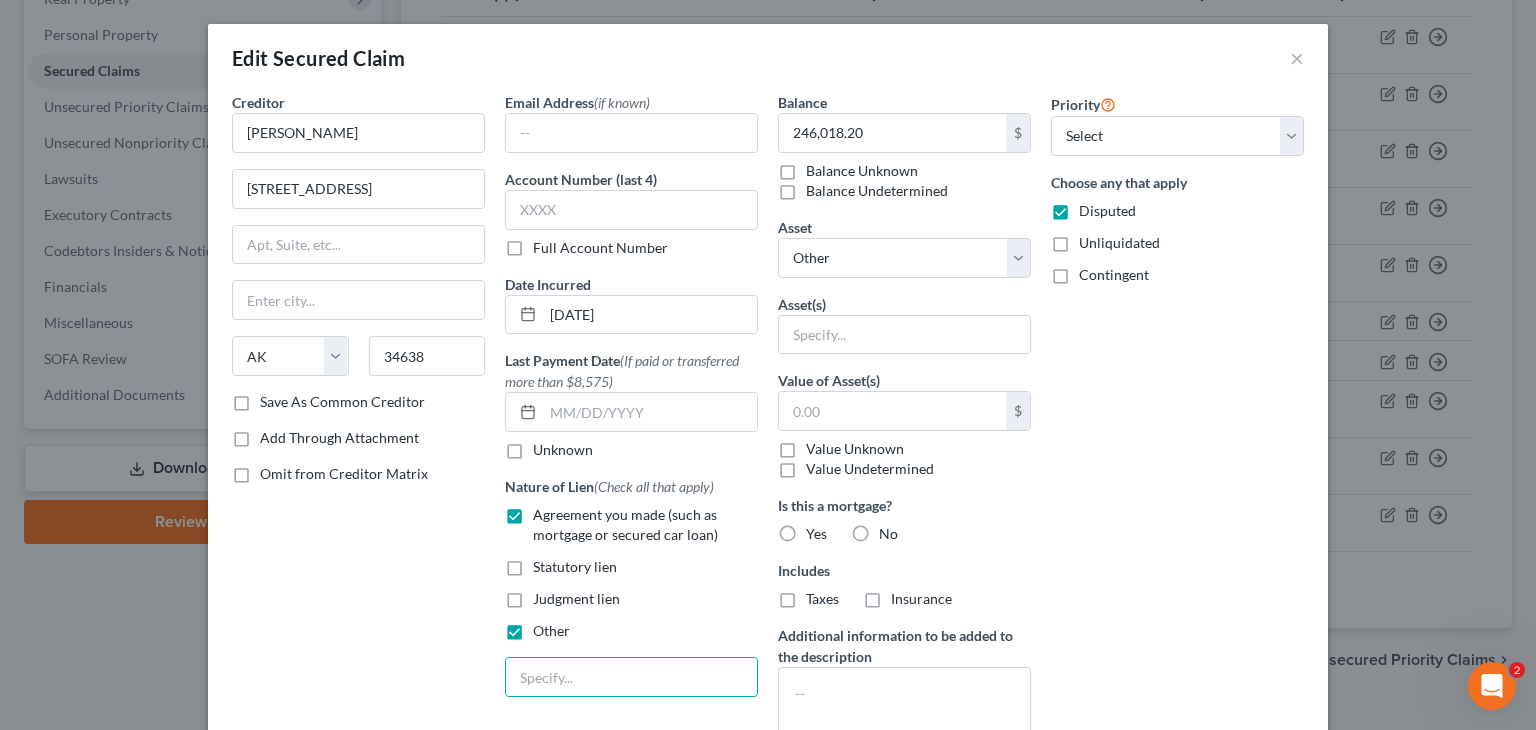 click on "No" at bounding box center (888, 534) 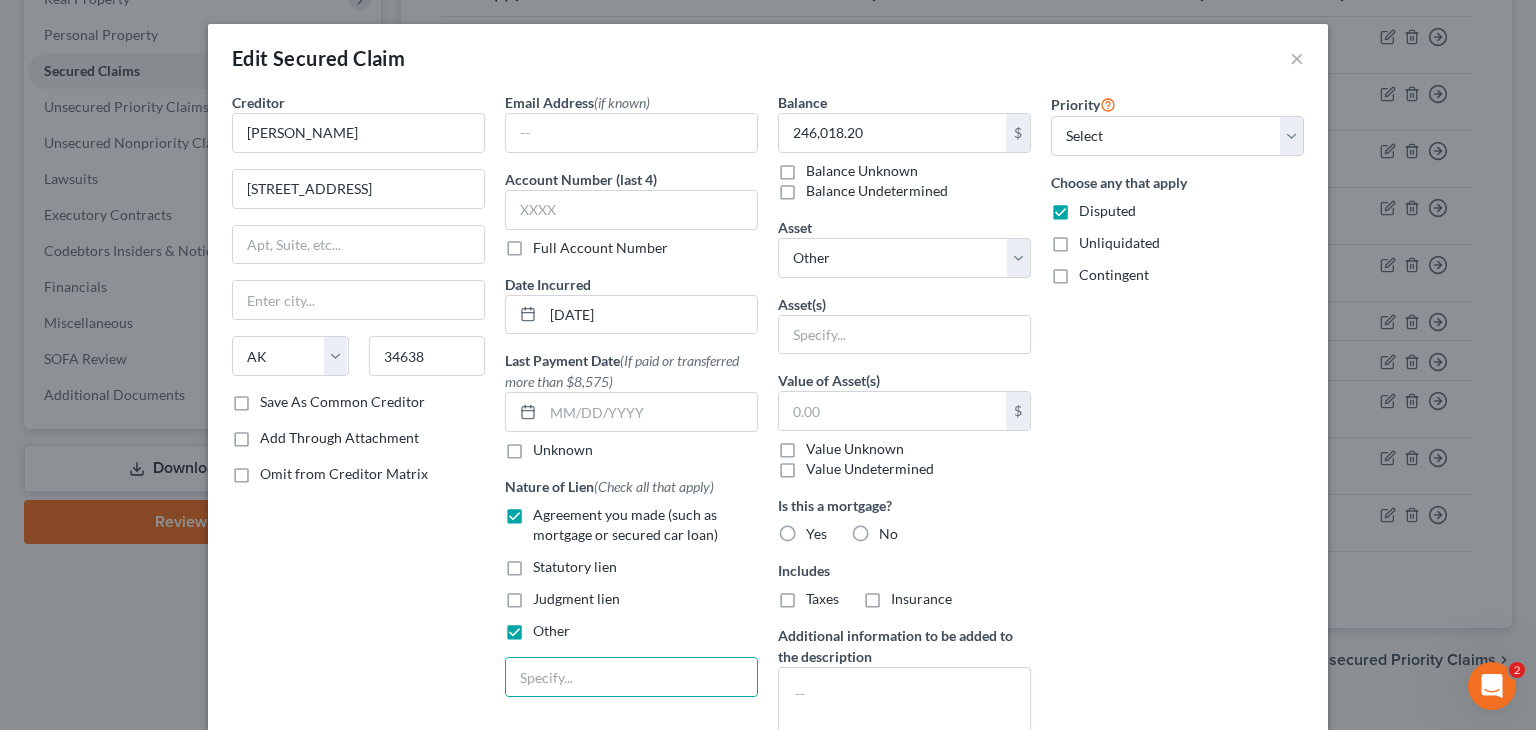 click on "No" at bounding box center [893, 530] 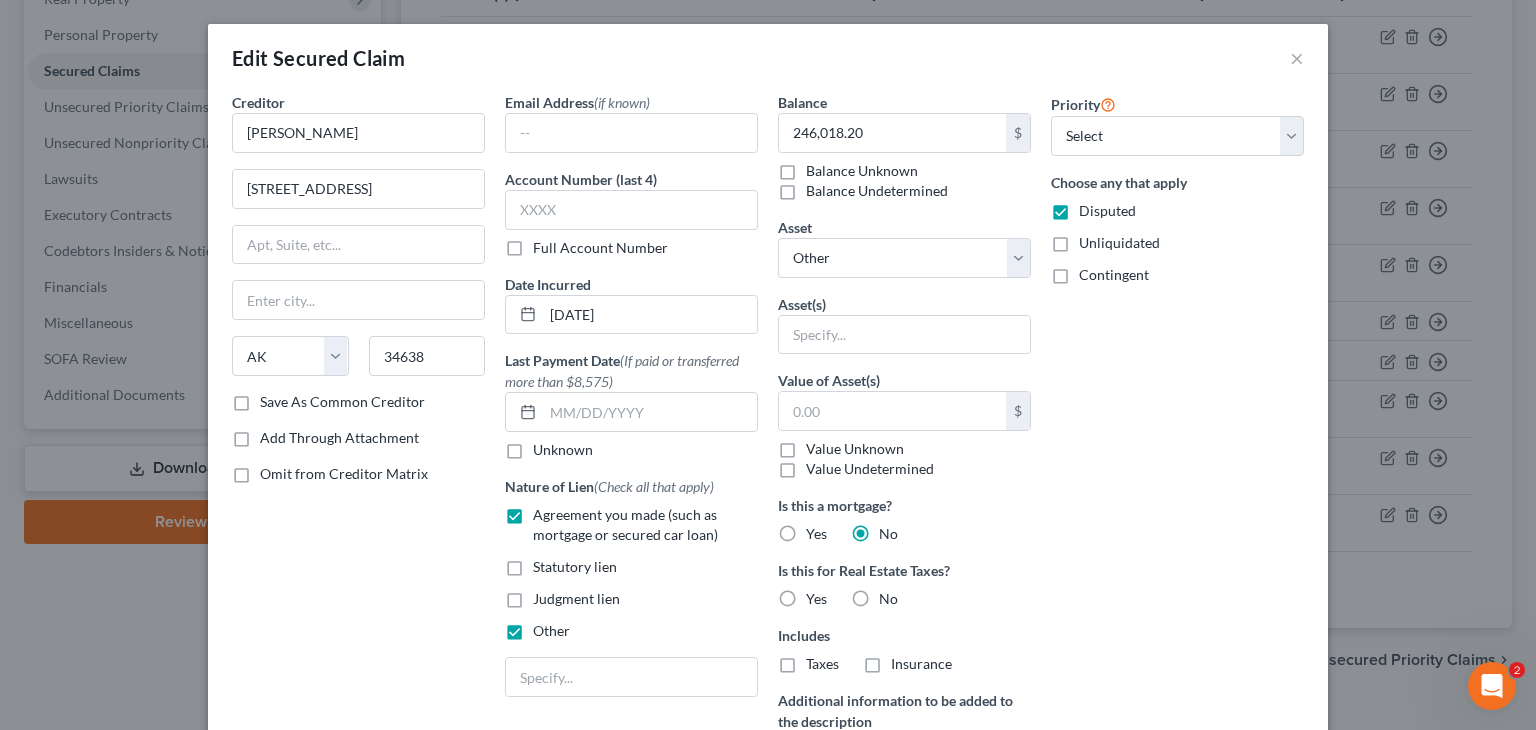 click on "No" at bounding box center (888, 599) 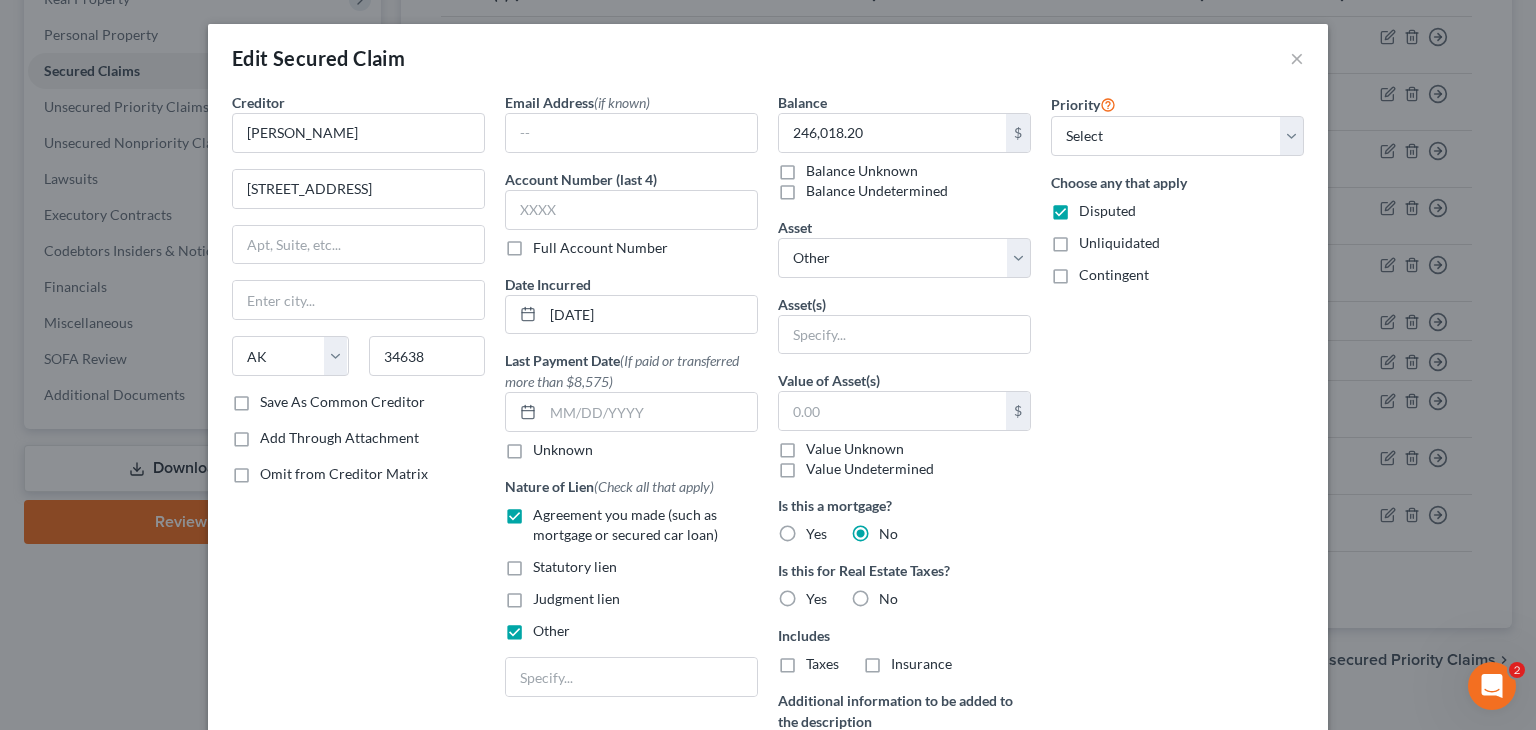 click on "No" at bounding box center [893, 595] 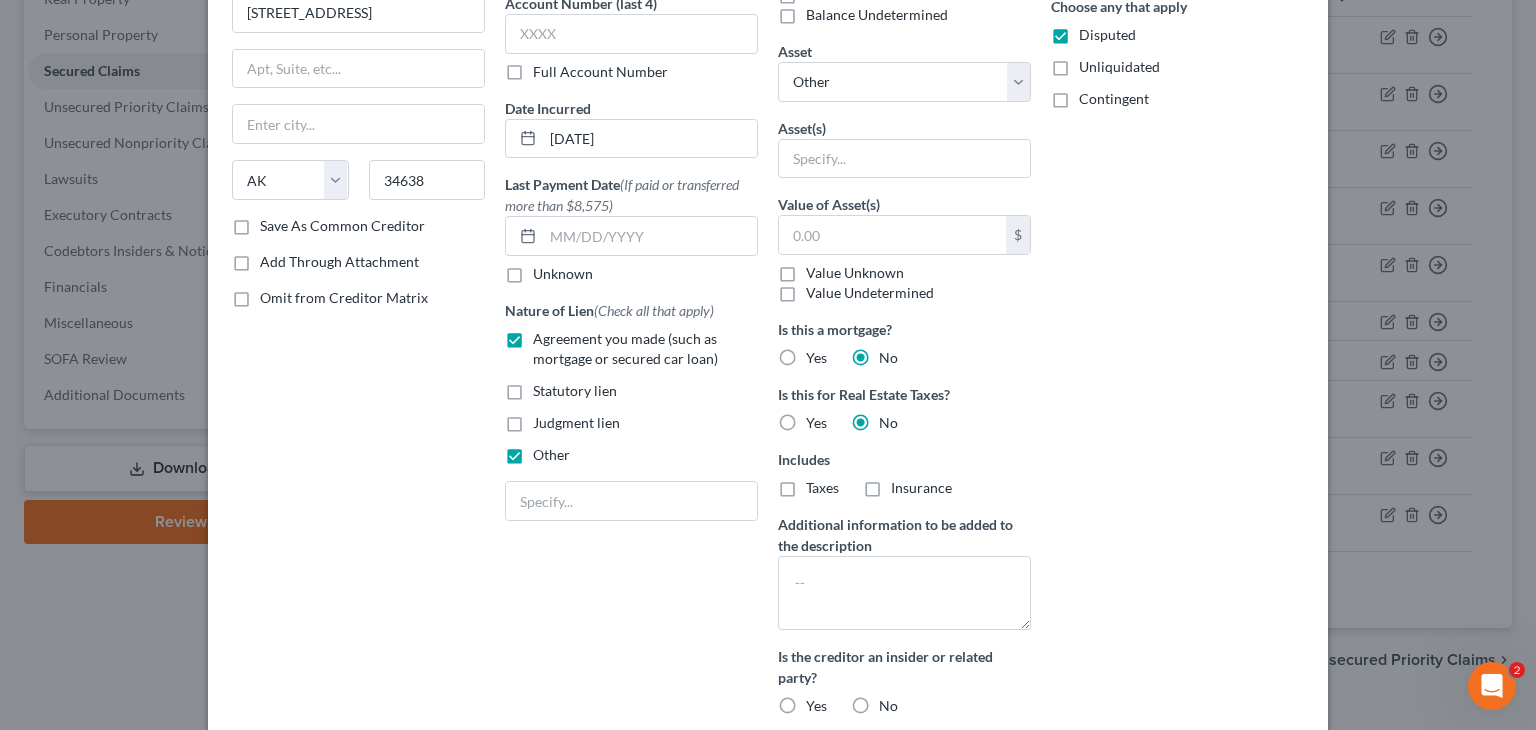scroll, scrollTop: 200, scrollLeft: 0, axis: vertical 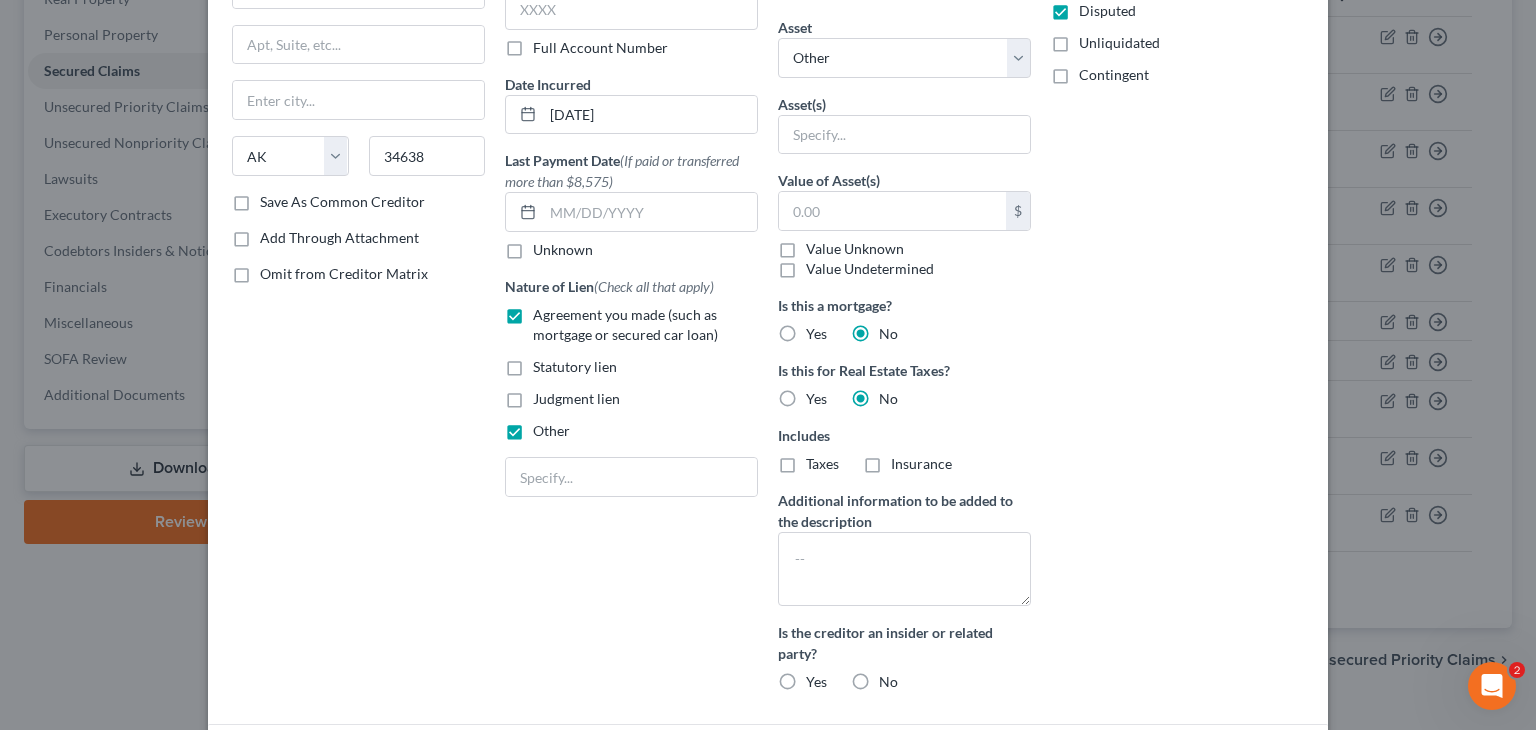 click on "No" at bounding box center (888, 682) 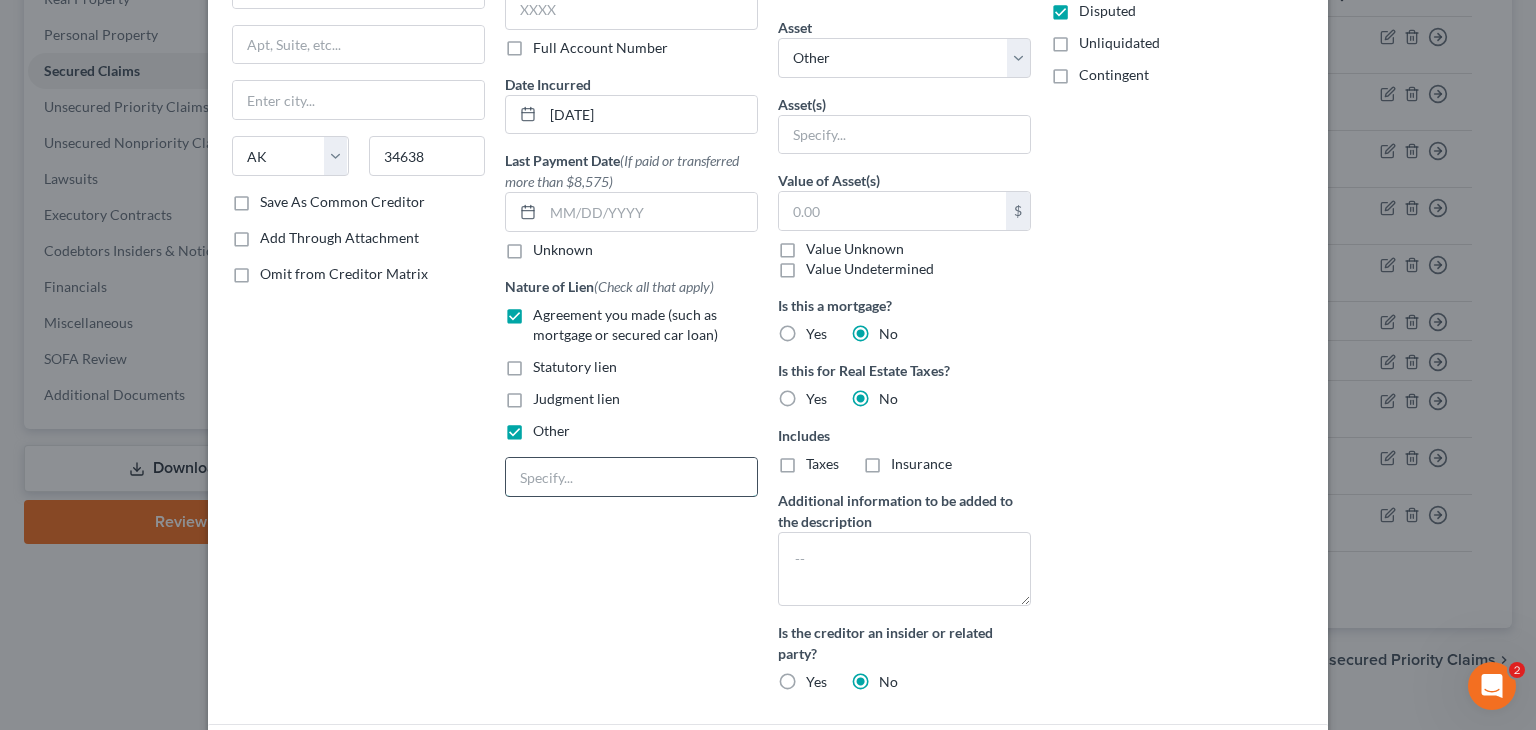 click at bounding box center [631, 477] 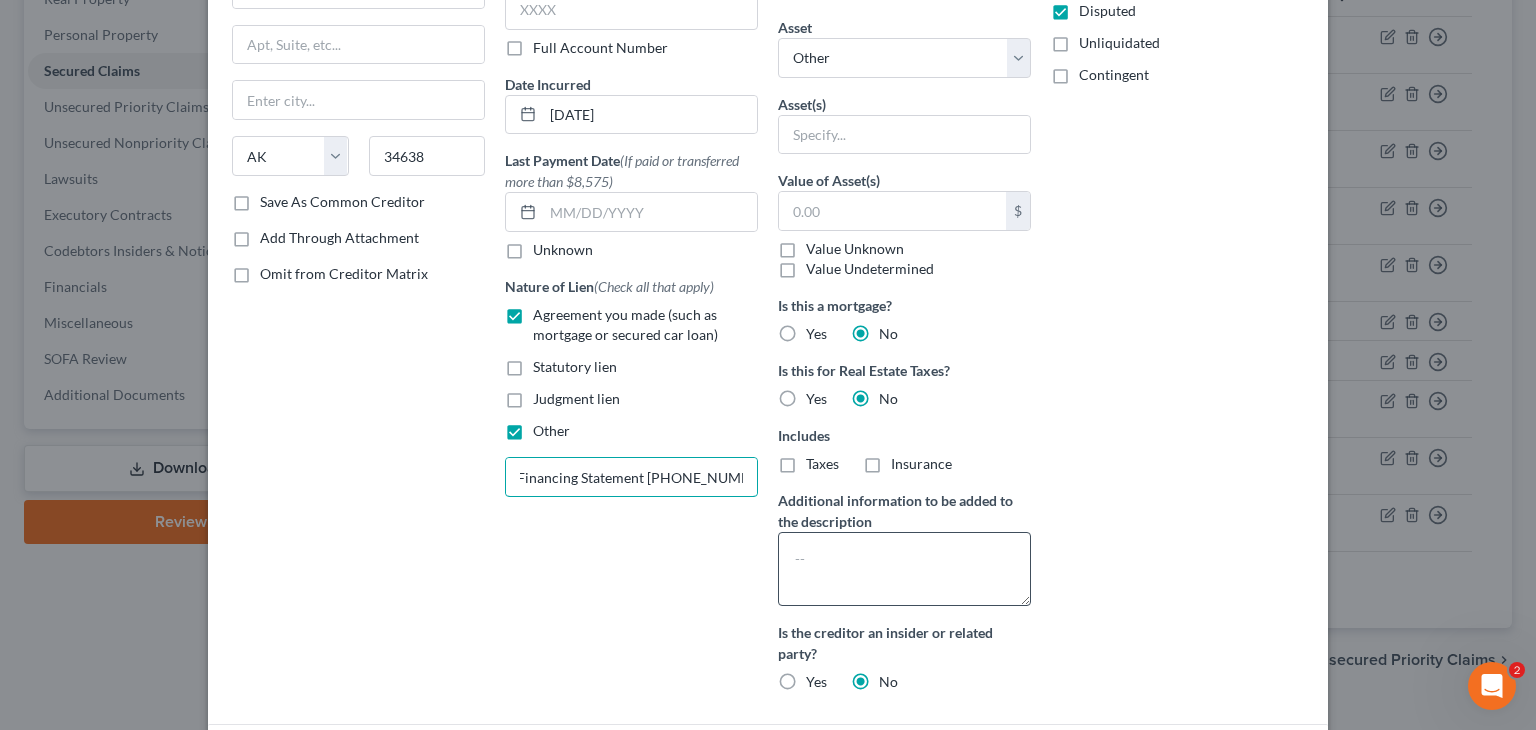 scroll, scrollTop: 0, scrollLeft: 44, axis: horizontal 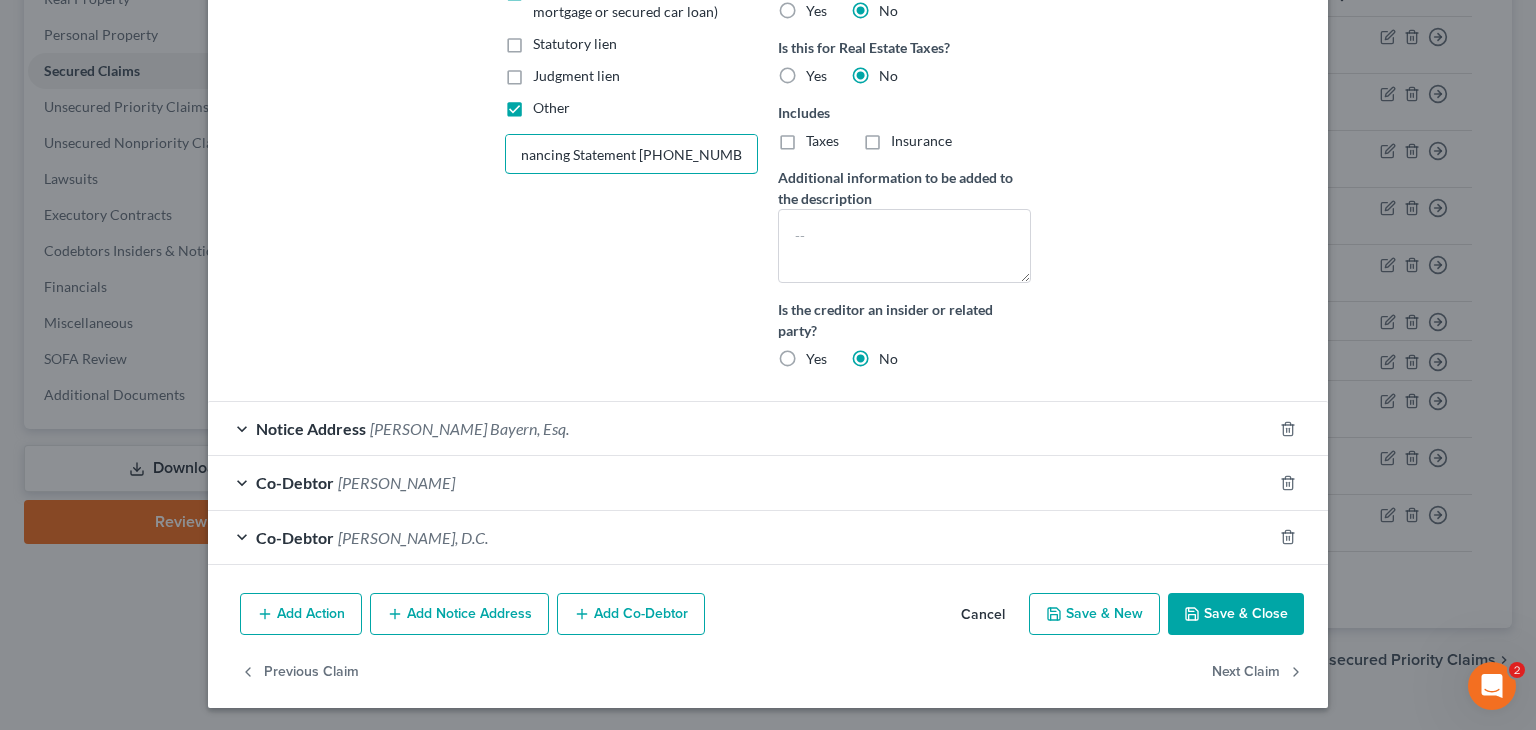 type on "UCC Financing Statement [PHONE_NUMBER]" 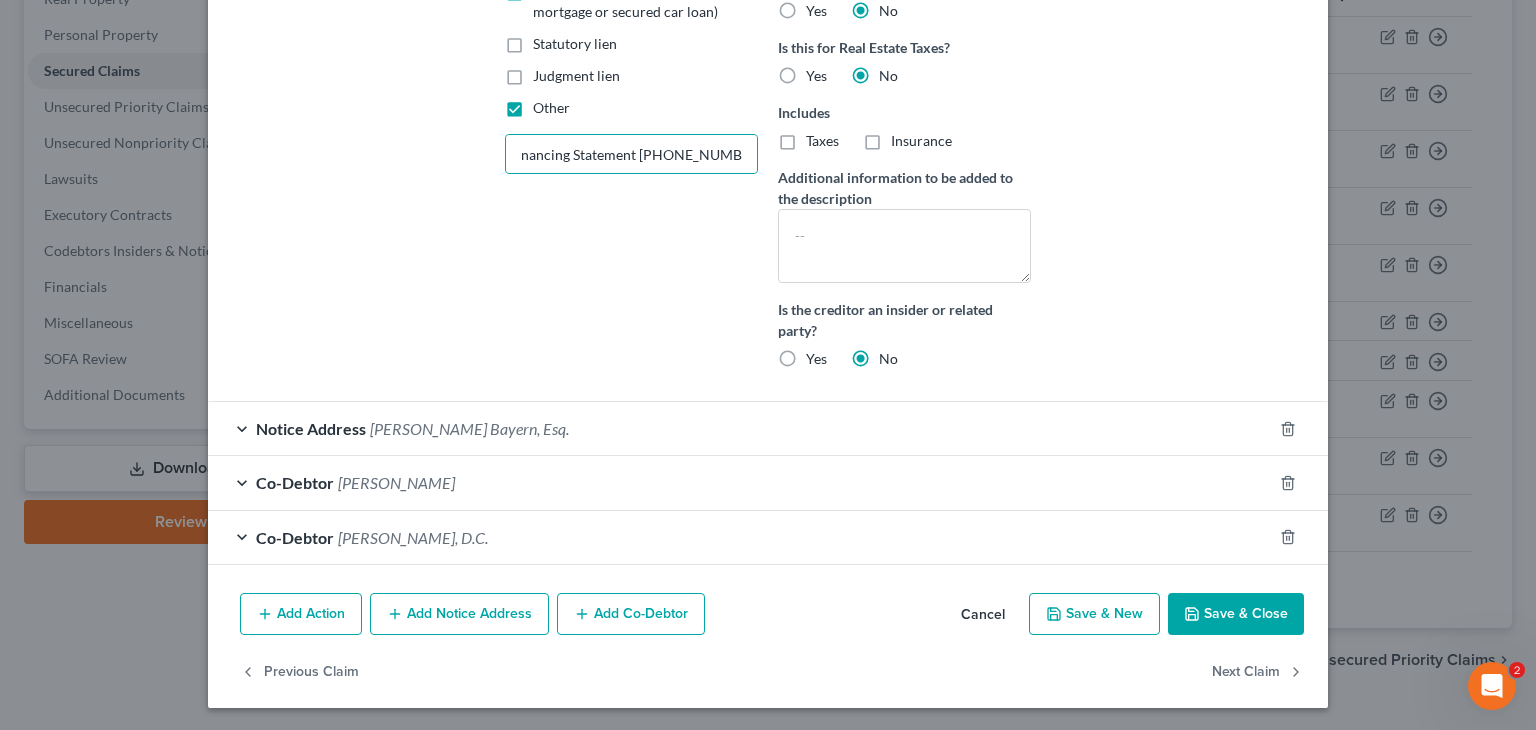 click on "Save & Close" at bounding box center (1236, 614) 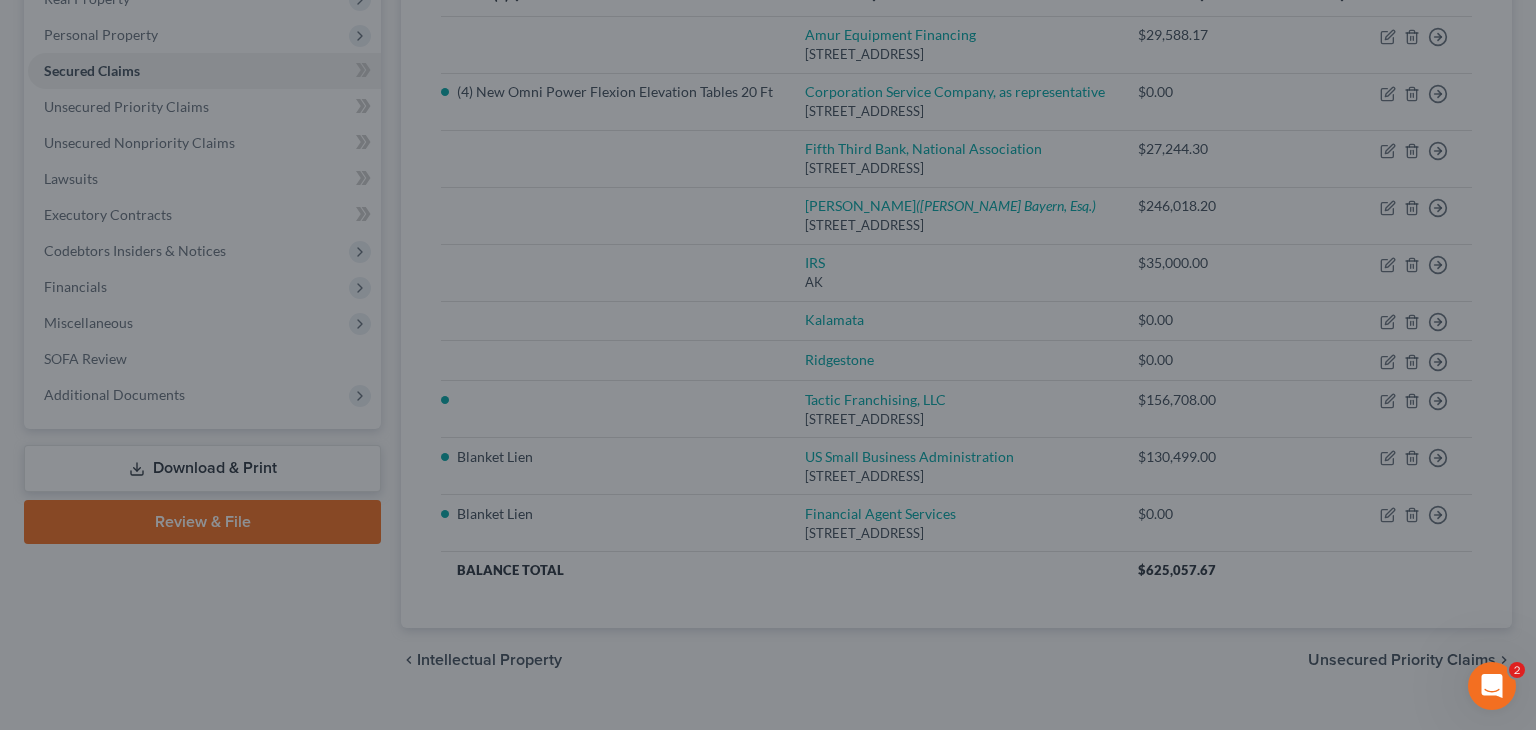 scroll, scrollTop: 0, scrollLeft: 0, axis: both 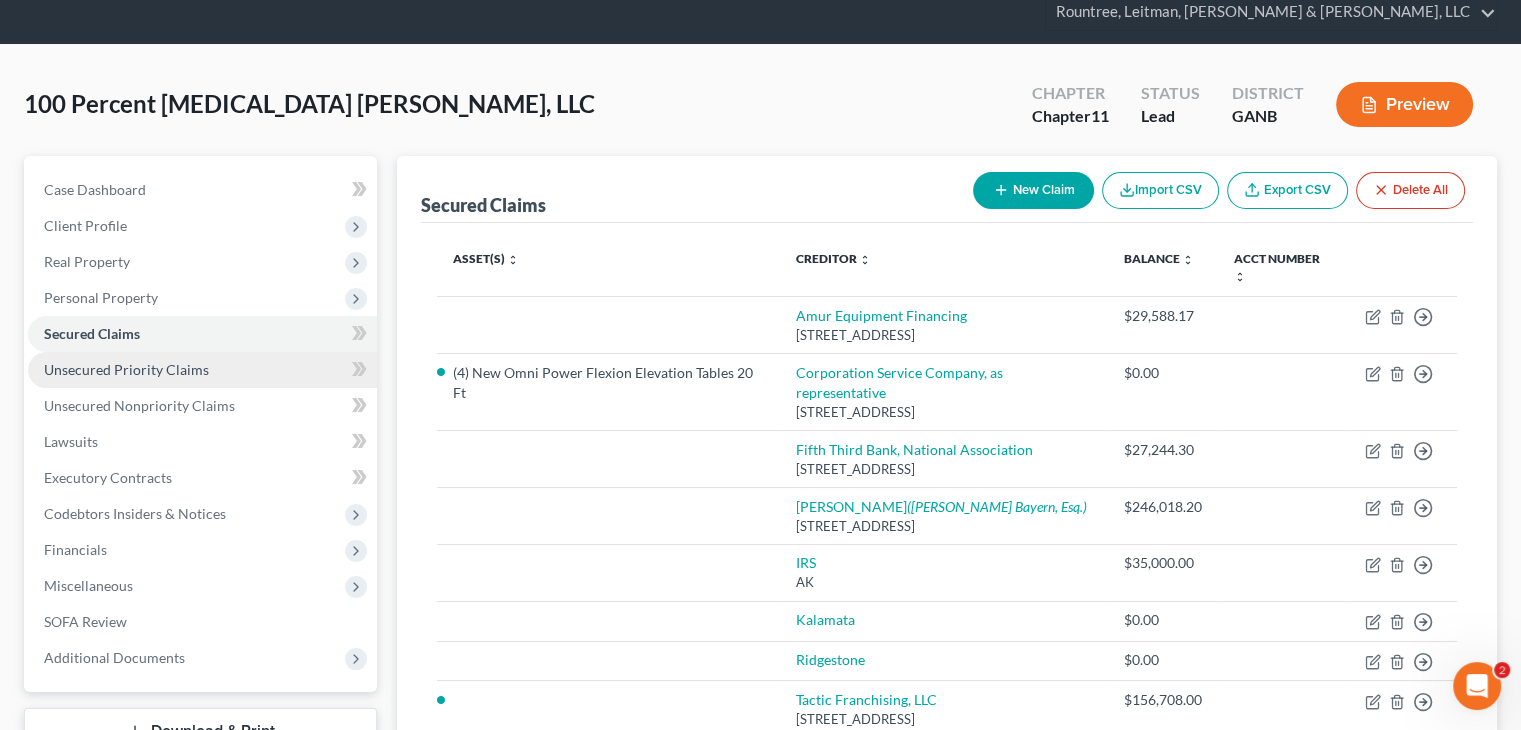 click on "Unsecured Priority Claims" at bounding box center [126, 369] 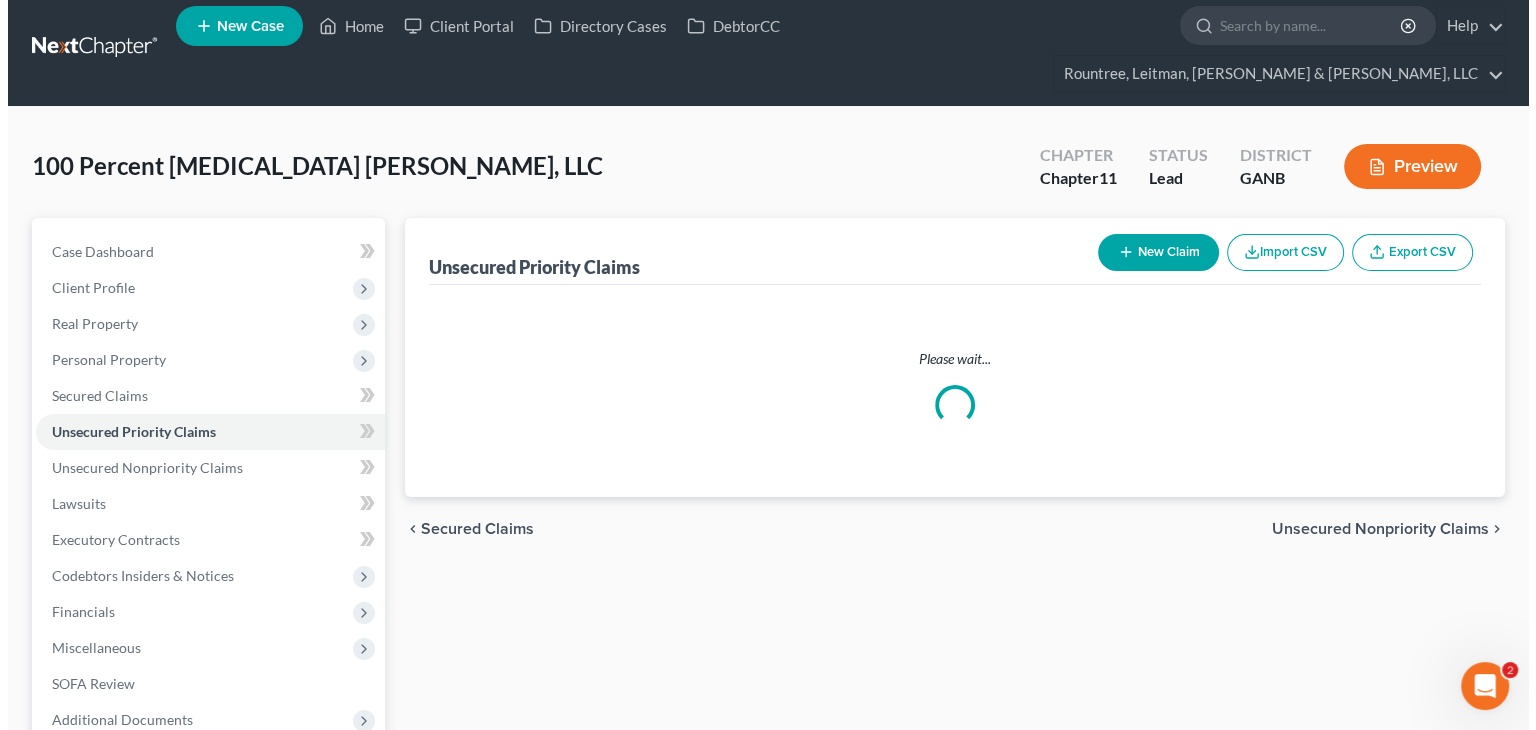 scroll, scrollTop: 0, scrollLeft: 0, axis: both 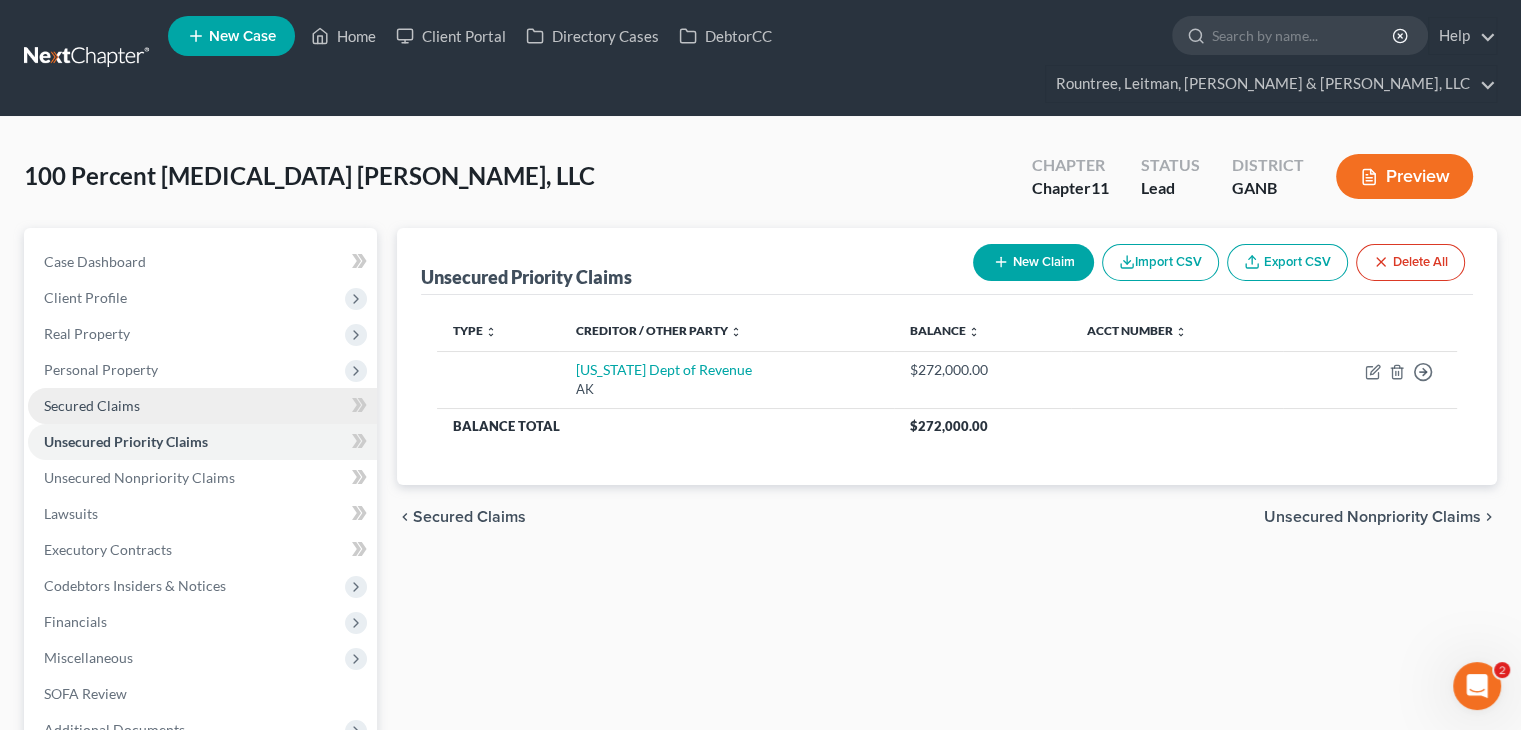 click on "Secured Claims" at bounding box center [202, 406] 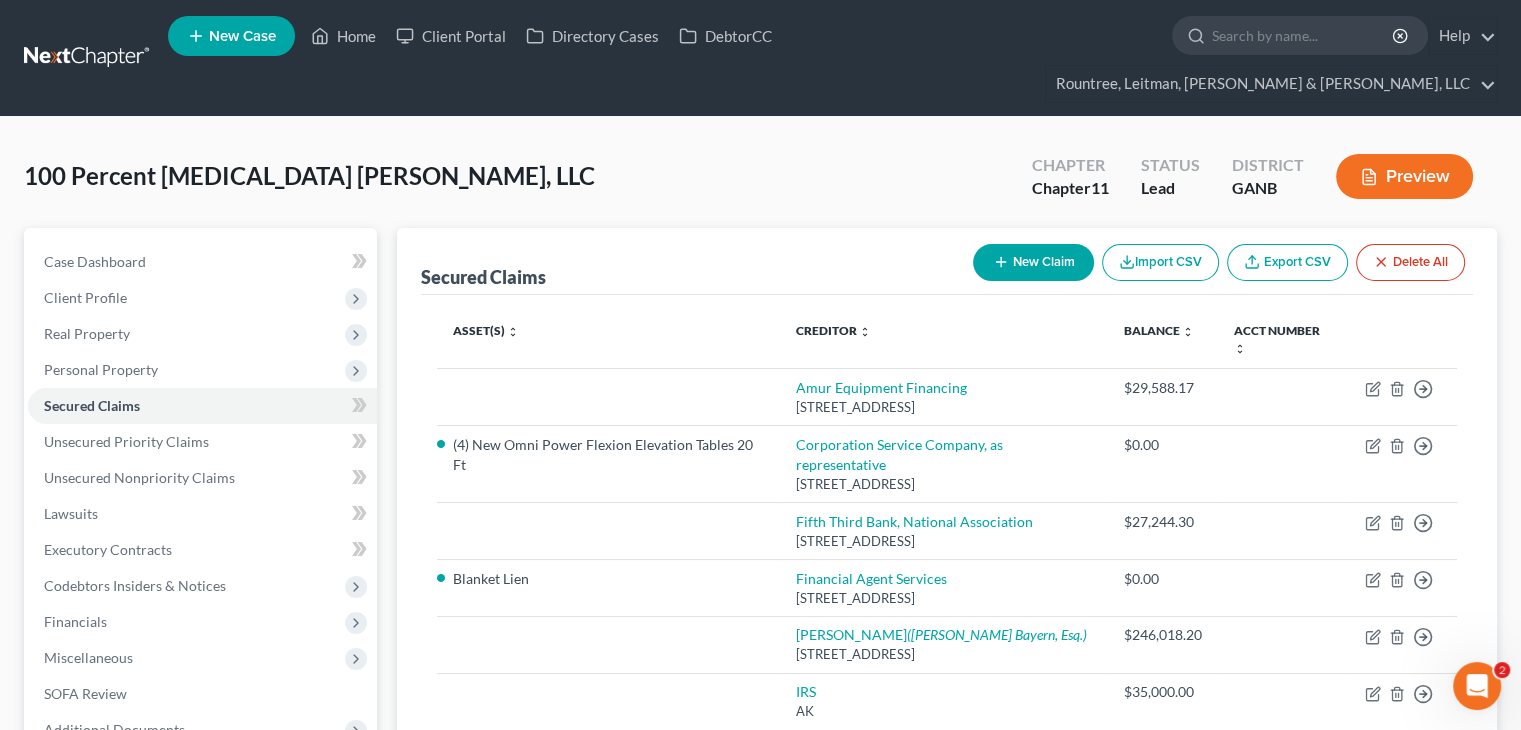 click on "New Claim" at bounding box center [1033, 262] 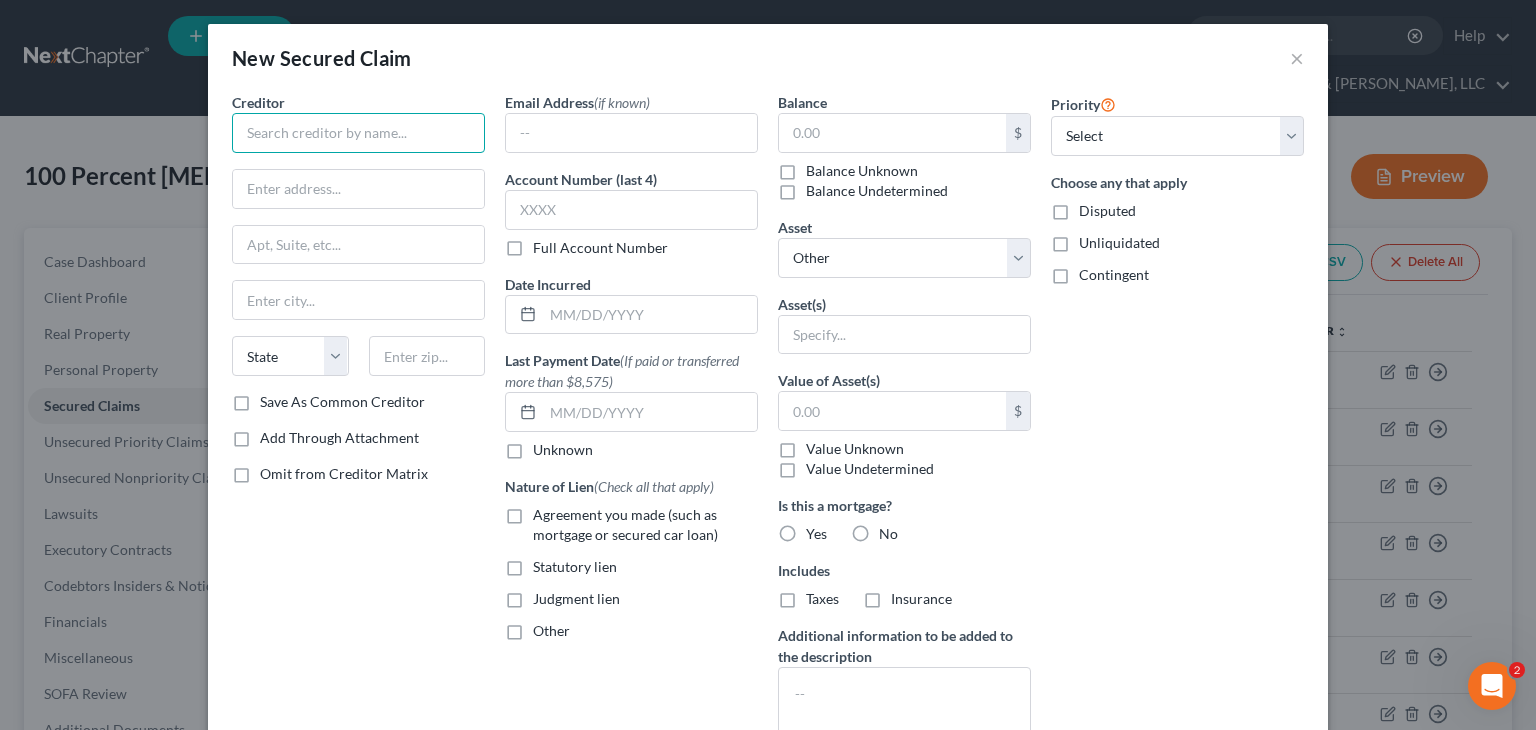 click at bounding box center (358, 133) 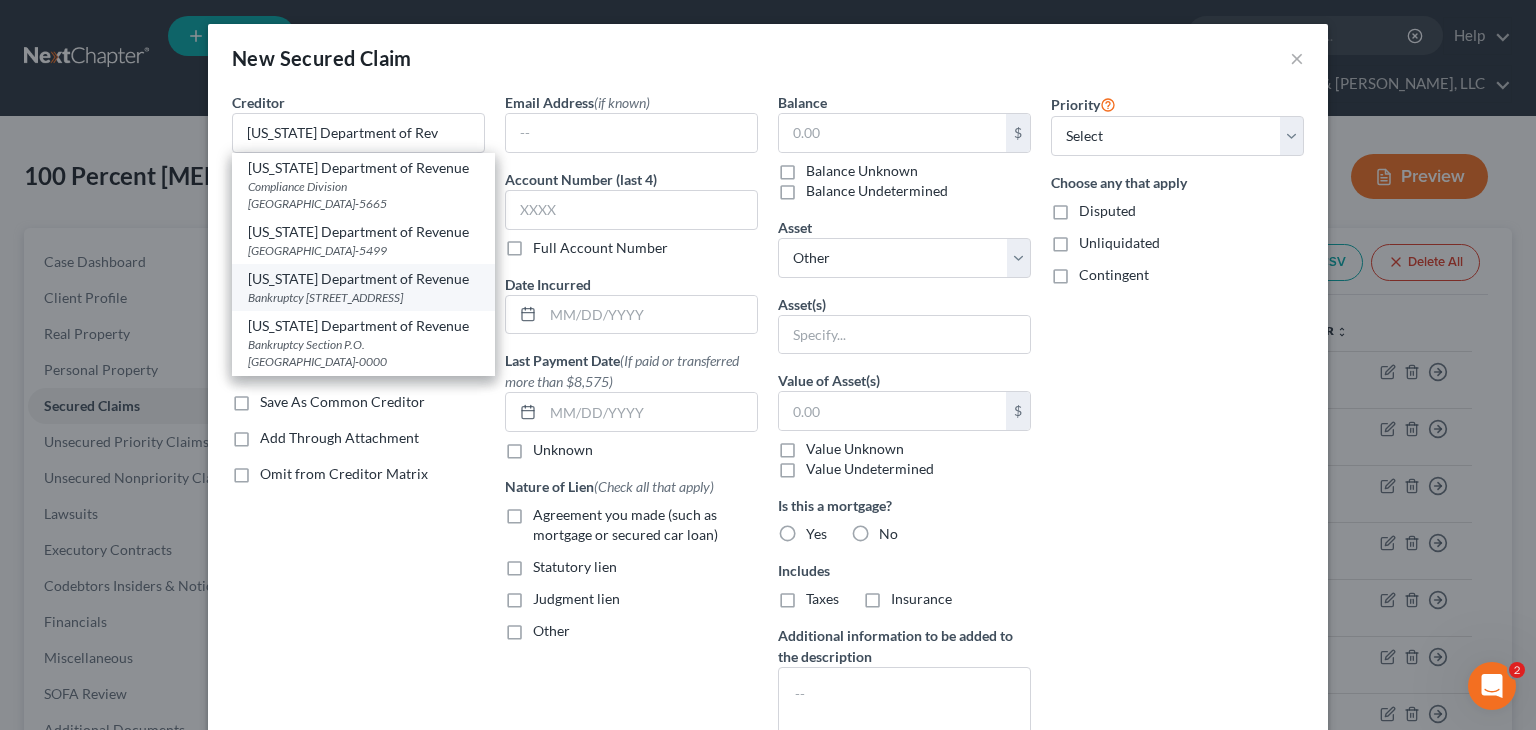 click on "Bankruptcy [STREET_ADDRESS]" at bounding box center [363, 297] 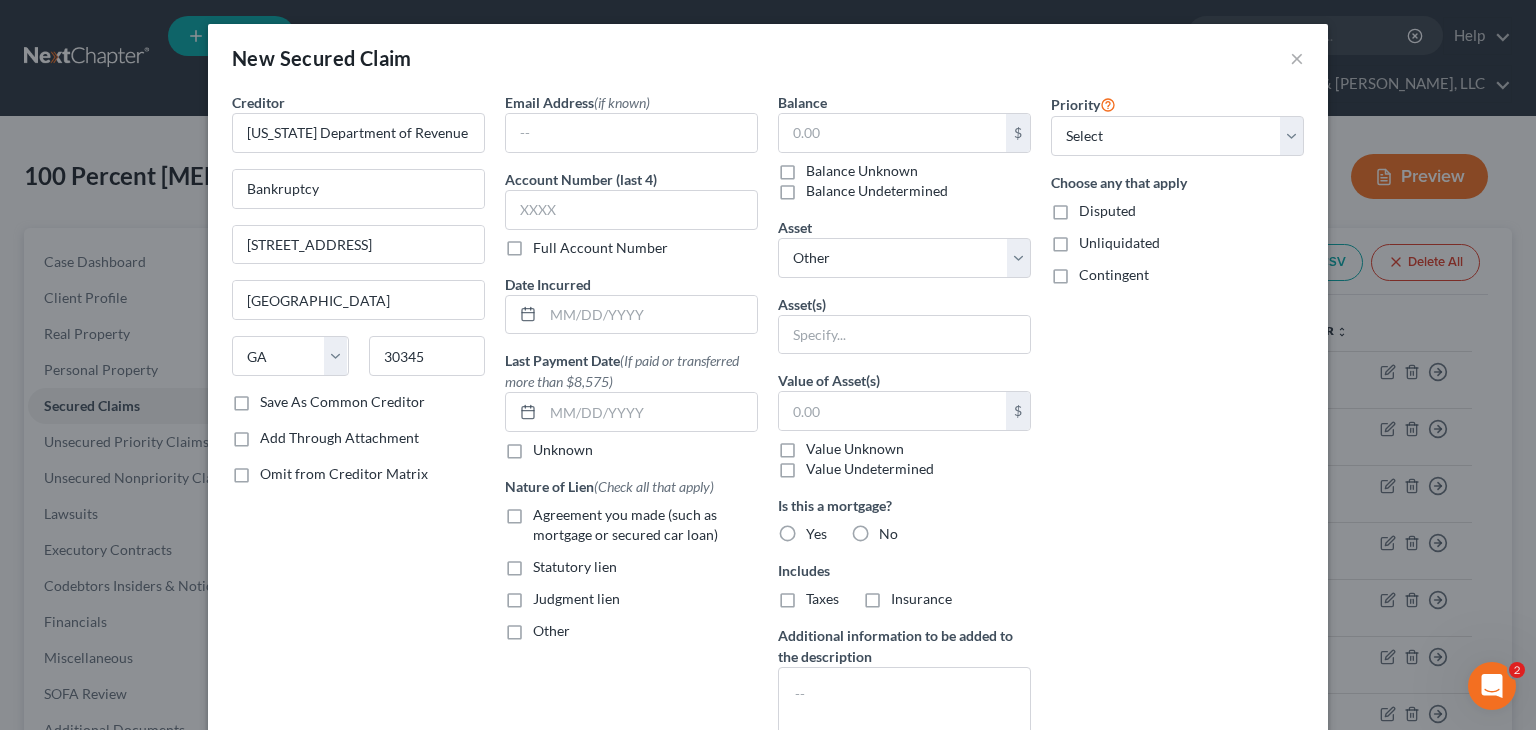 click on "Statutory lien" at bounding box center [575, 567] 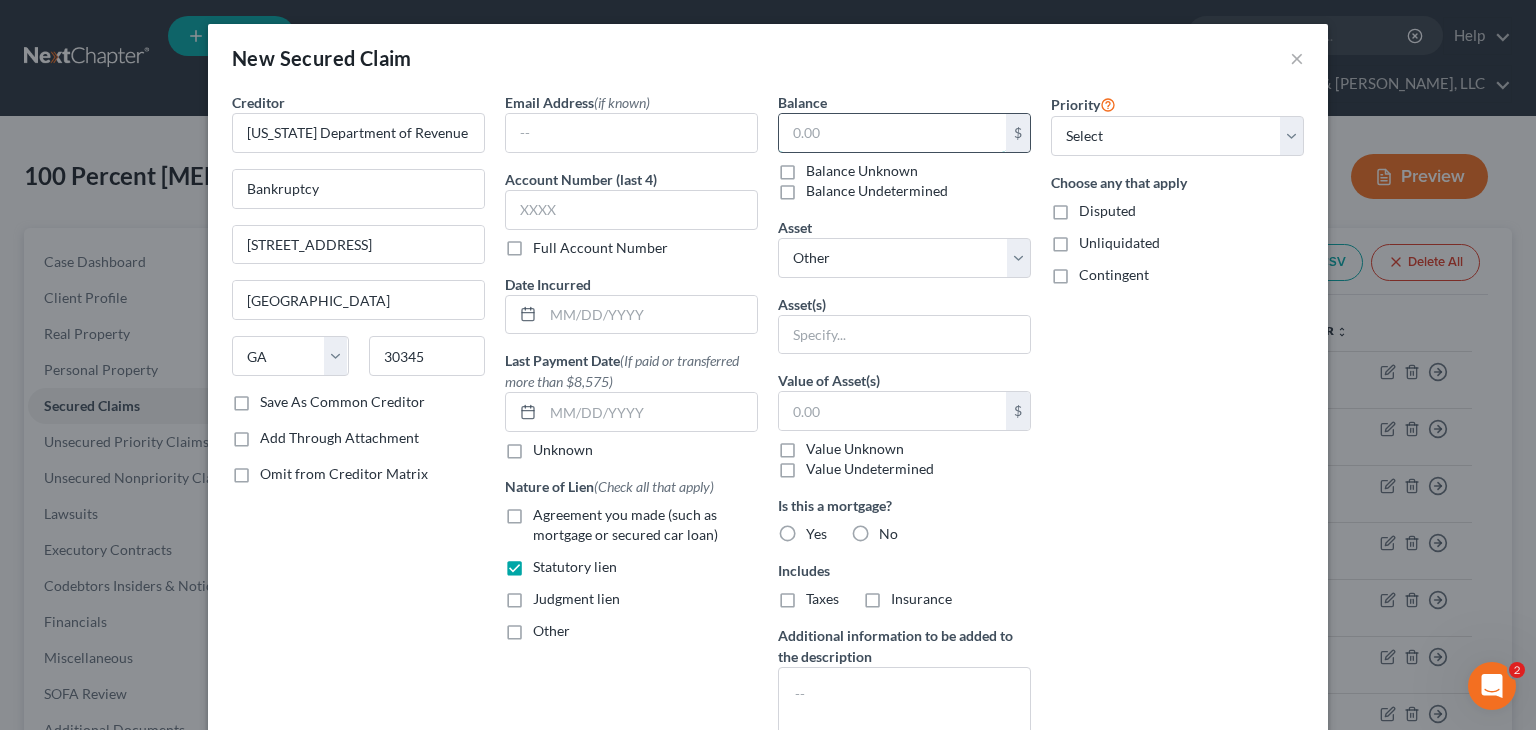 click at bounding box center [892, 133] 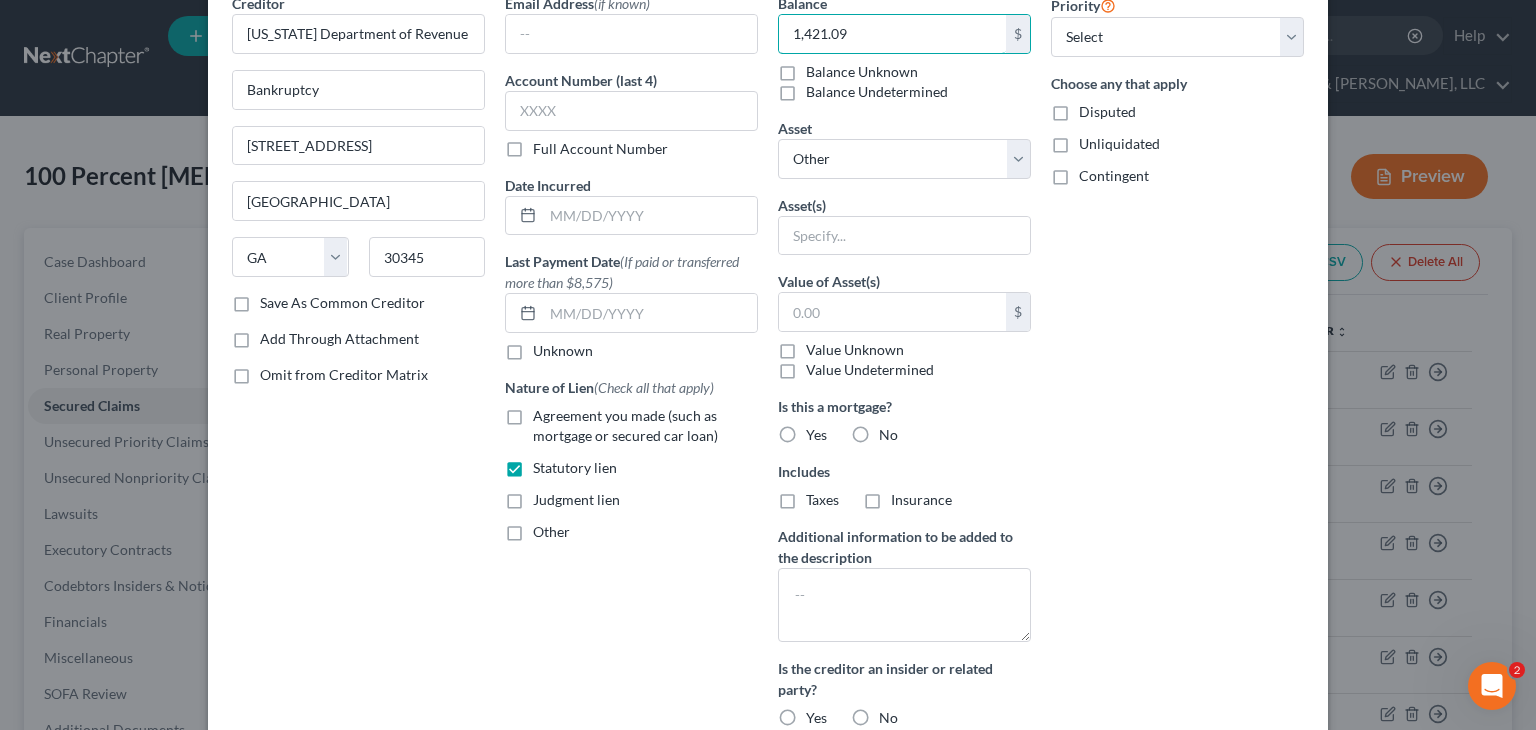 scroll, scrollTop: 100, scrollLeft: 0, axis: vertical 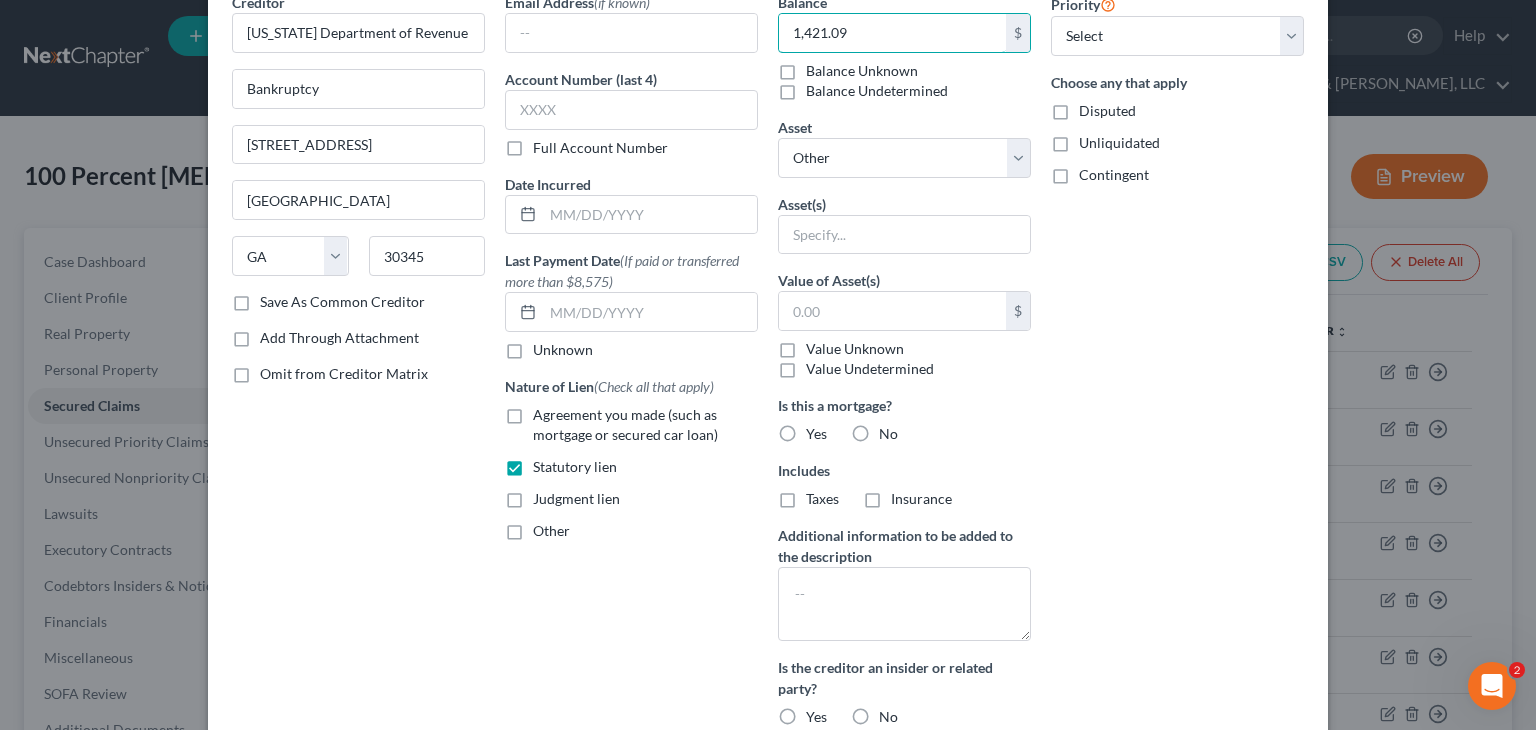 type on "1,421.09" 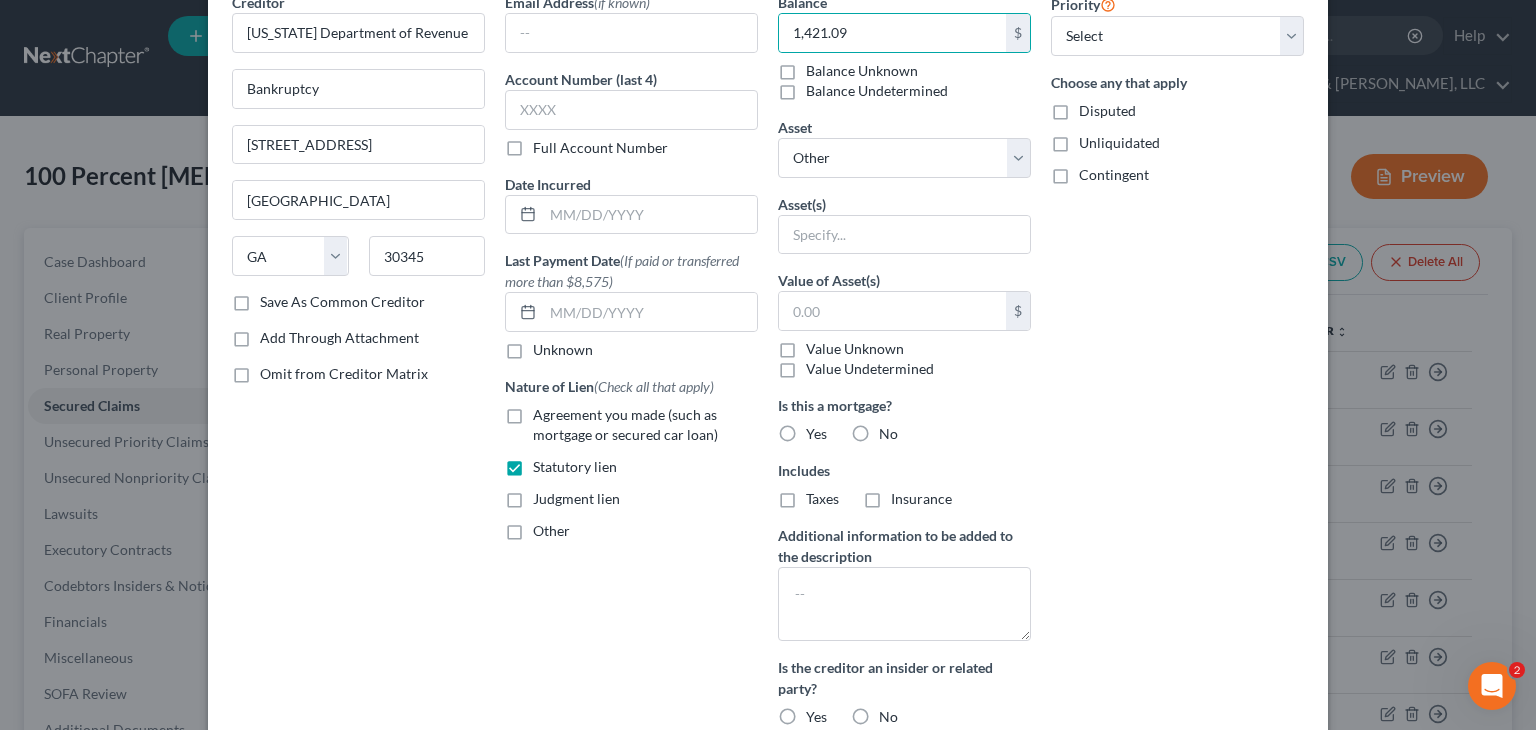 click on "No" at bounding box center (888, 434) 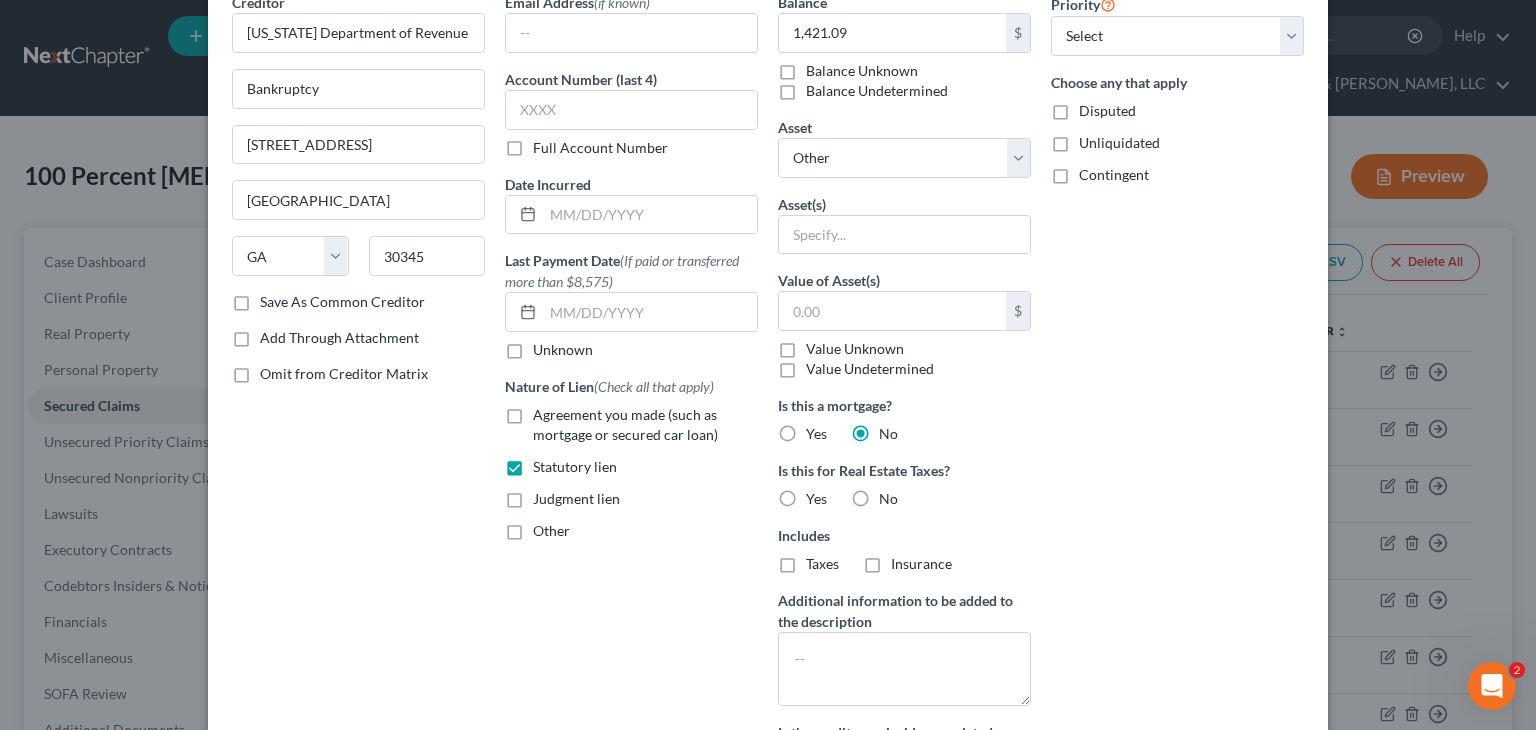 scroll, scrollTop: 200, scrollLeft: 0, axis: vertical 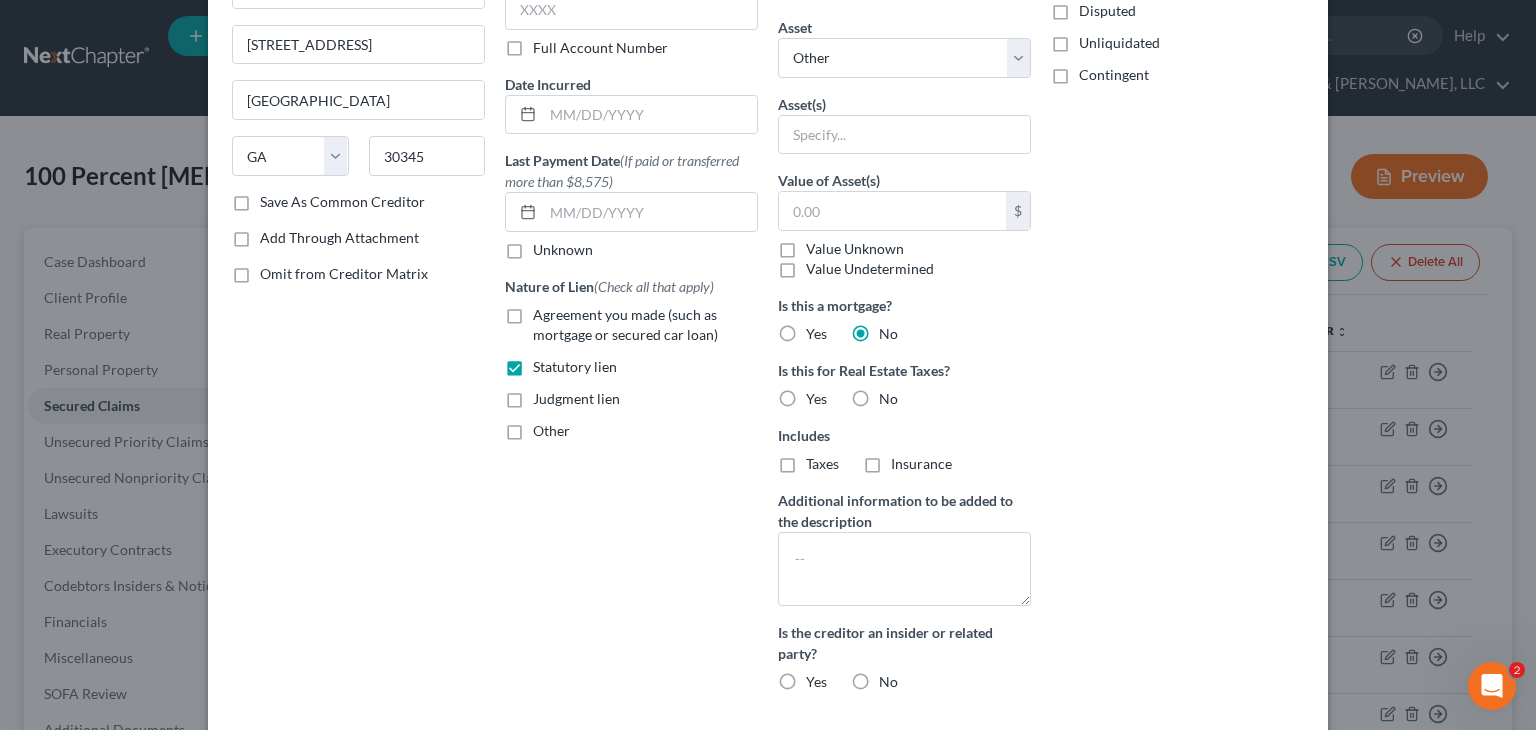 drag, startPoint x: 853, startPoint y: 394, endPoint x: 1048, endPoint y: 472, distance: 210.02142 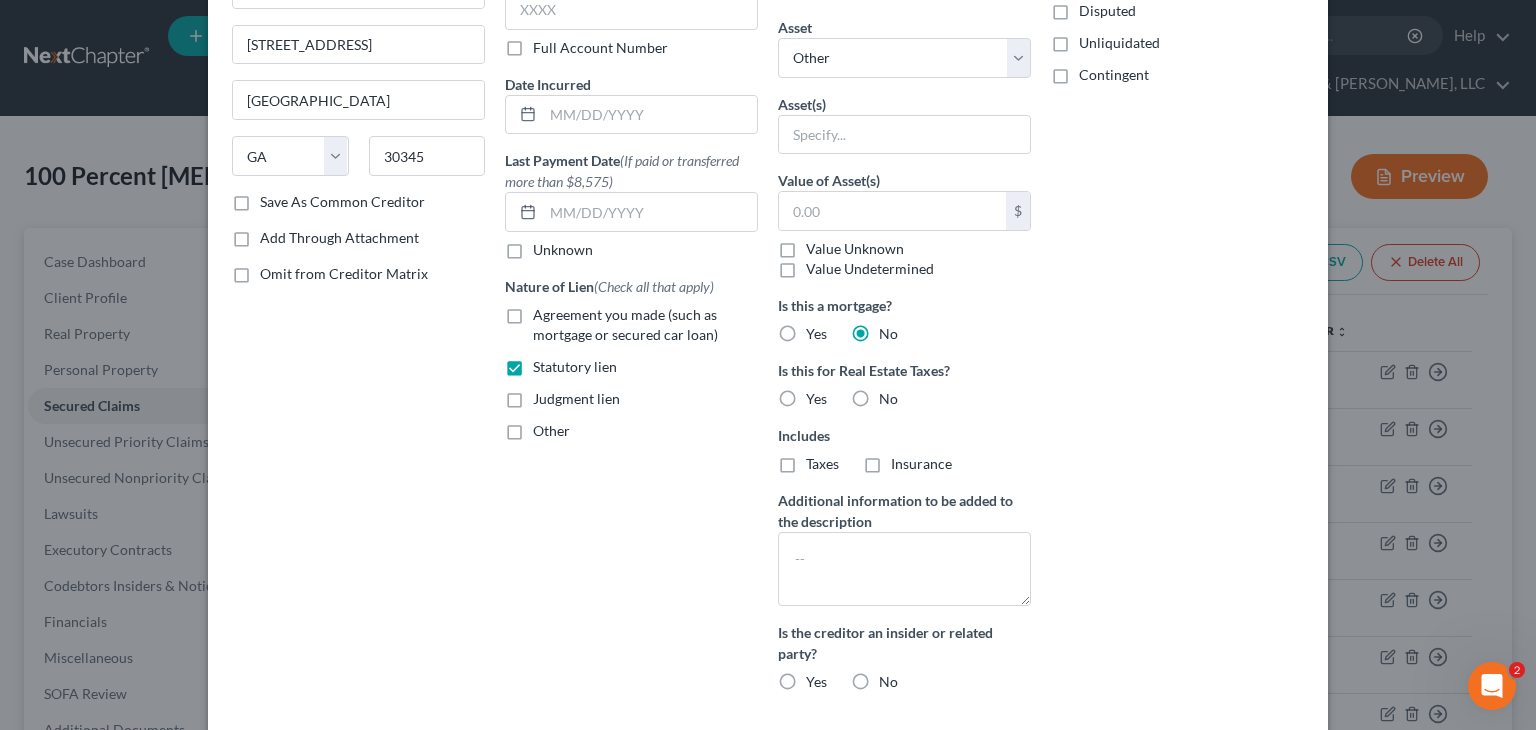 click on "No" at bounding box center (888, 399) 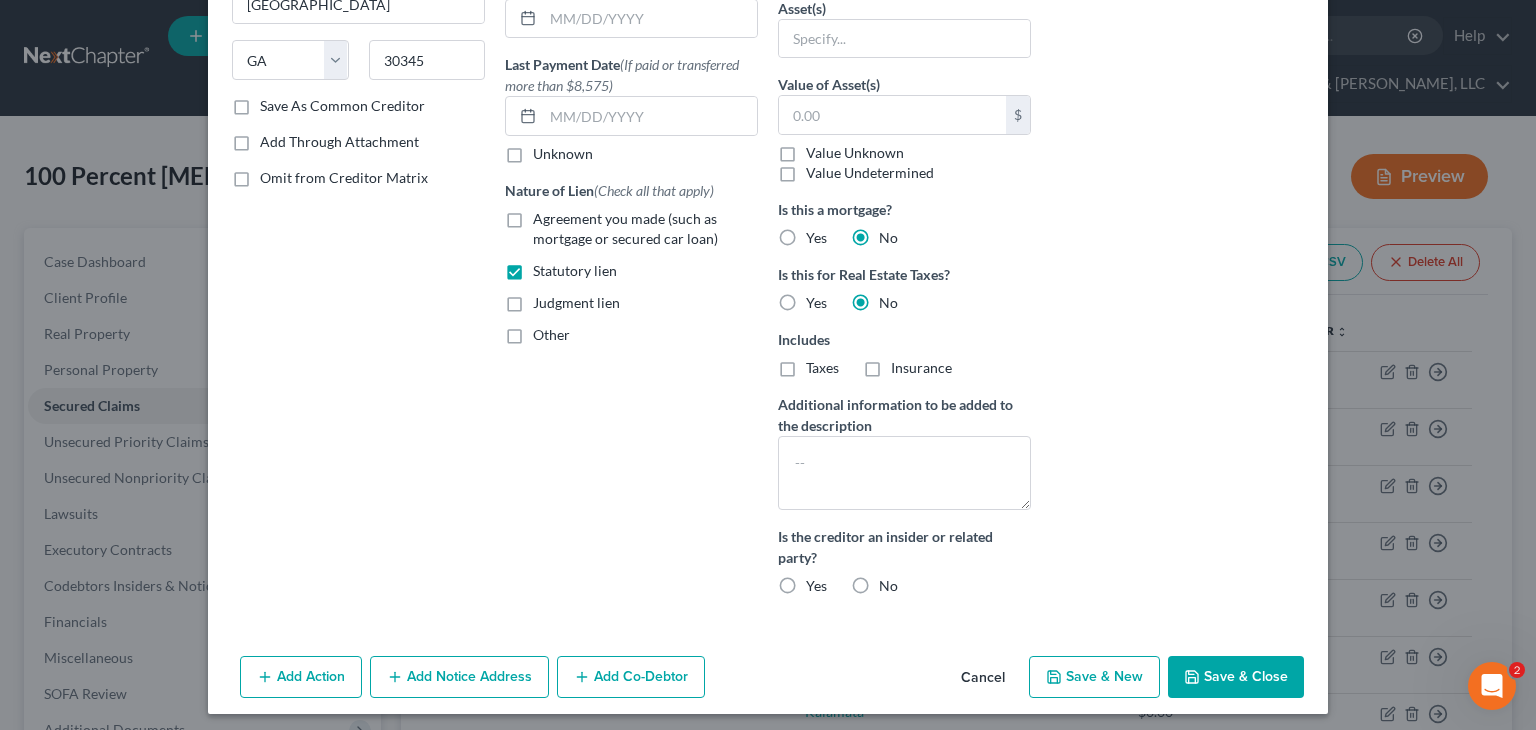 scroll, scrollTop: 302, scrollLeft: 0, axis: vertical 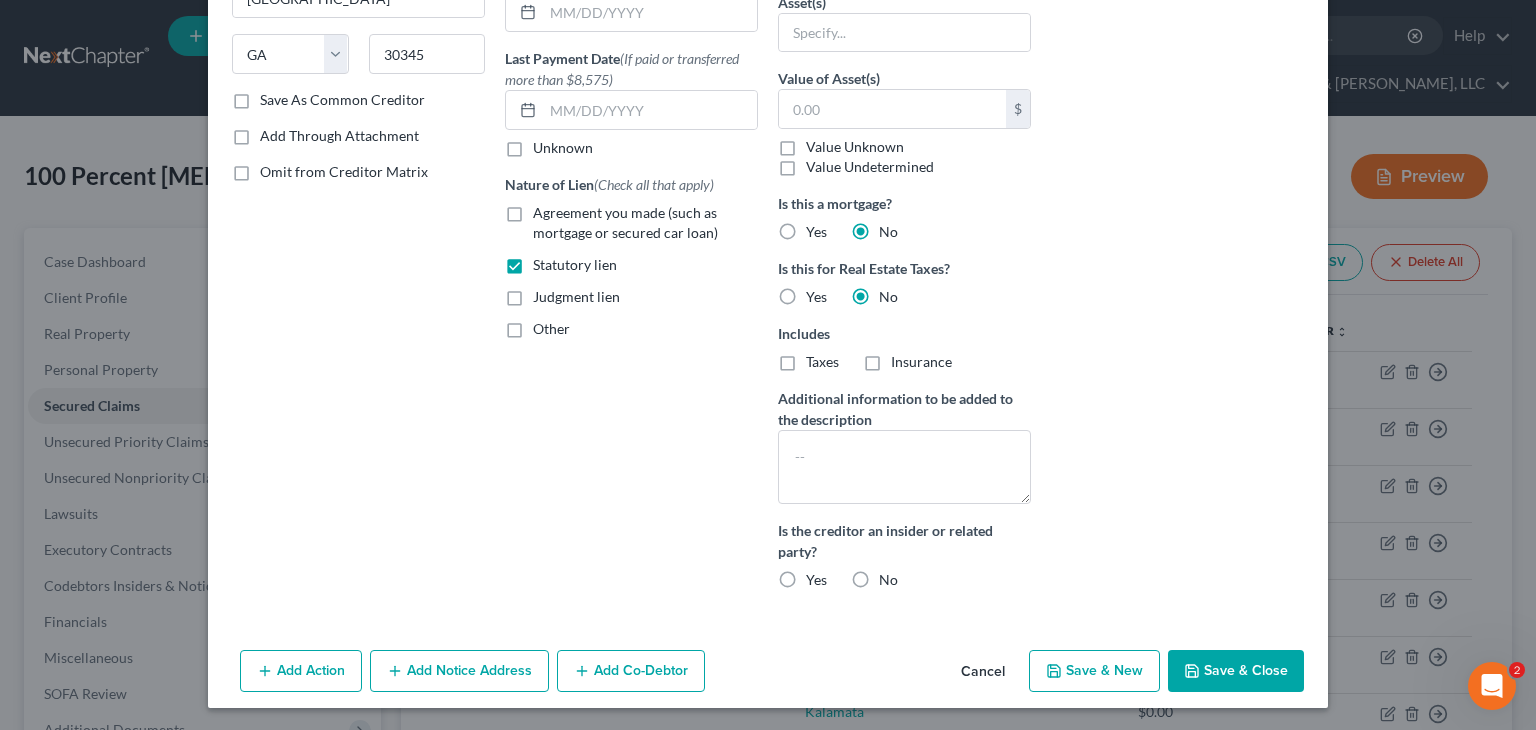 click on "No" at bounding box center (888, 580) 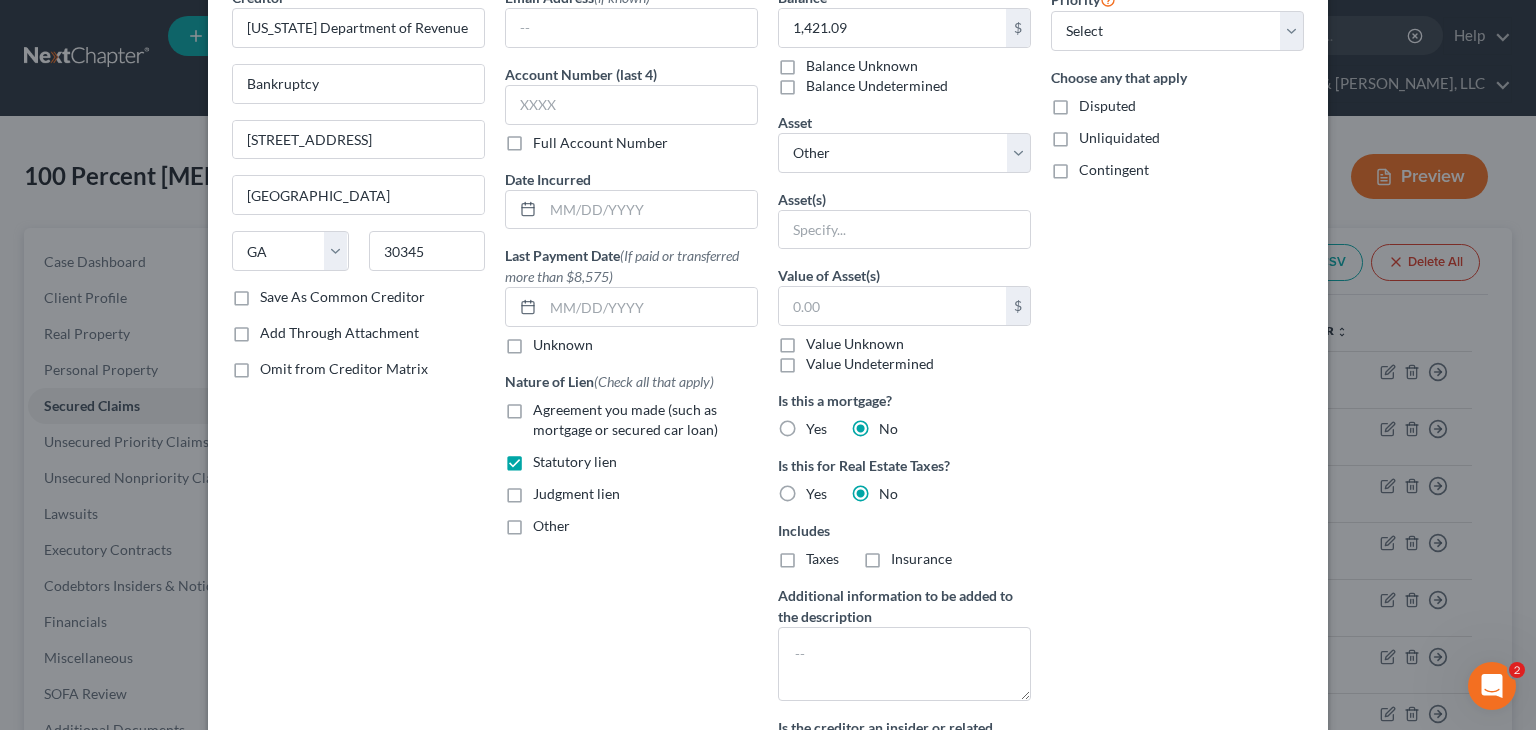 scroll, scrollTop: 2, scrollLeft: 0, axis: vertical 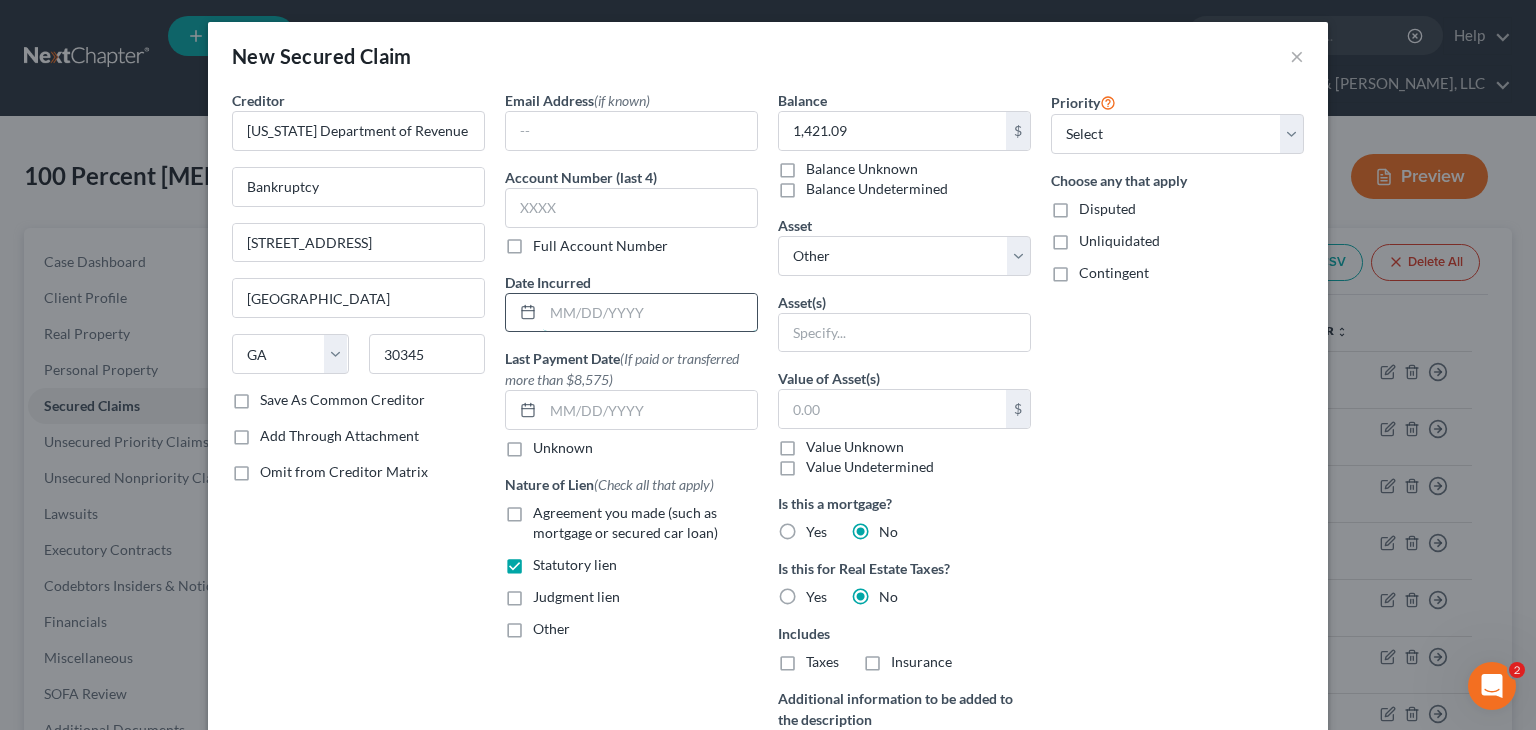 click at bounding box center [650, 313] 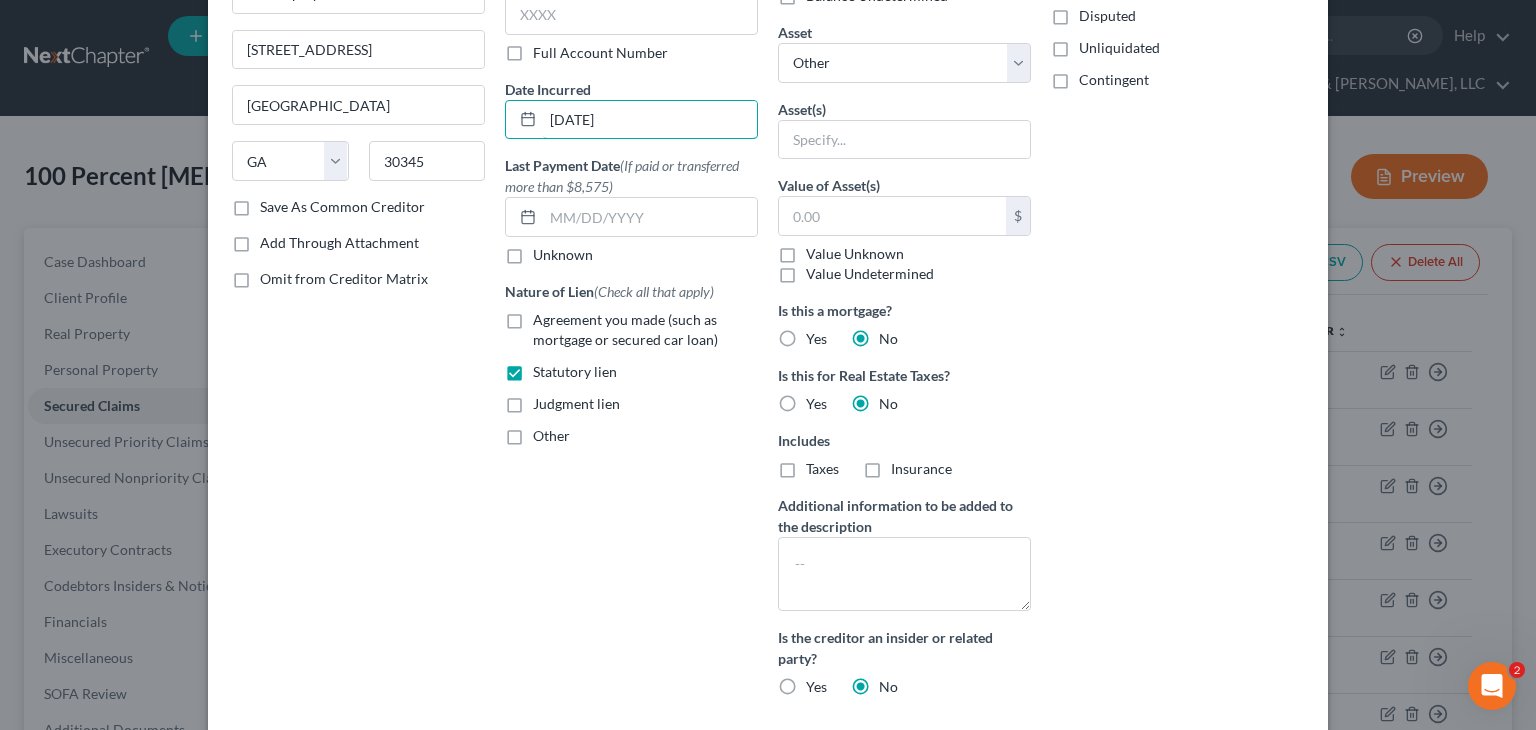 scroll, scrollTop: 302, scrollLeft: 0, axis: vertical 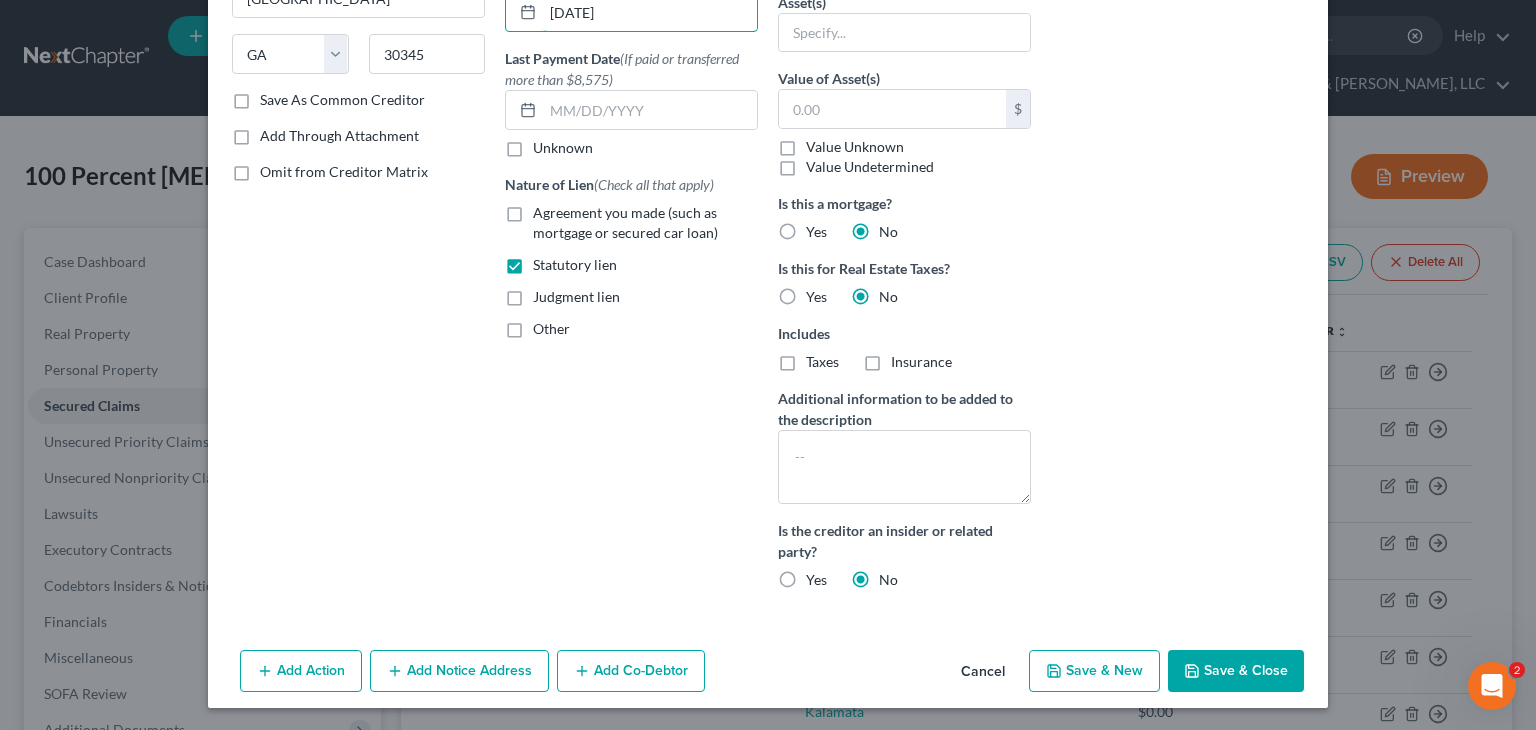 type on "[DATE]" 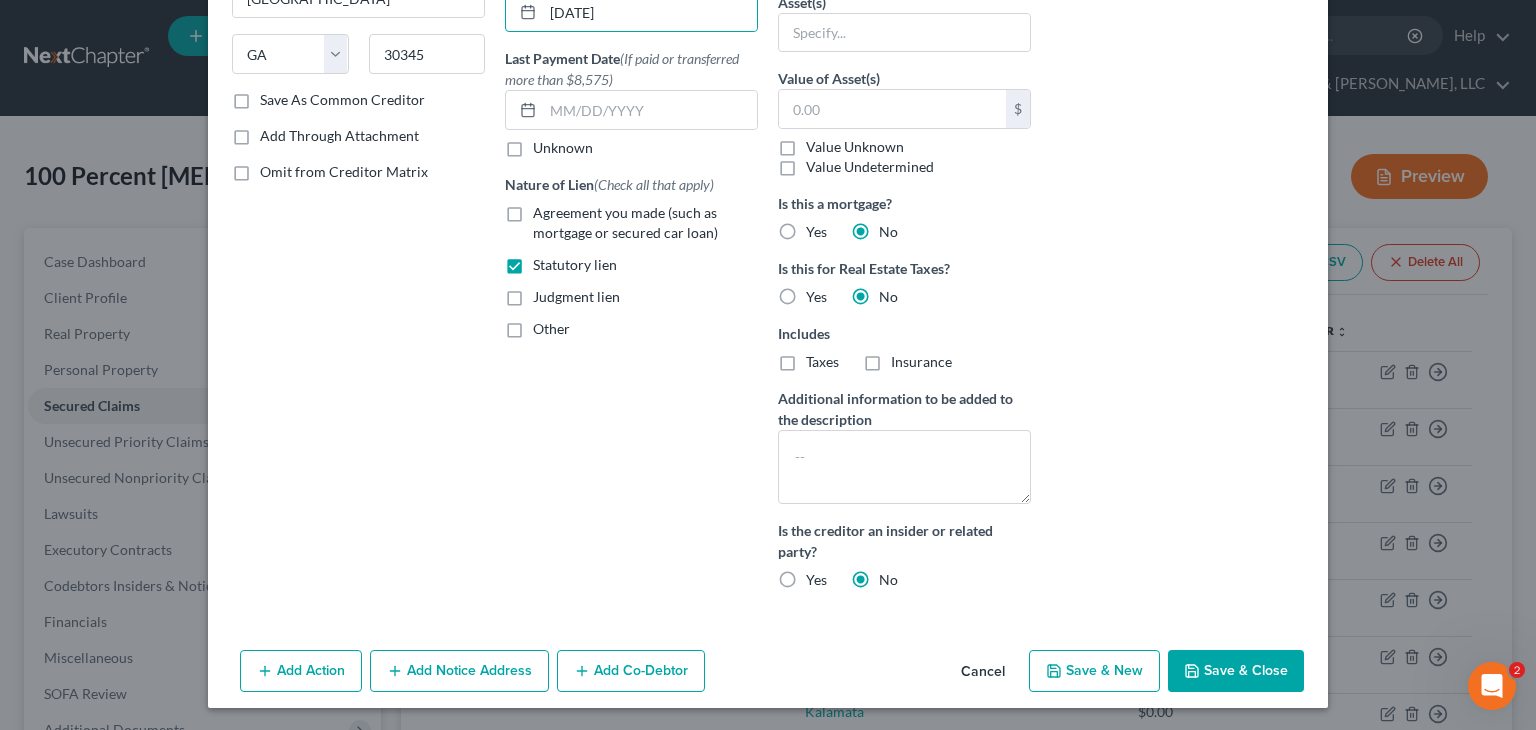 click on "Save & Close" at bounding box center (1236, 671) 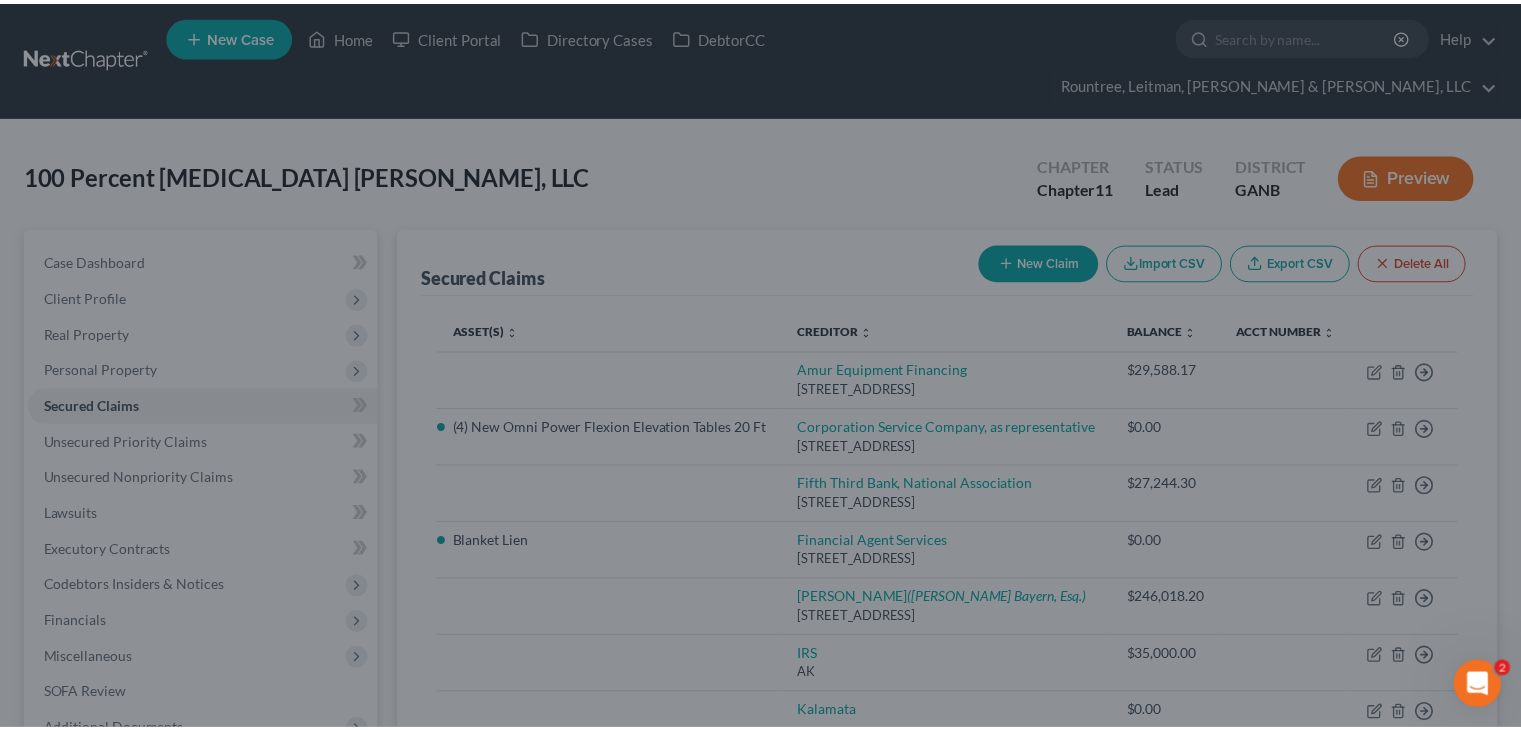 scroll, scrollTop: 101, scrollLeft: 0, axis: vertical 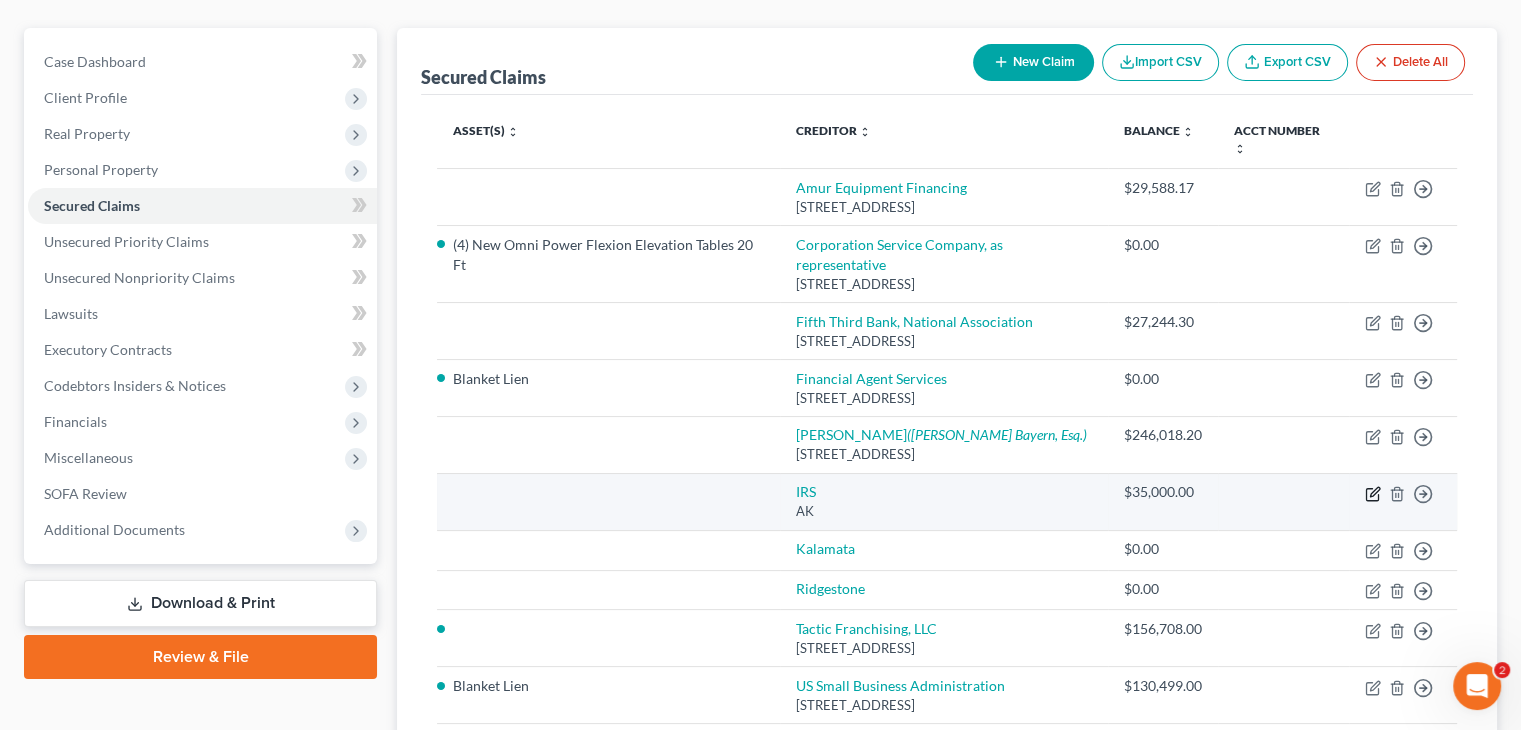 click 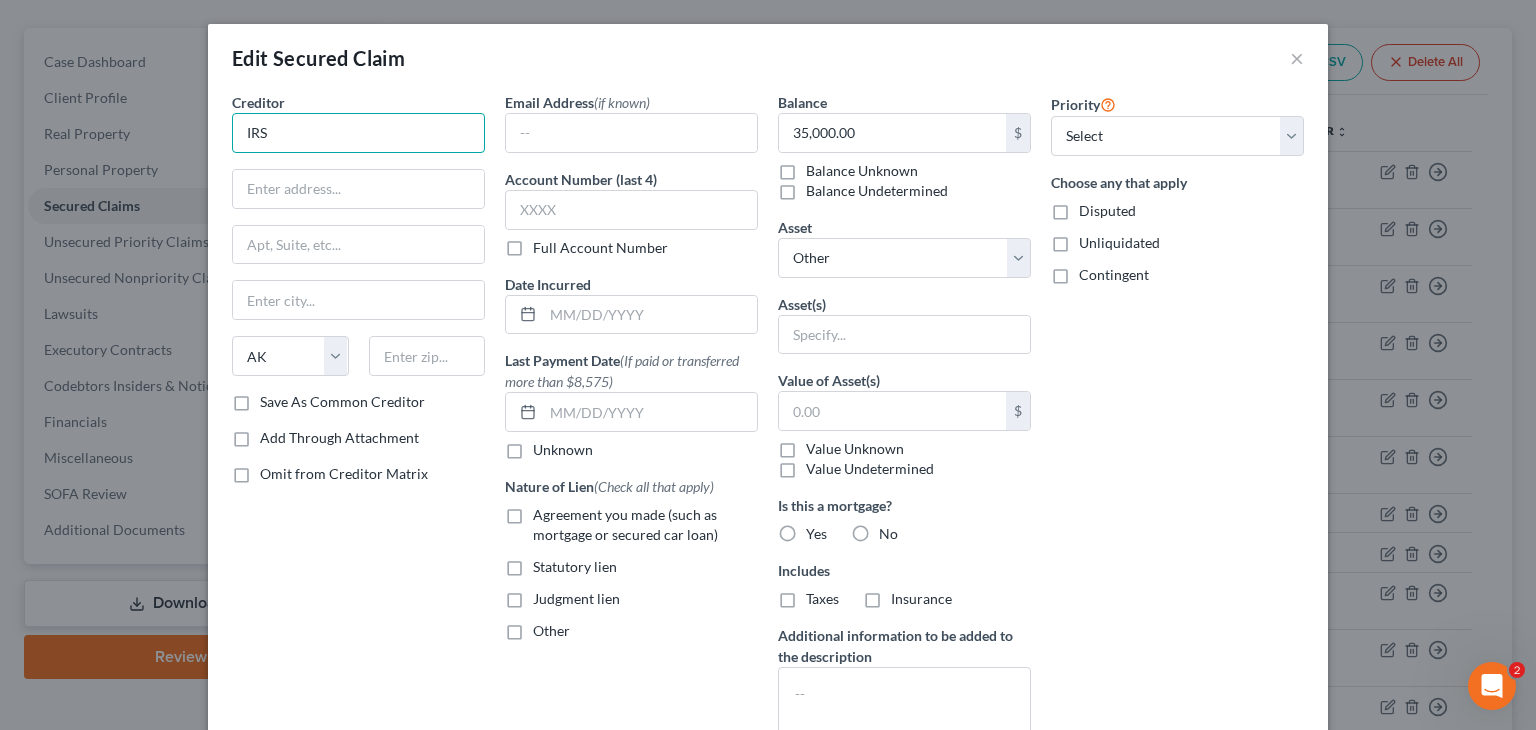 drag, startPoint x: 408, startPoint y: 137, endPoint x: -486, endPoint y: 112, distance: 894.3495 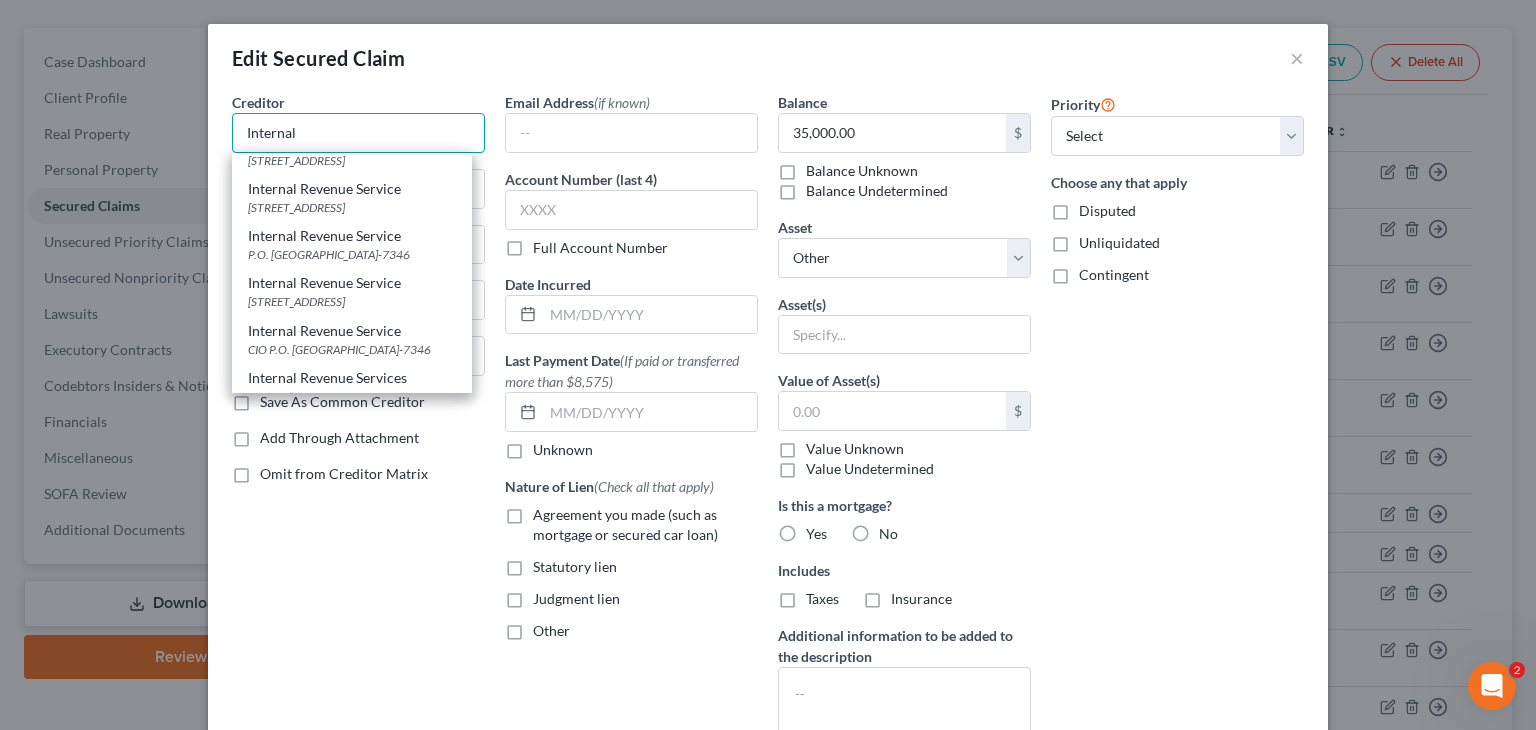 scroll, scrollTop: 205, scrollLeft: 0, axis: vertical 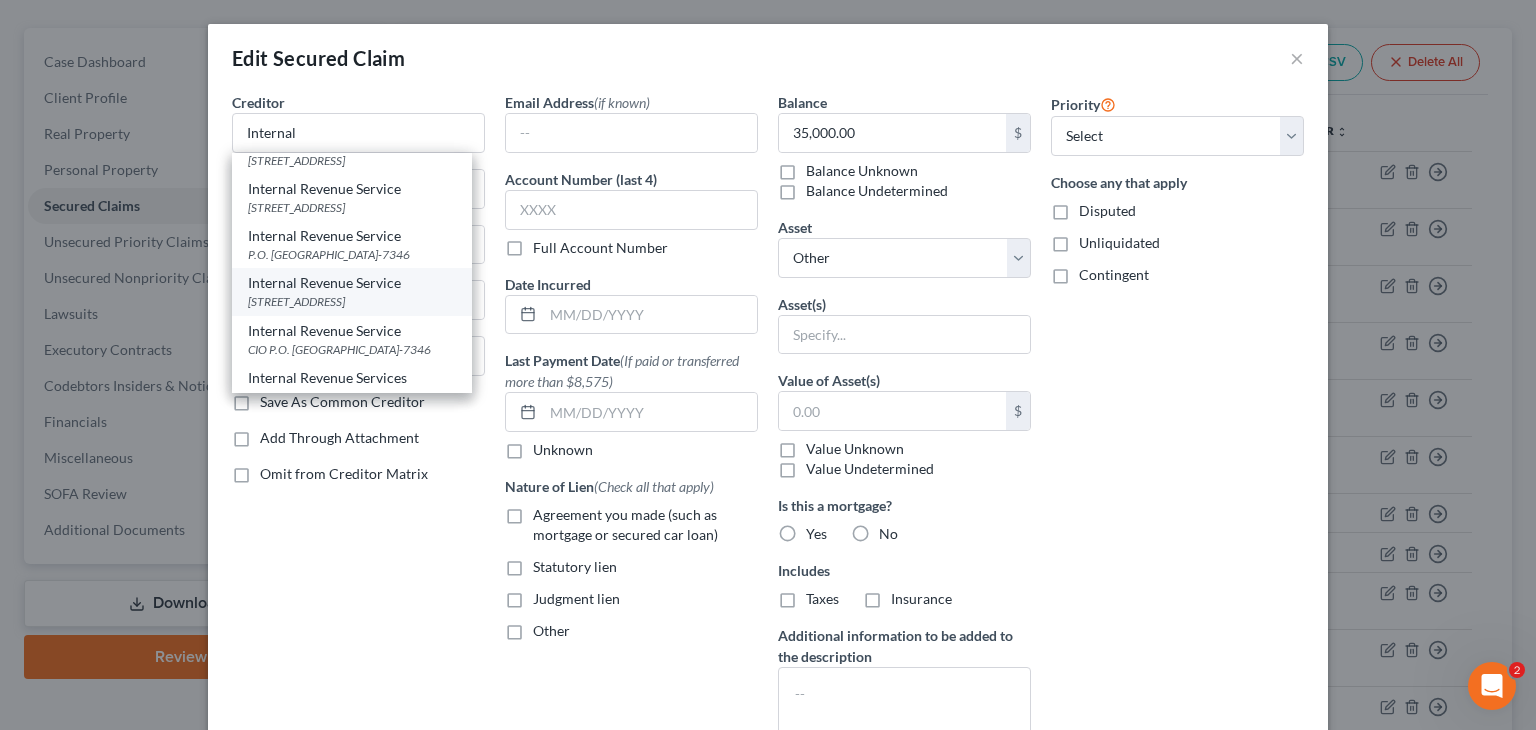 click on "[STREET_ADDRESS]" at bounding box center [352, 301] 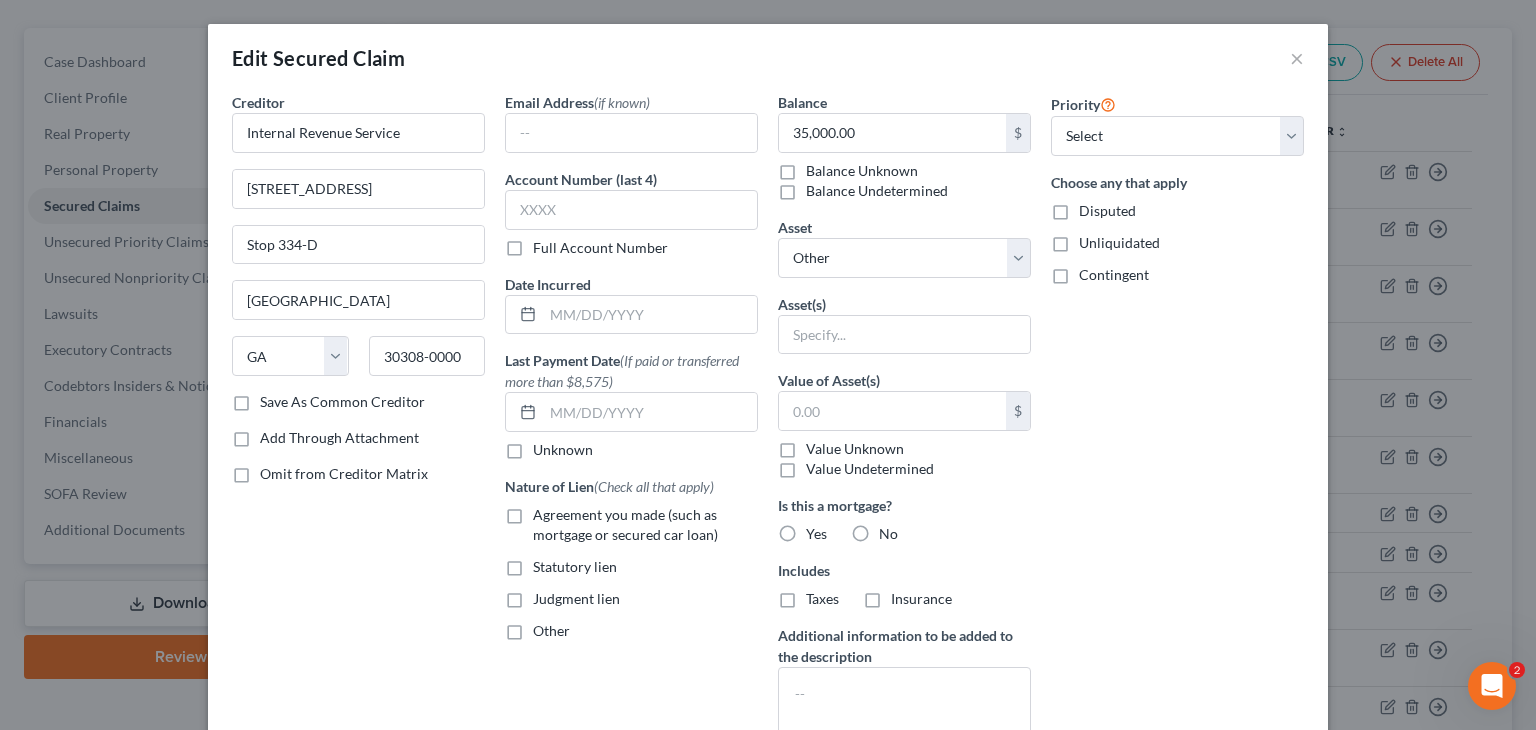 scroll, scrollTop: 0, scrollLeft: 0, axis: both 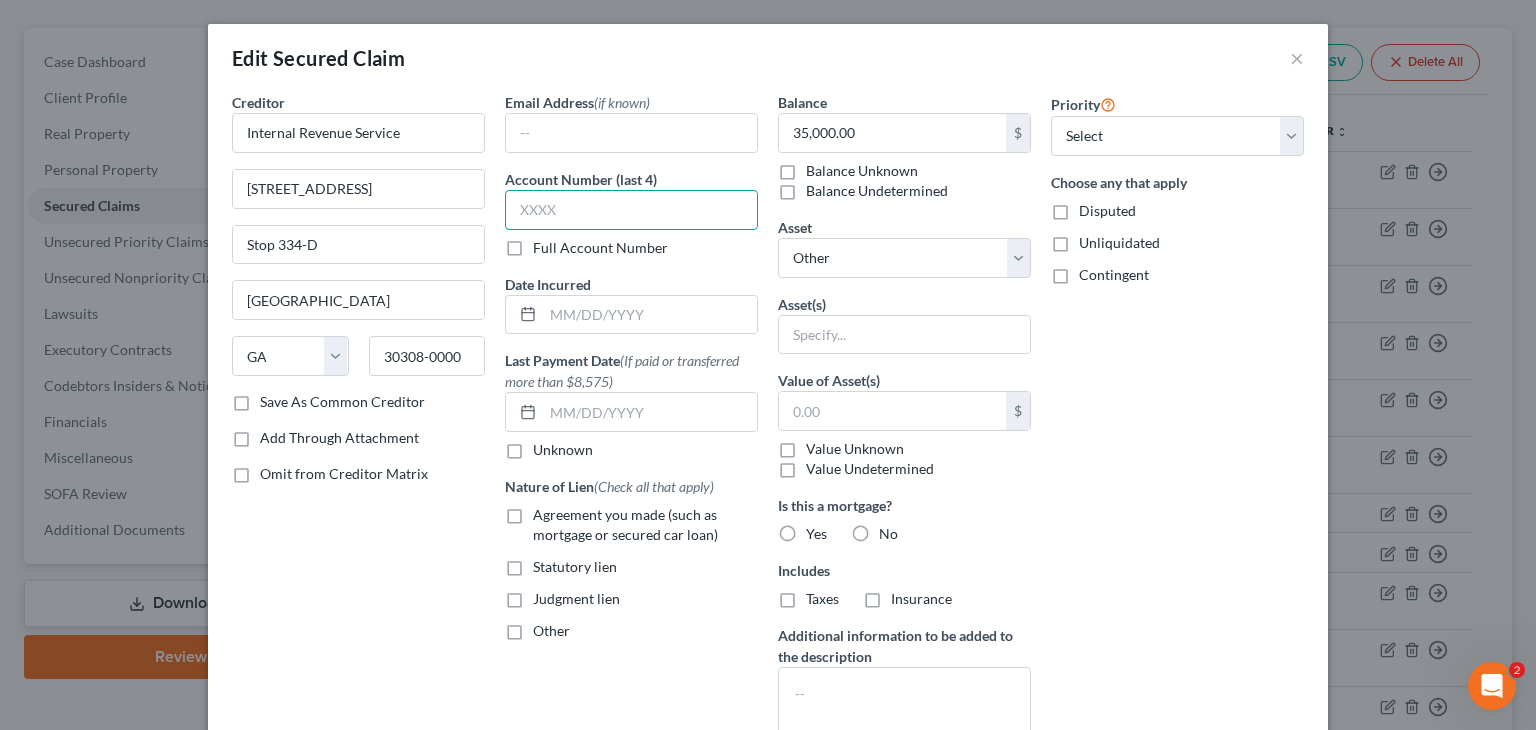 click at bounding box center [631, 210] 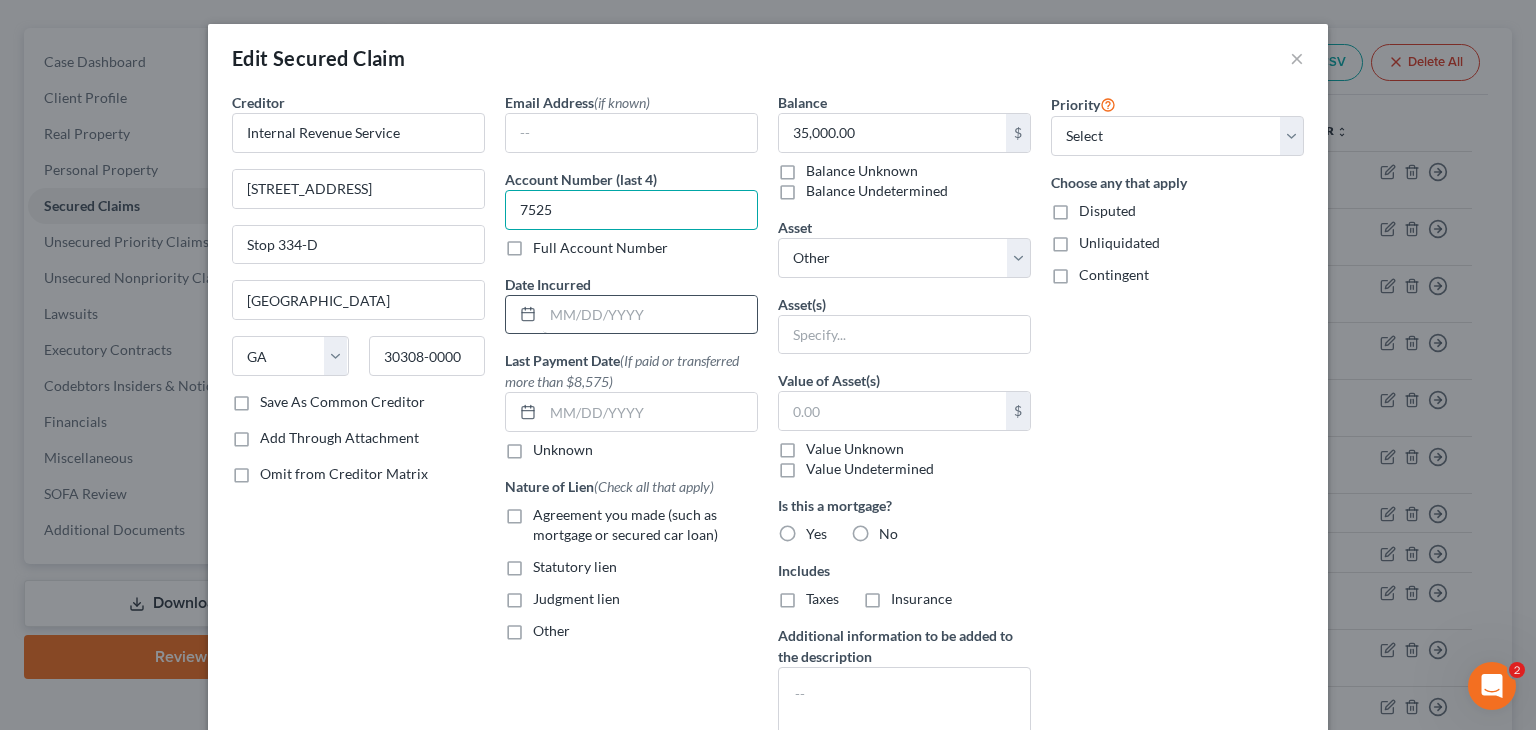 type on "7525" 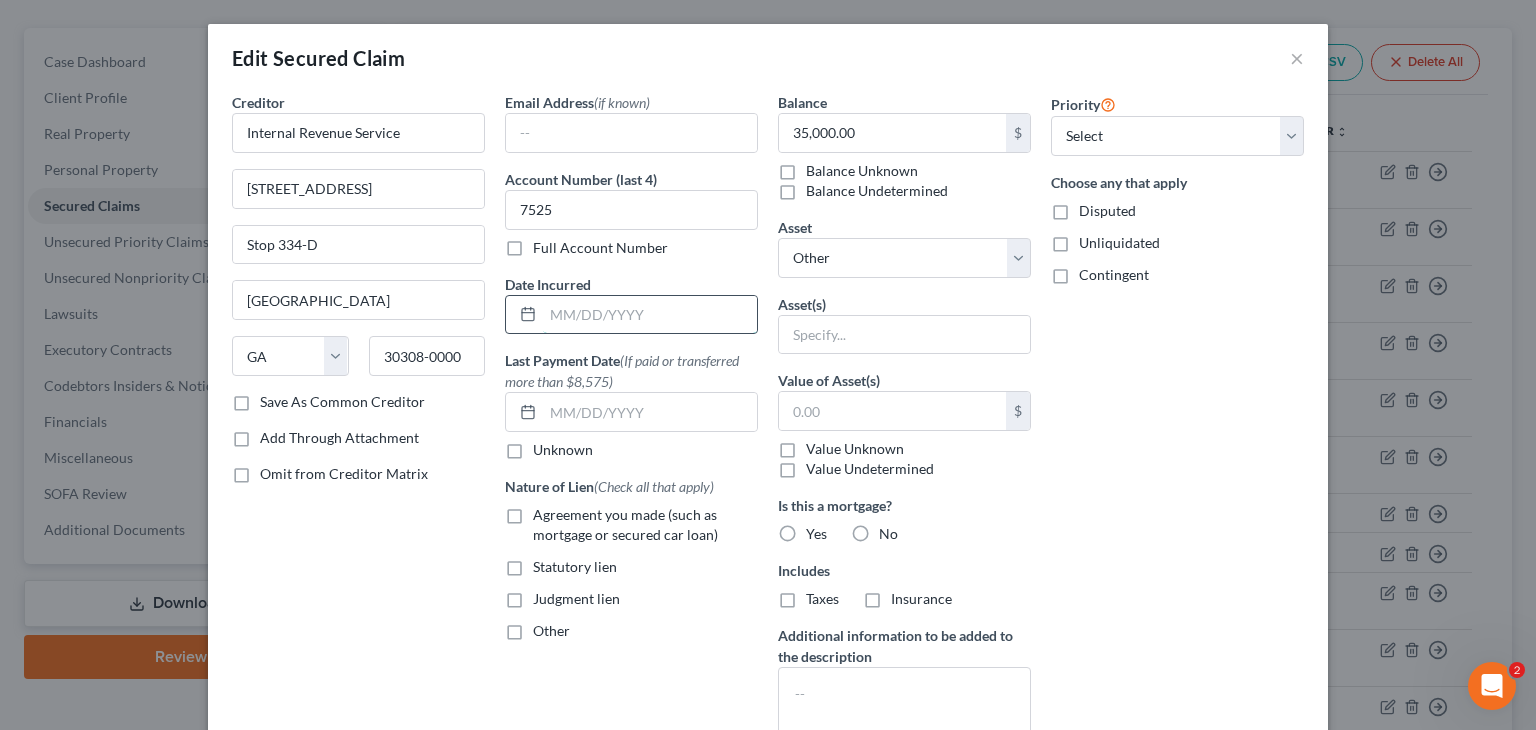 click at bounding box center [650, 315] 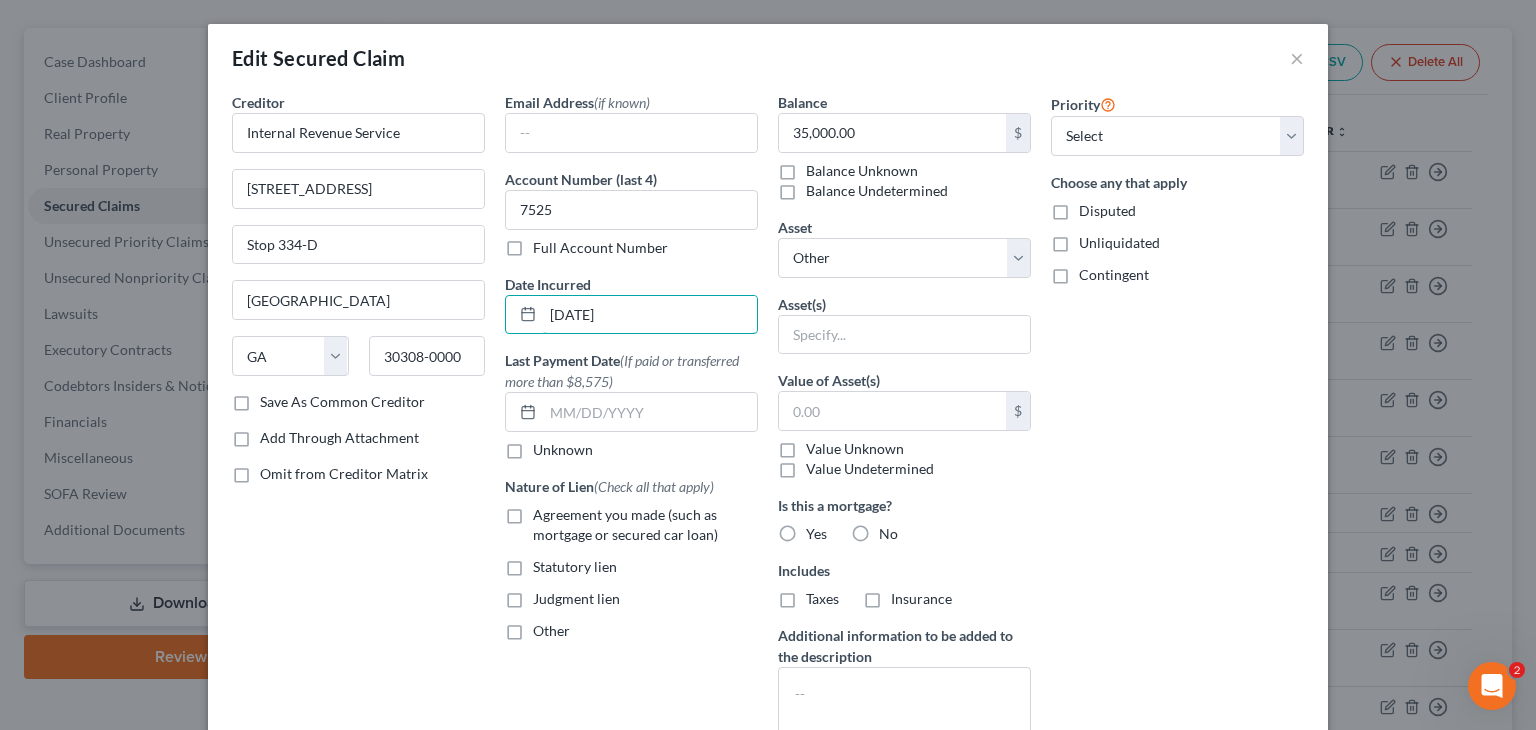 type on "[DATE]" 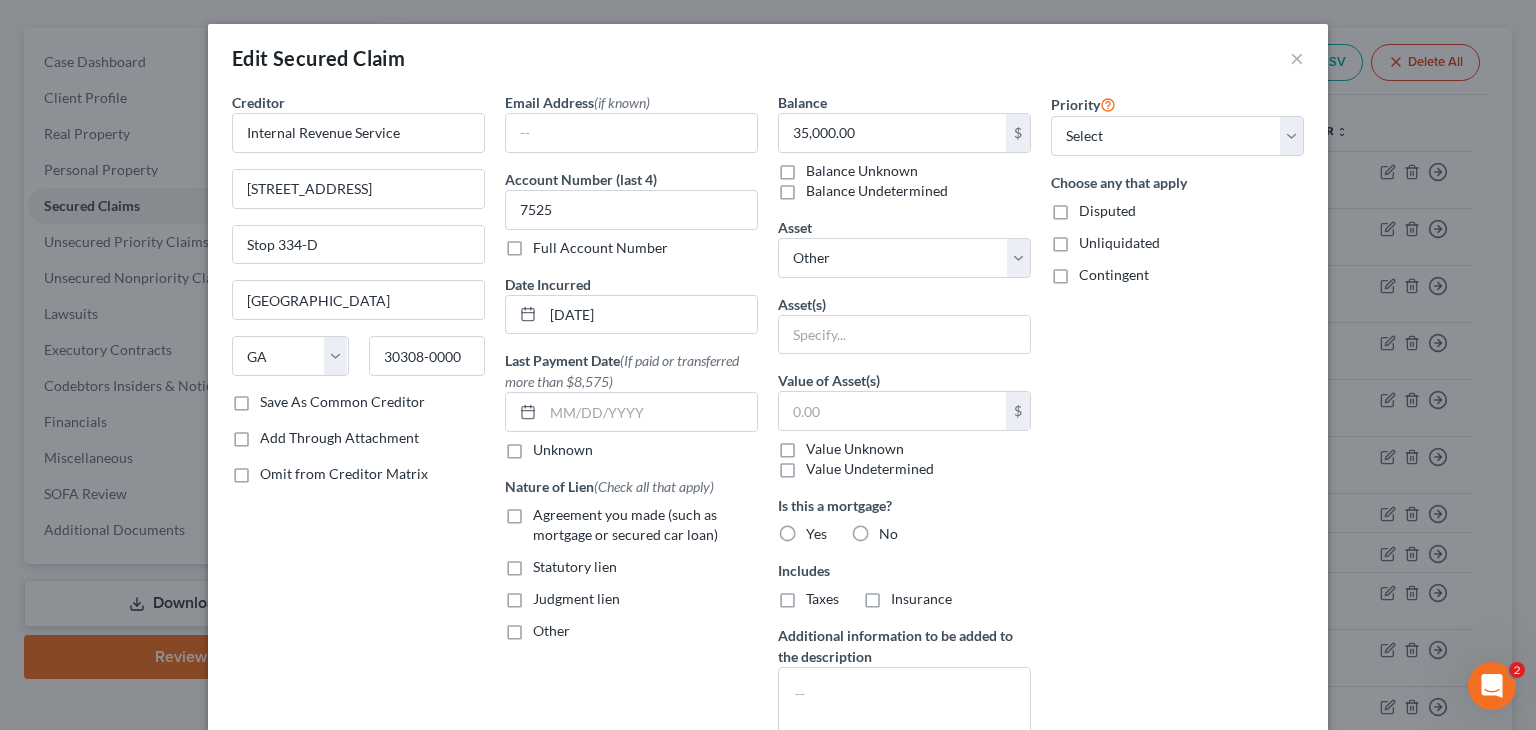 click on "Statutory lien" at bounding box center [575, 567] 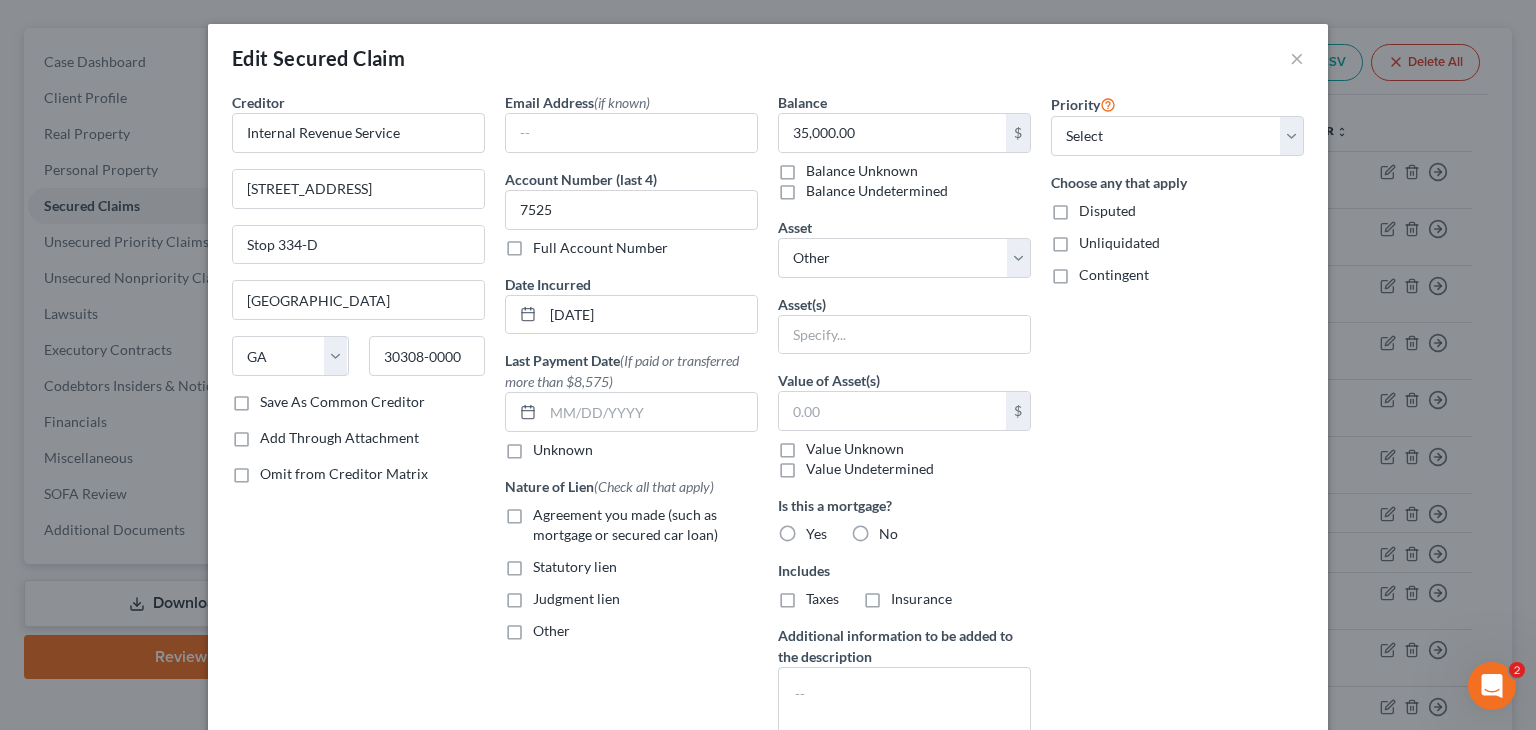 click on "Statutory lien" at bounding box center [547, 563] 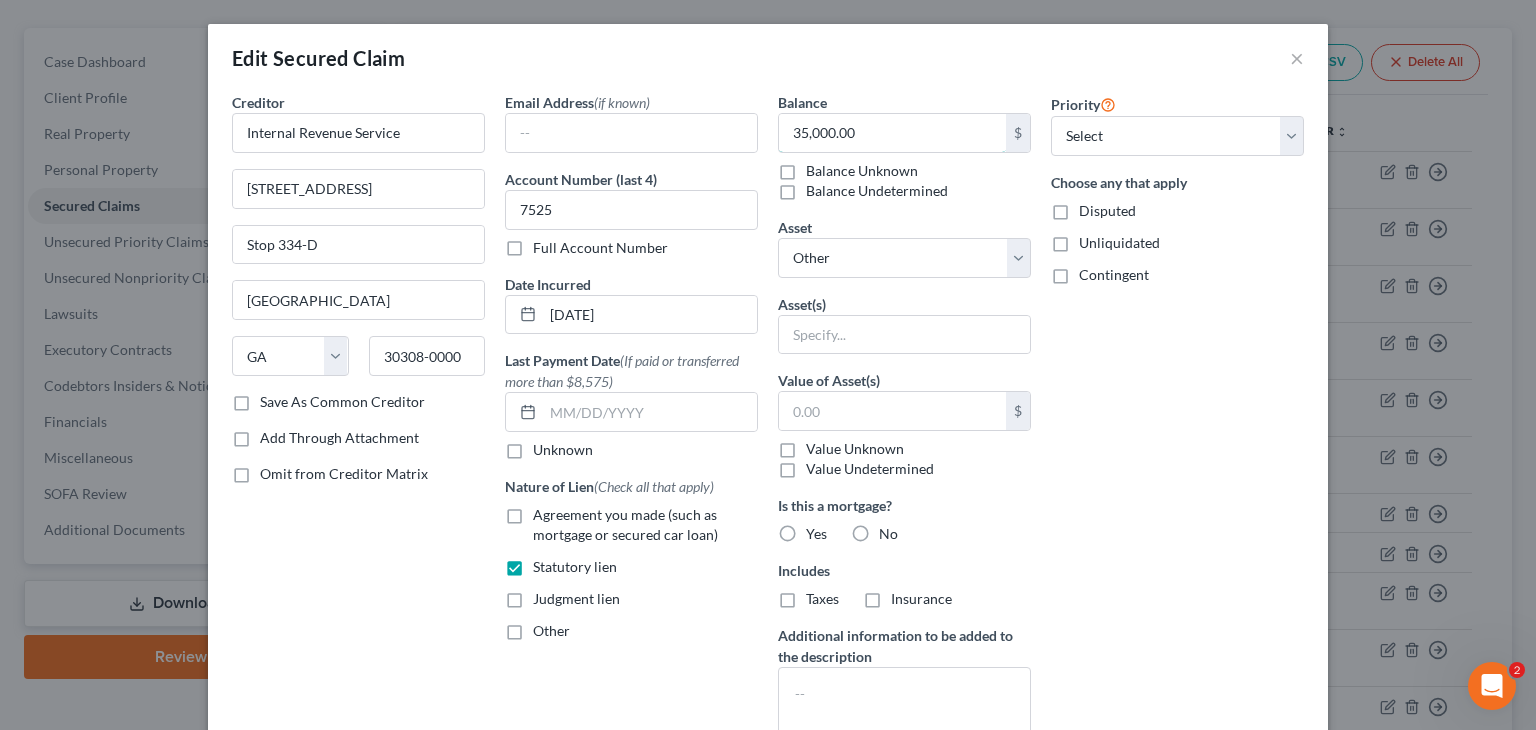 type 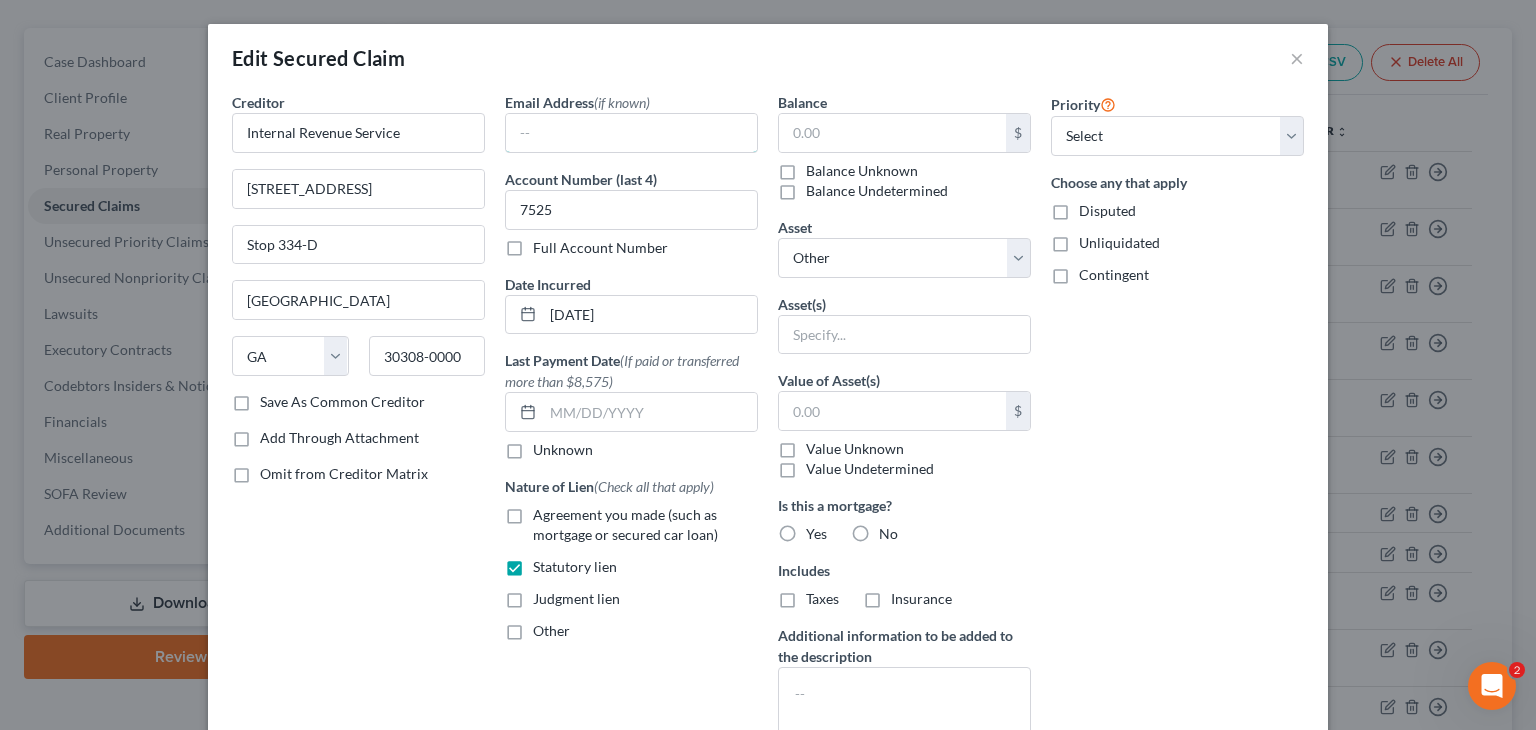type on "35,000.00" 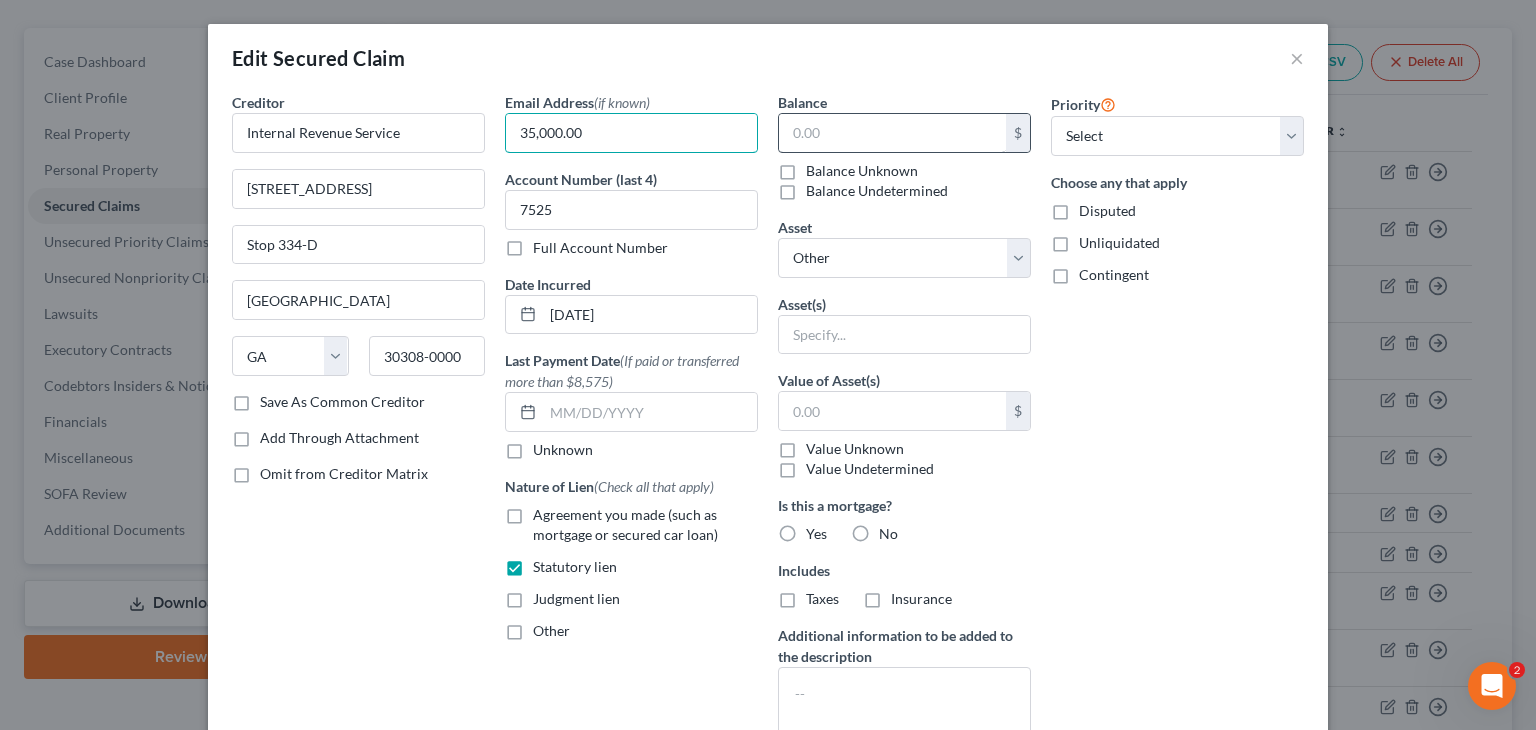 type 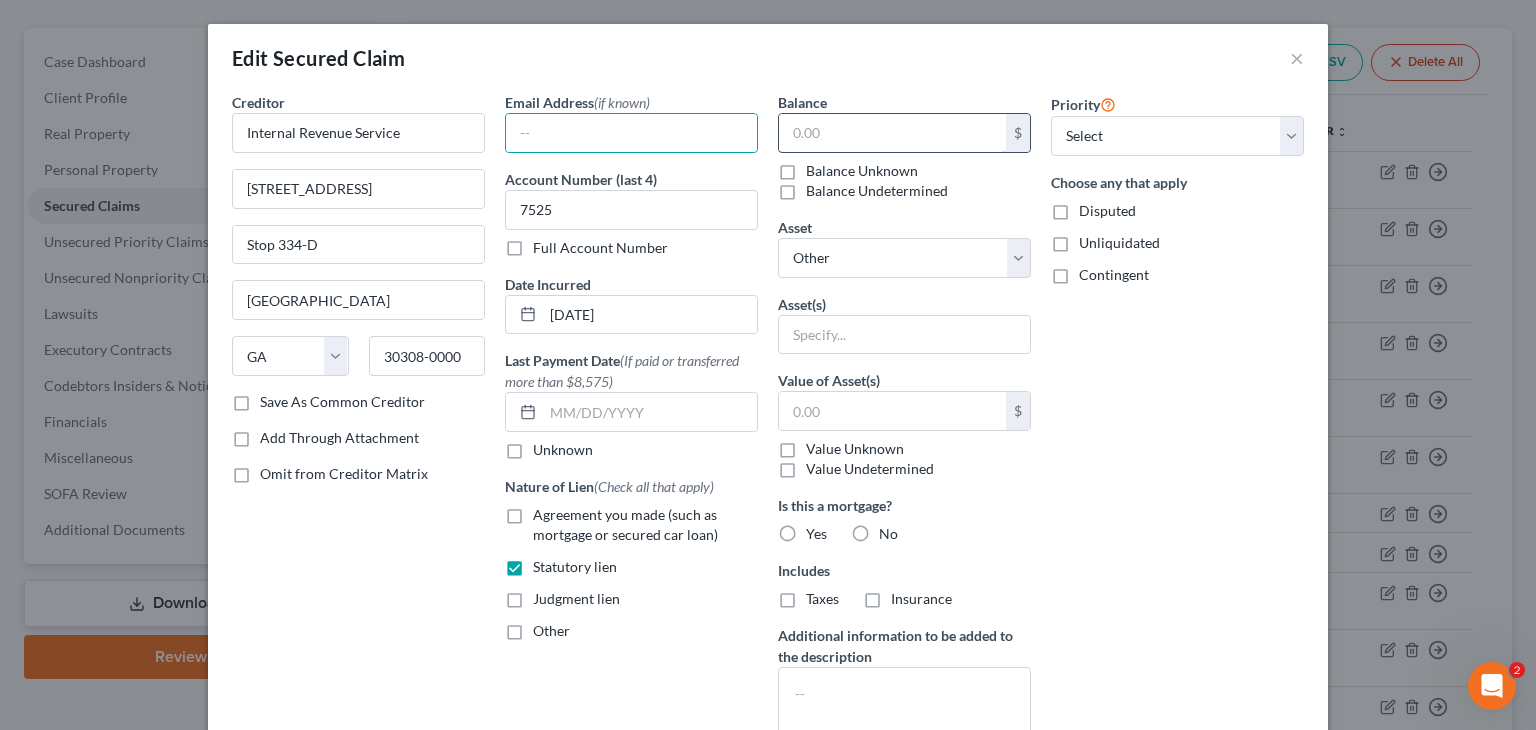 click at bounding box center [892, 133] 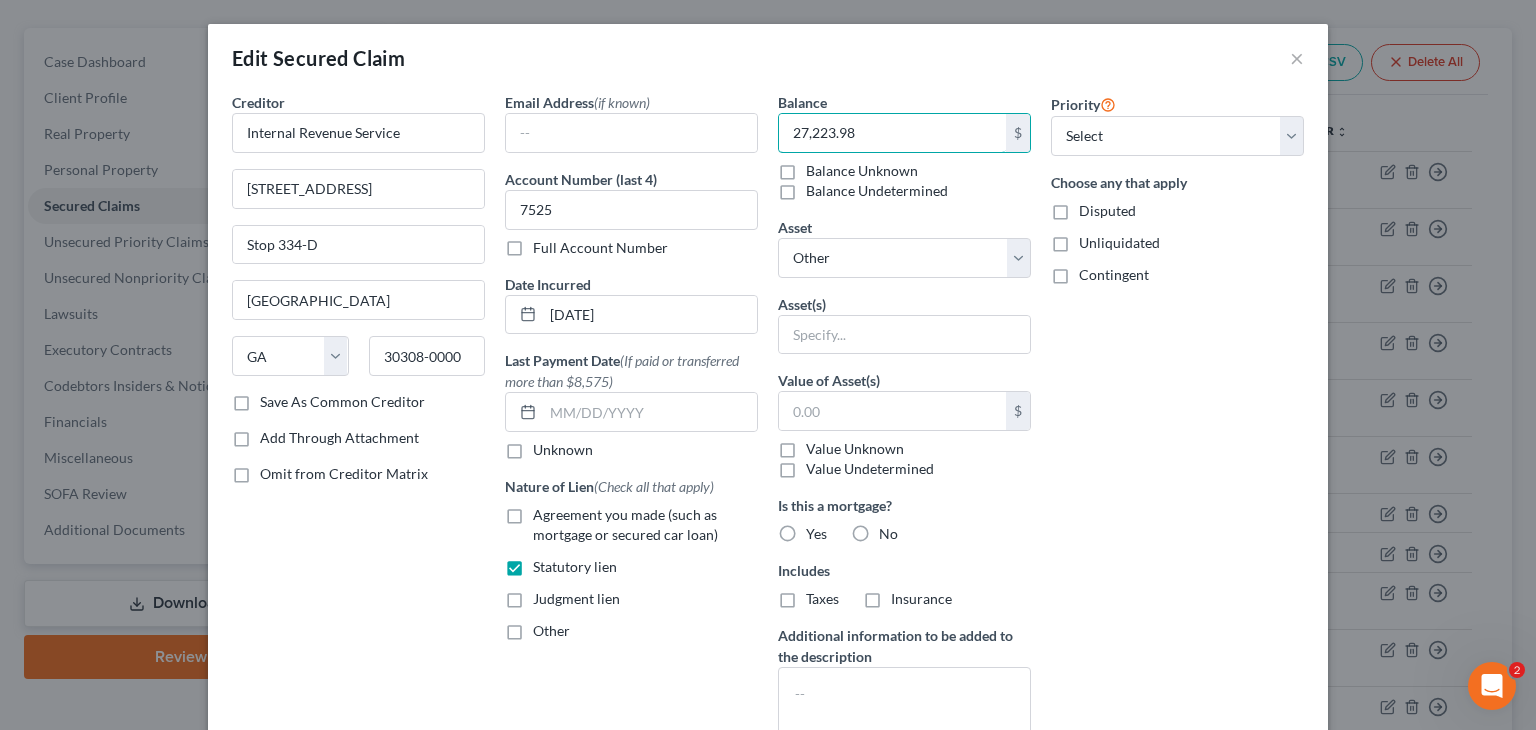 type on "27,223.98" 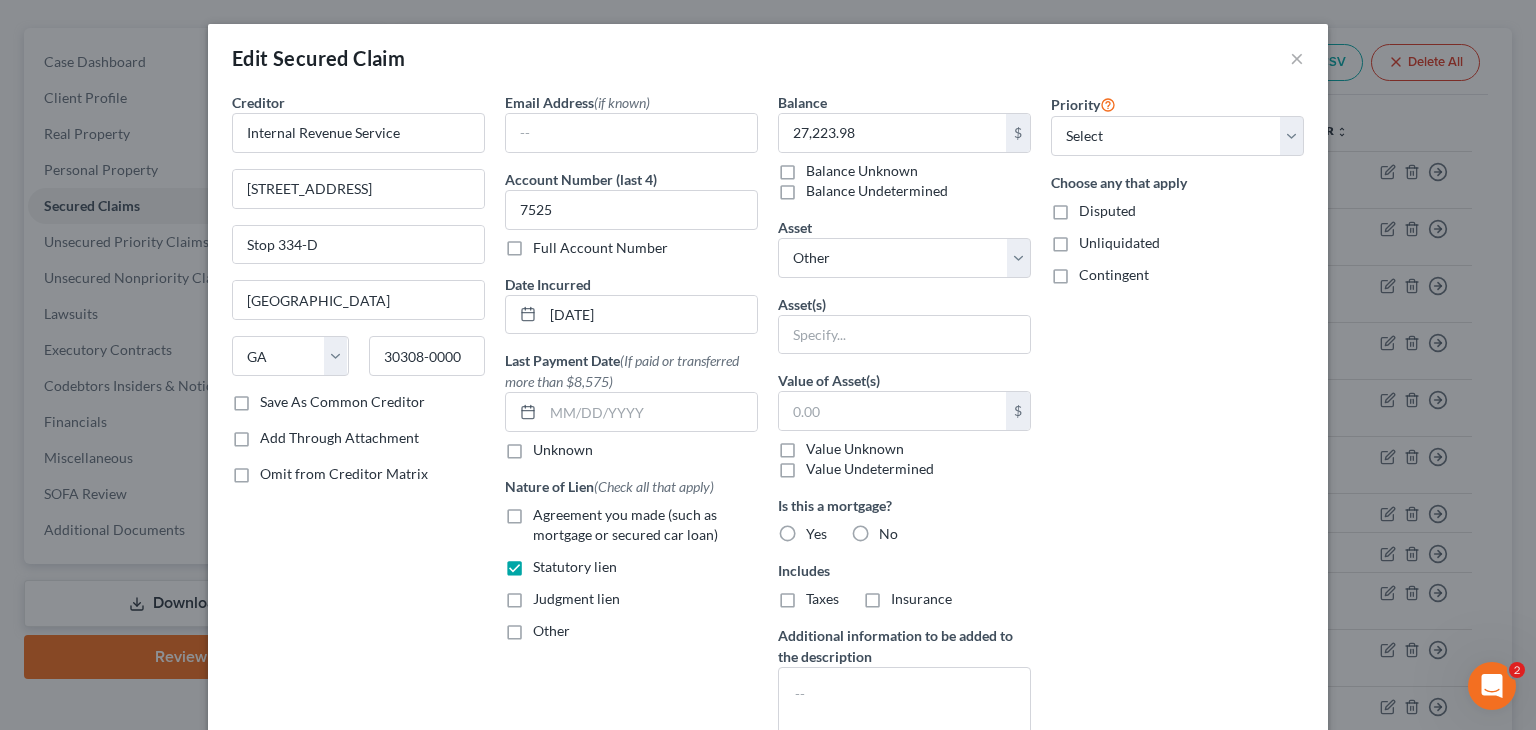 click on "No" at bounding box center (888, 534) 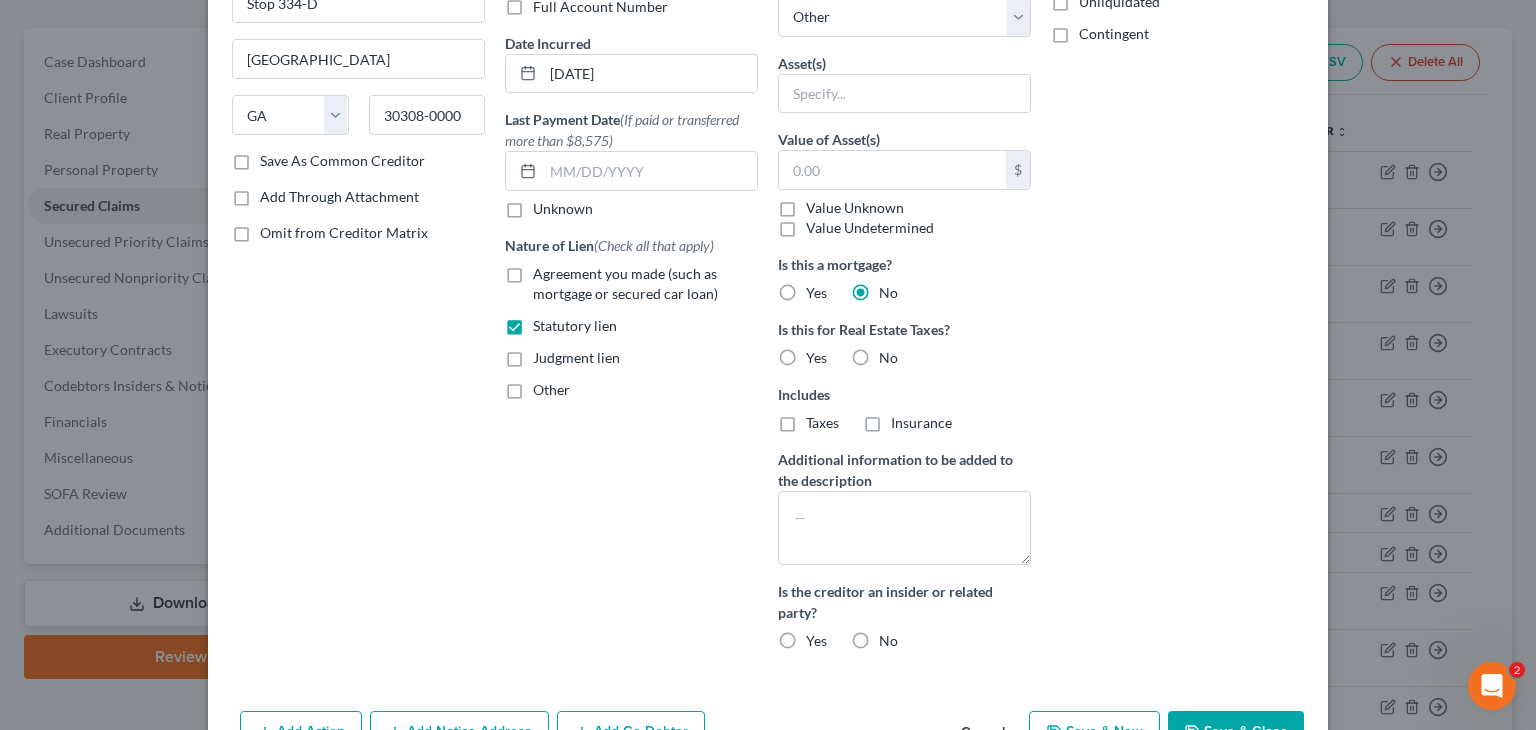 scroll, scrollTop: 295, scrollLeft: 0, axis: vertical 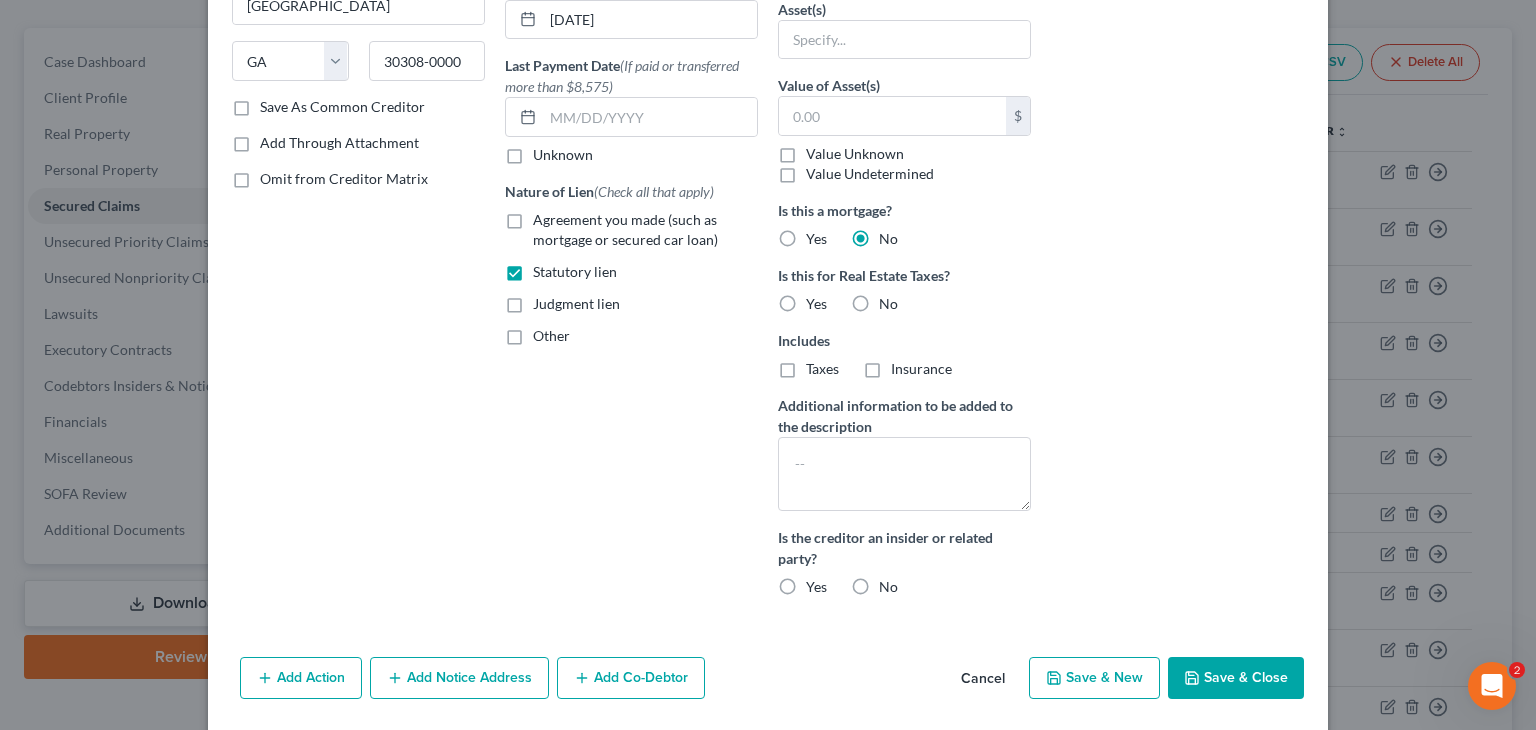 click on "No" at bounding box center [888, 304] 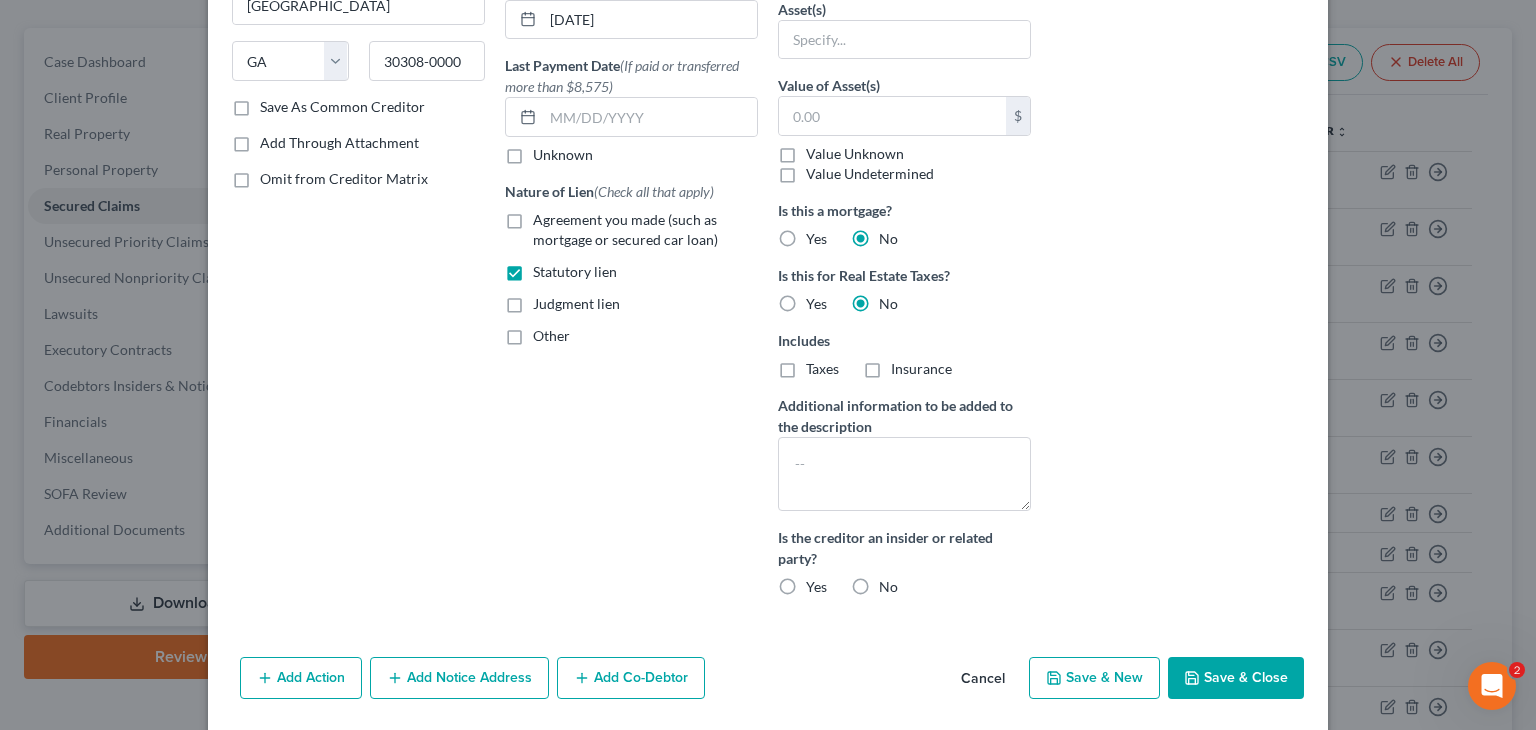 click on "No" at bounding box center (888, 587) 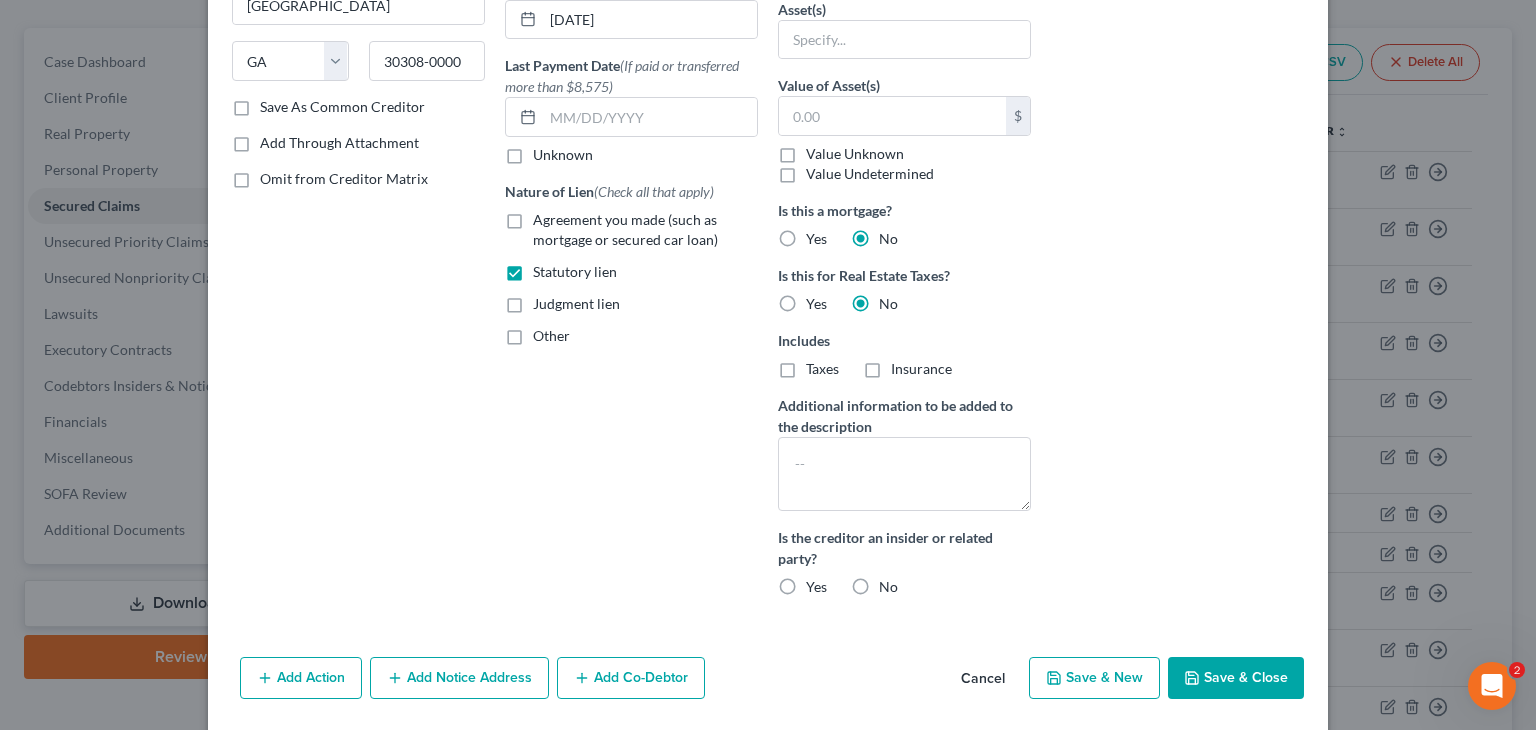 click on "No" at bounding box center (893, 583) 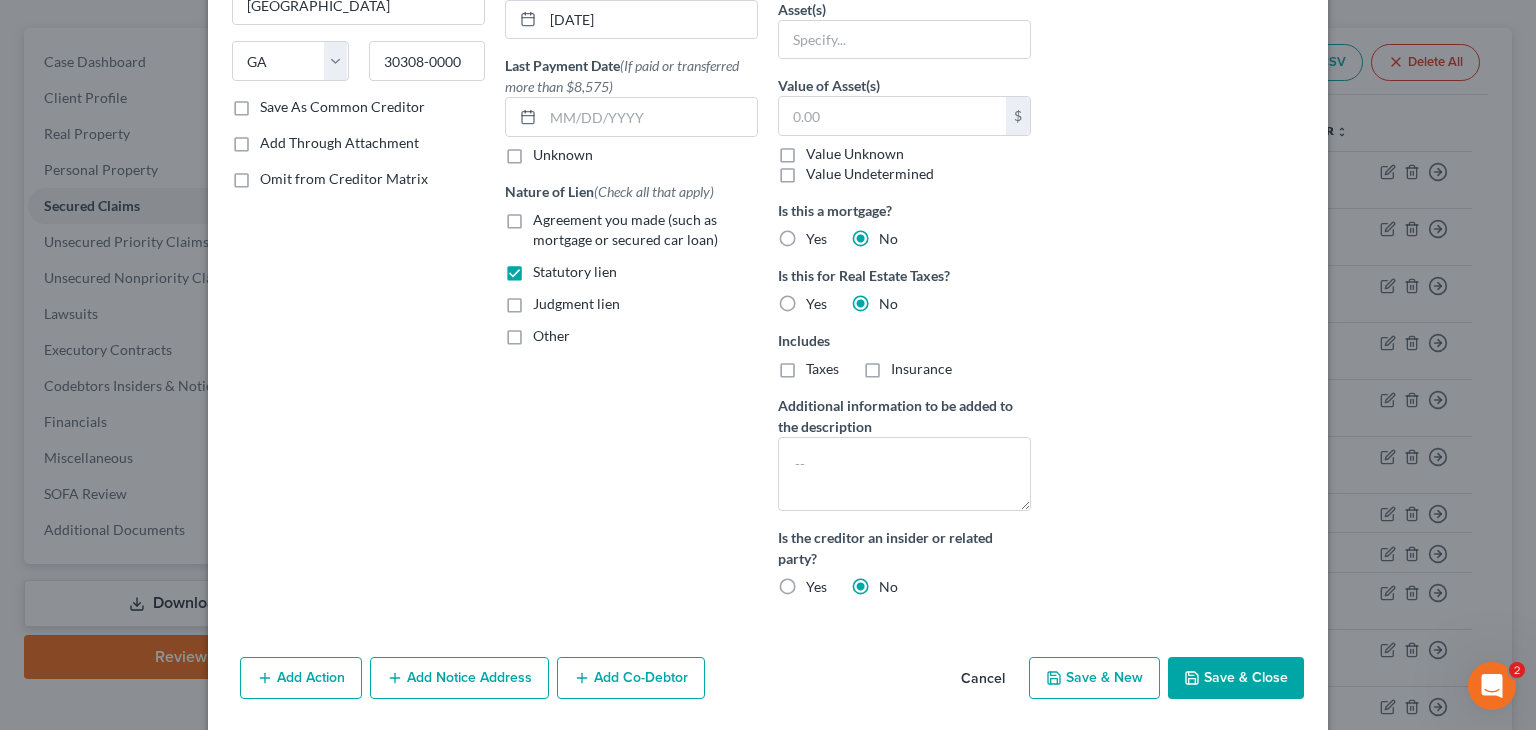 click on "Save & Close" at bounding box center [1236, 678] 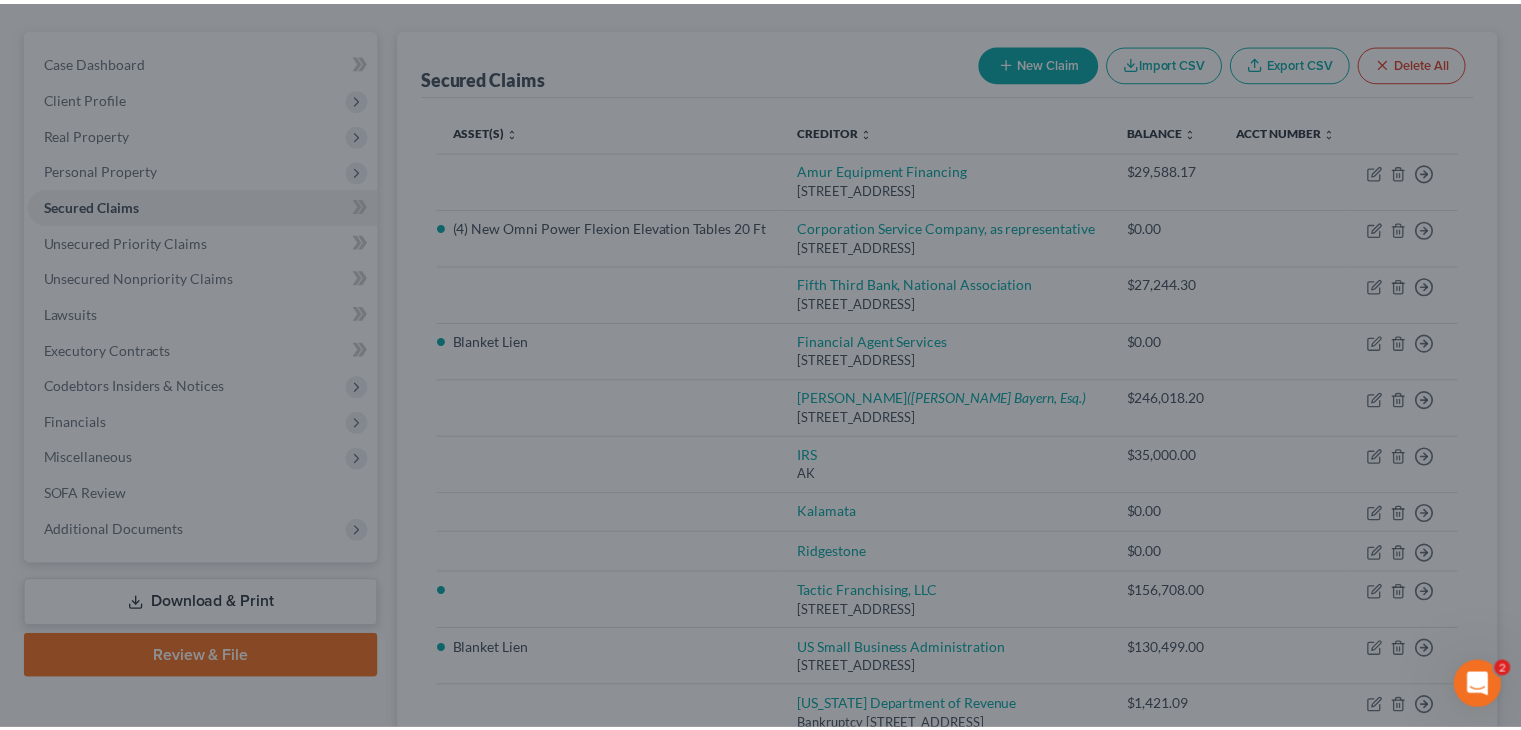 scroll, scrollTop: 159, scrollLeft: 0, axis: vertical 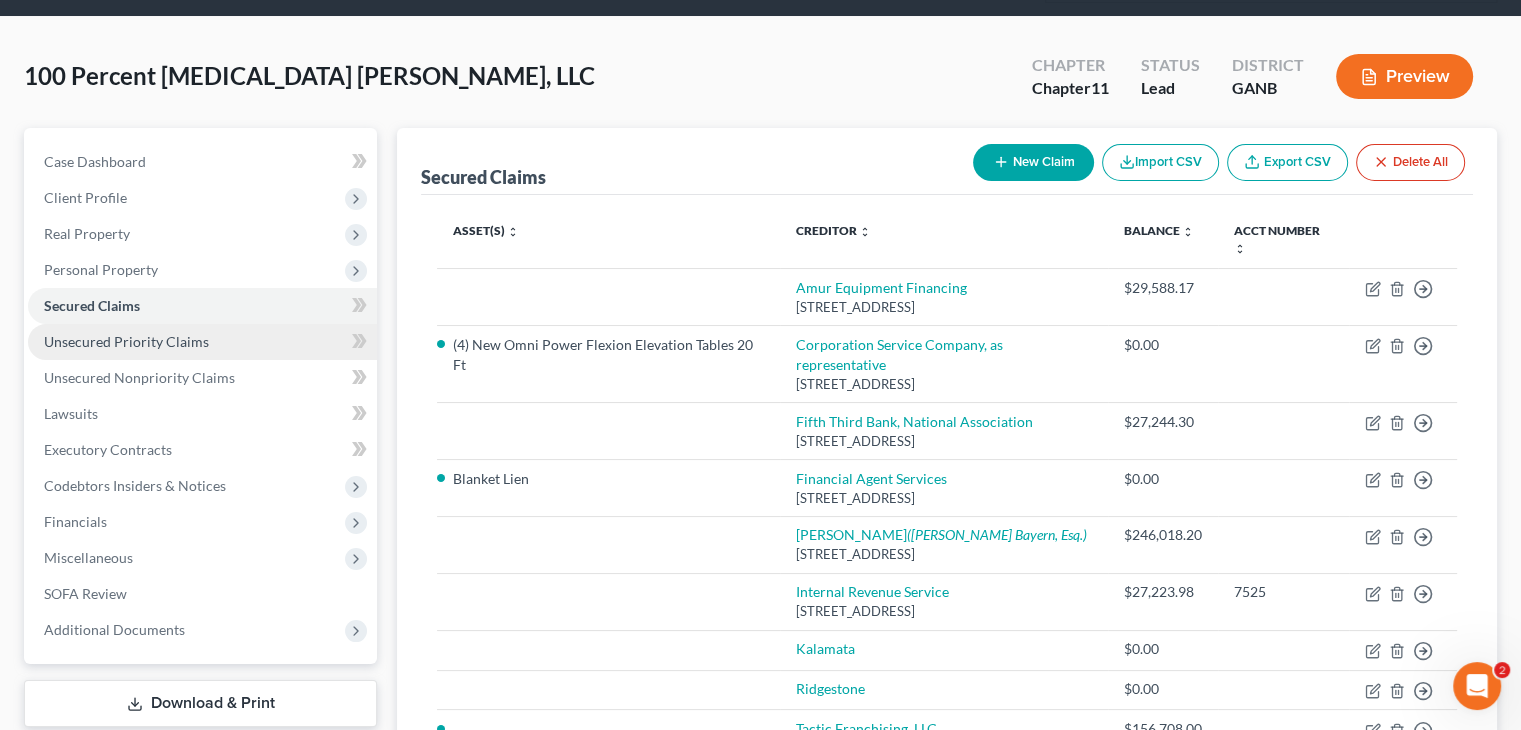 click on "Unsecured Priority Claims" at bounding box center [126, 341] 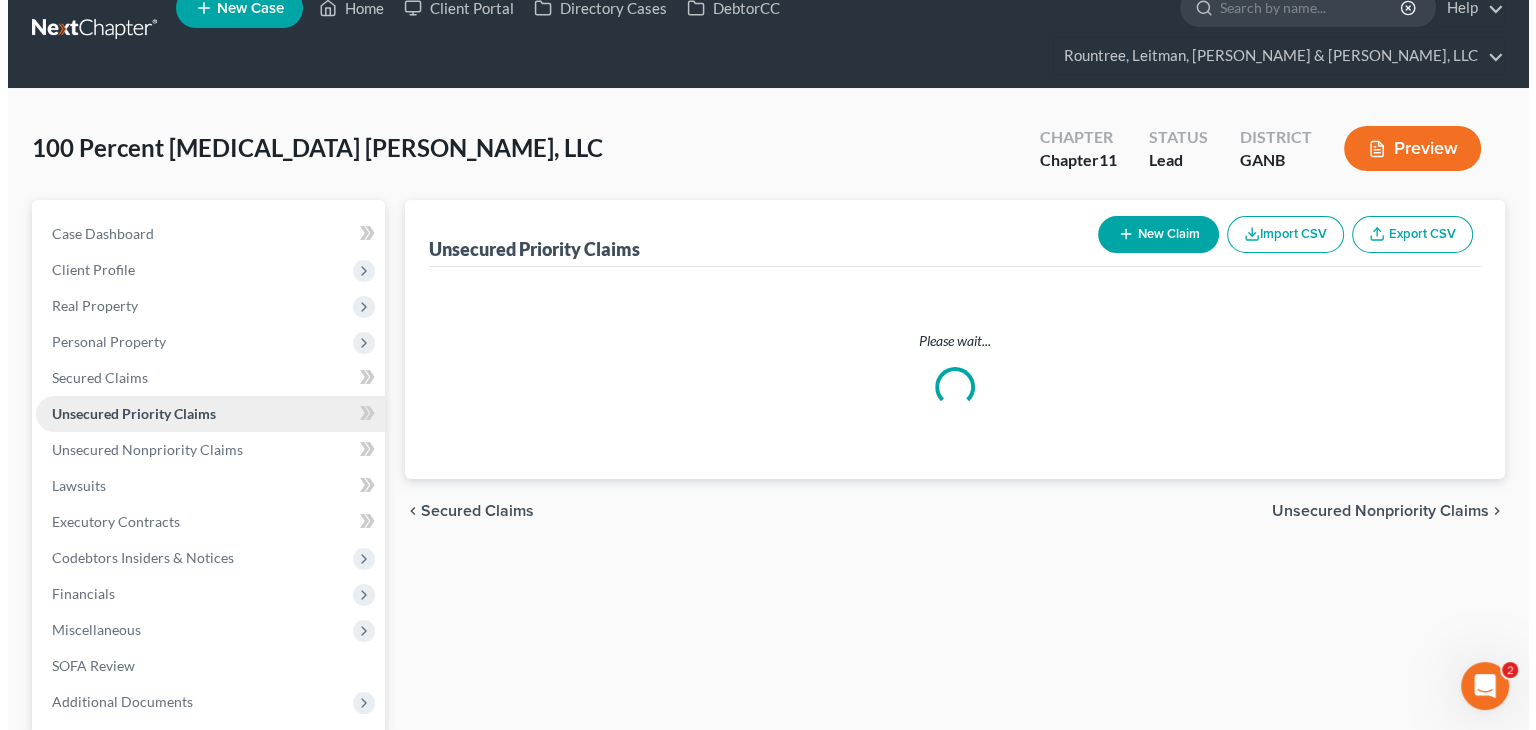 scroll, scrollTop: 0, scrollLeft: 0, axis: both 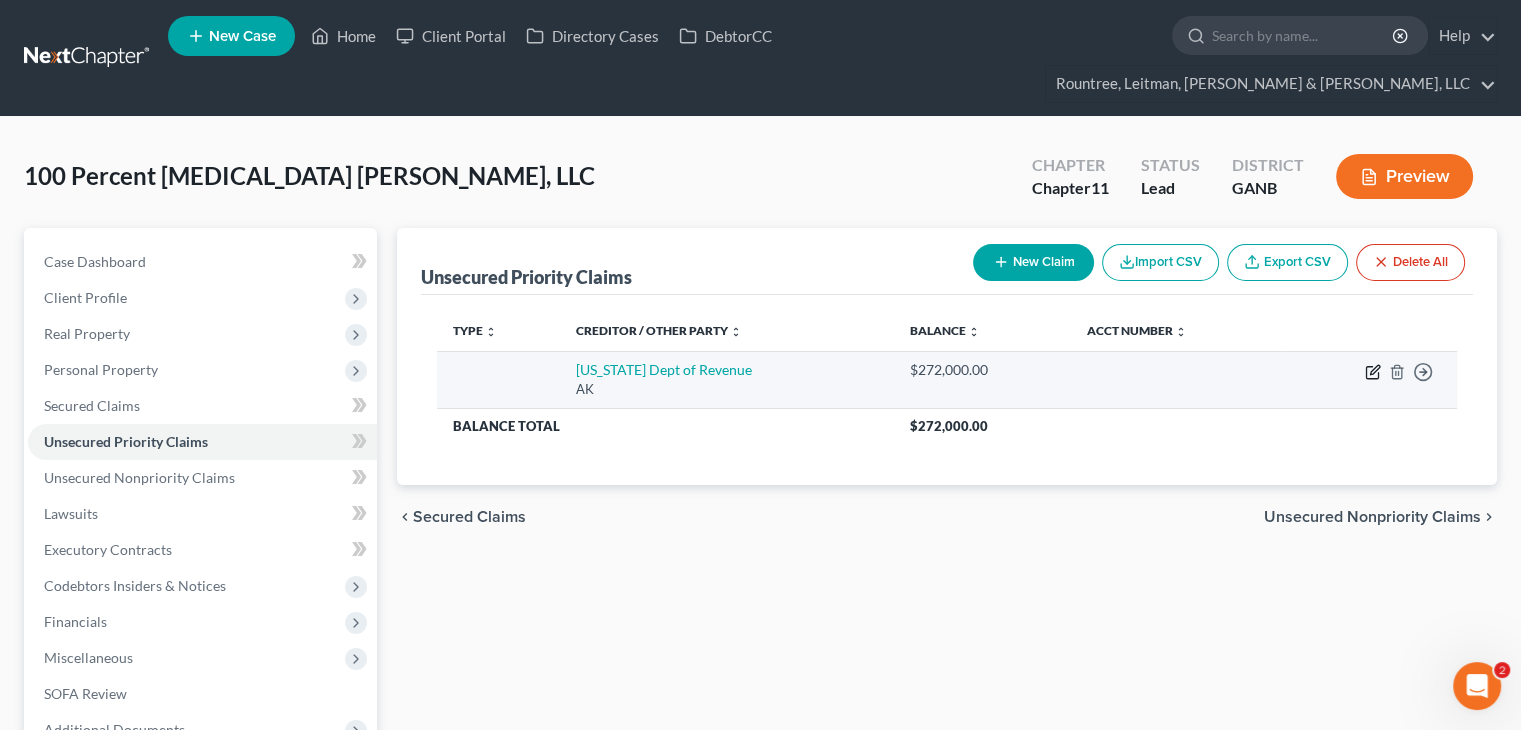 click 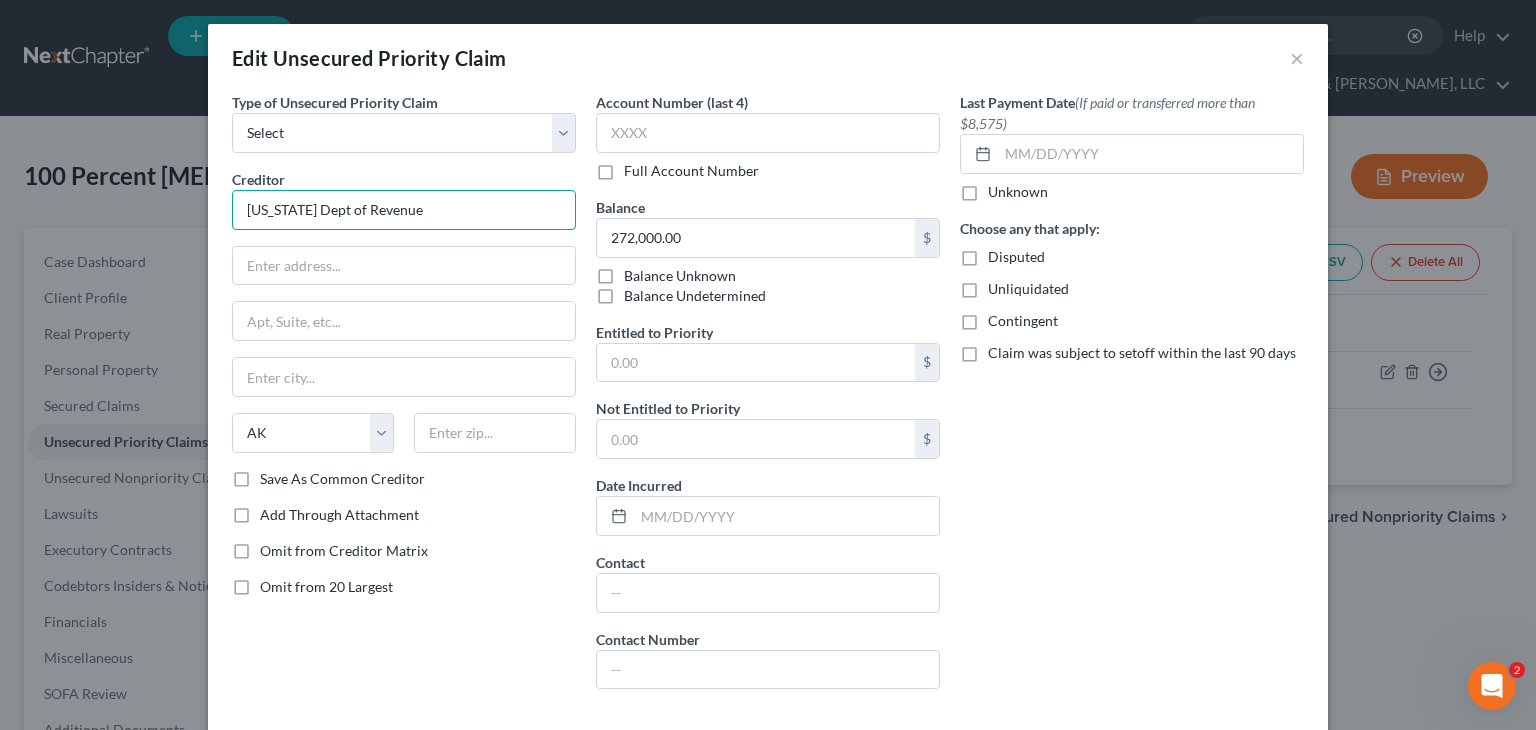 click on "[US_STATE] Dept of Revenue" at bounding box center (404, 210) 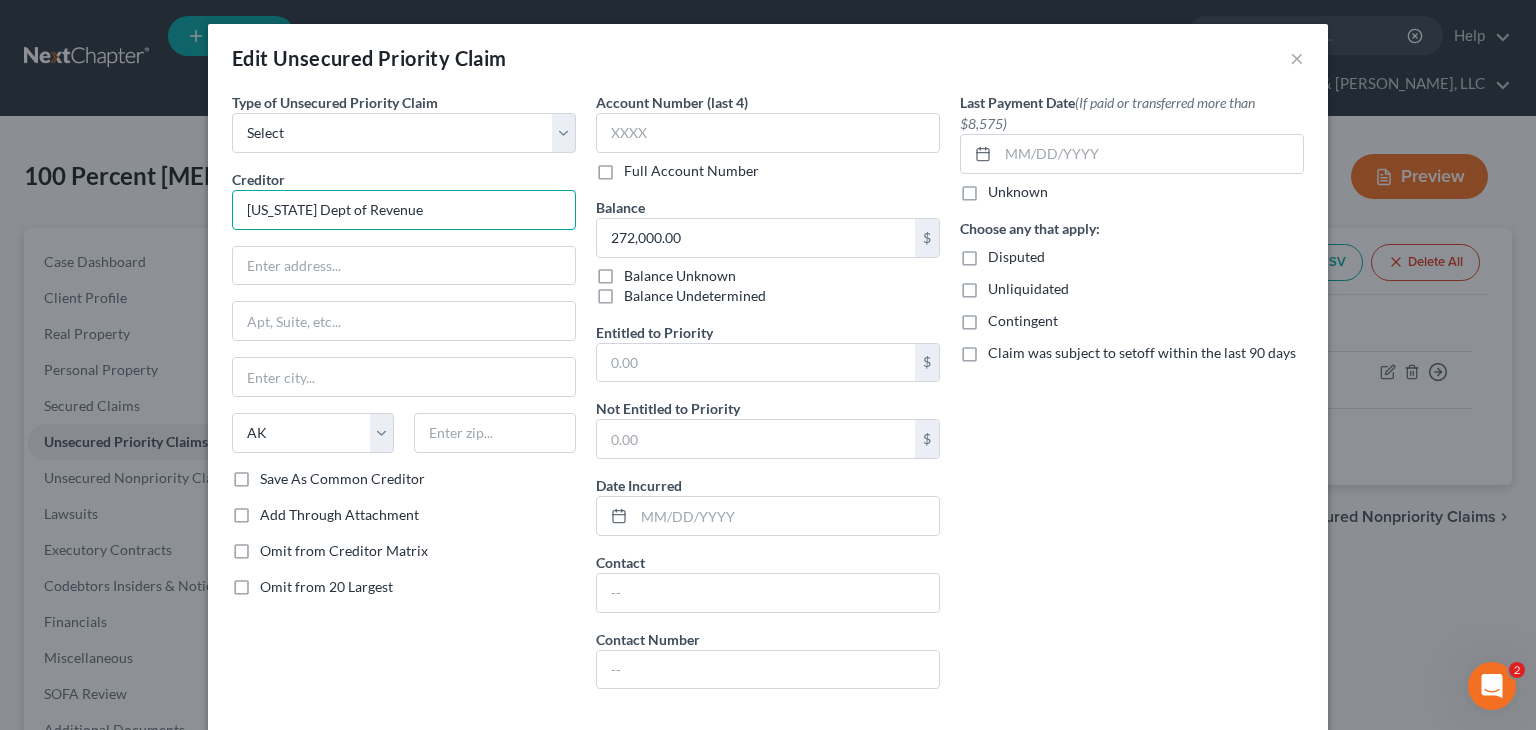 drag, startPoint x: 434, startPoint y: 209, endPoint x: -248, endPoint y: 206, distance: 682.0066 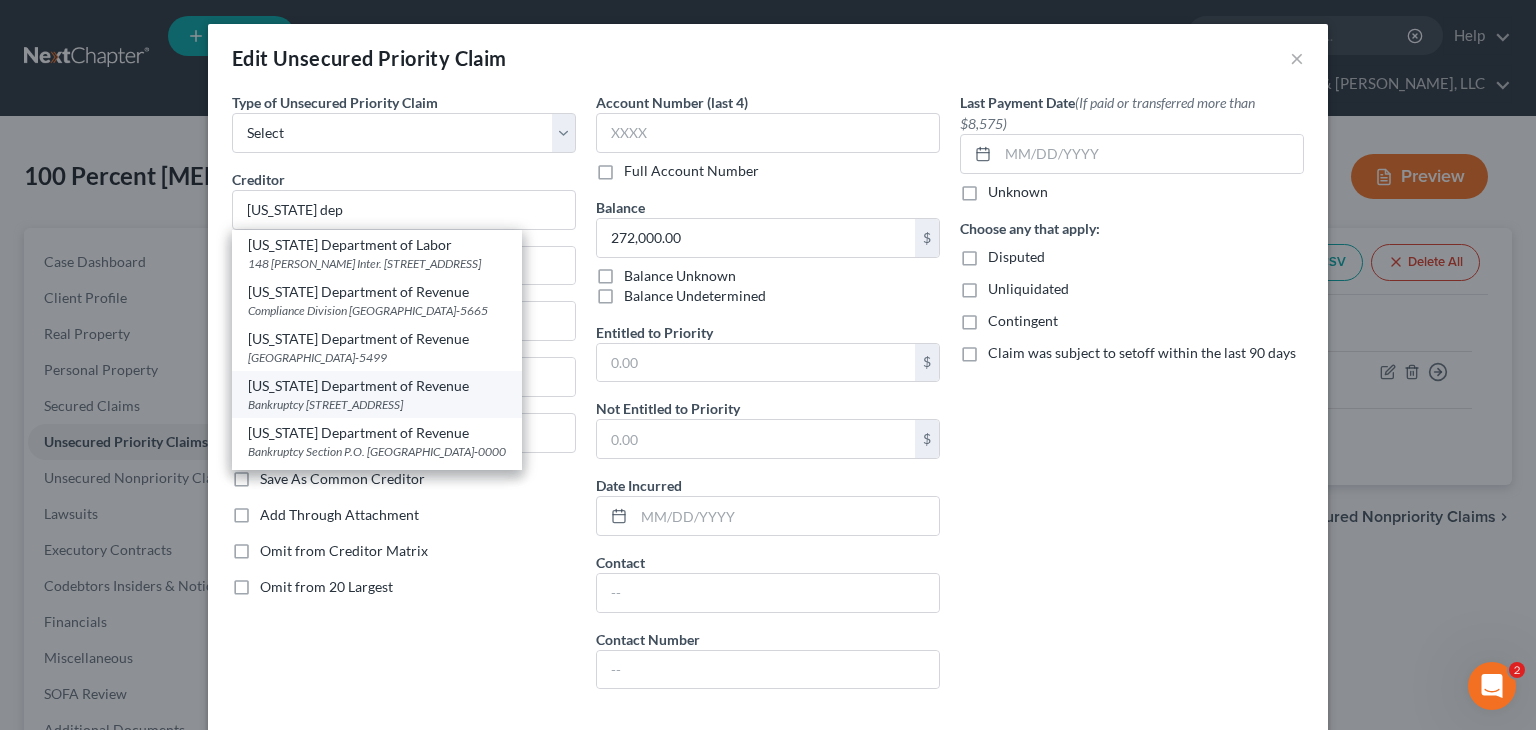 click on "Bankruptcy [STREET_ADDRESS]" at bounding box center [377, 404] 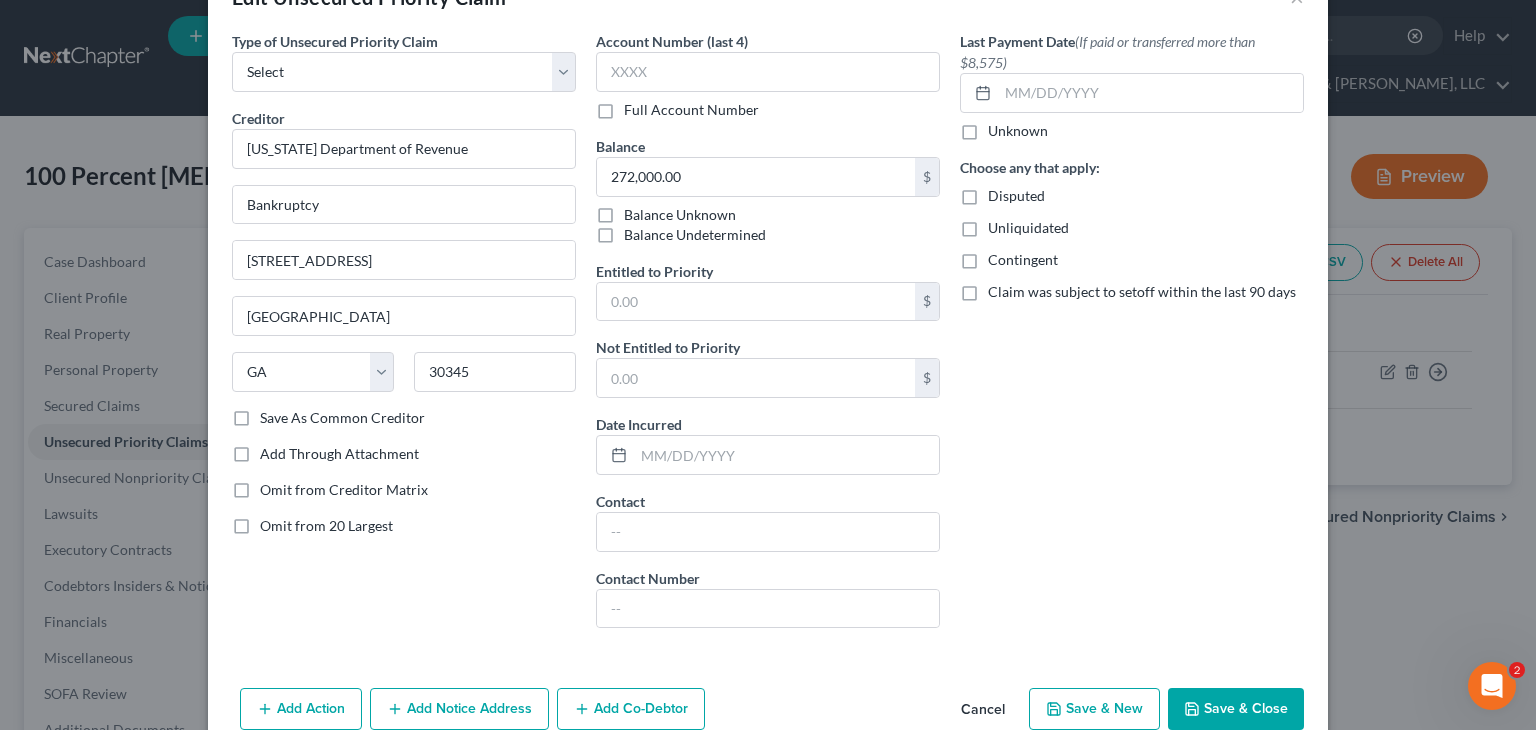 scroll, scrollTop: 115, scrollLeft: 0, axis: vertical 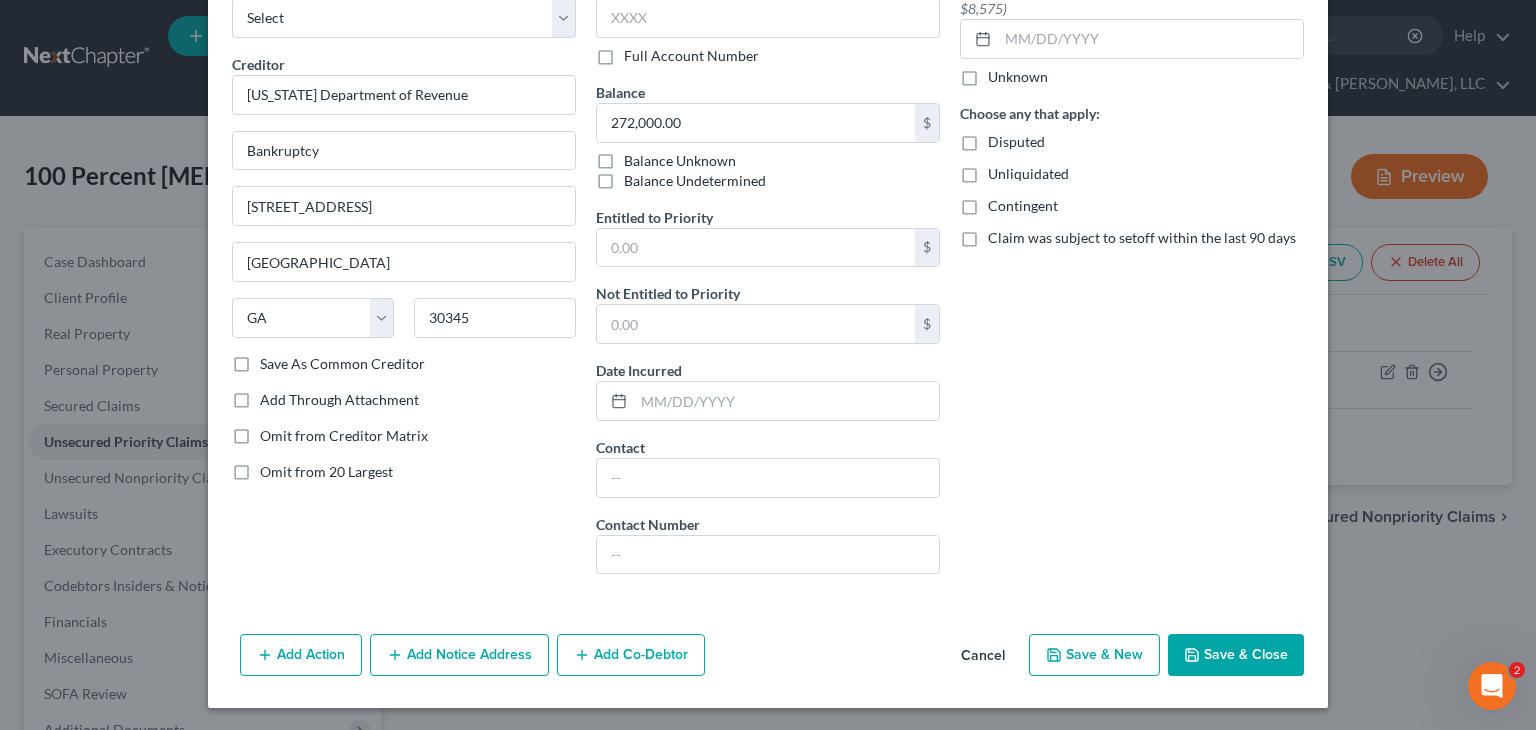 click on "Save & Close" at bounding box center [1236, 655] 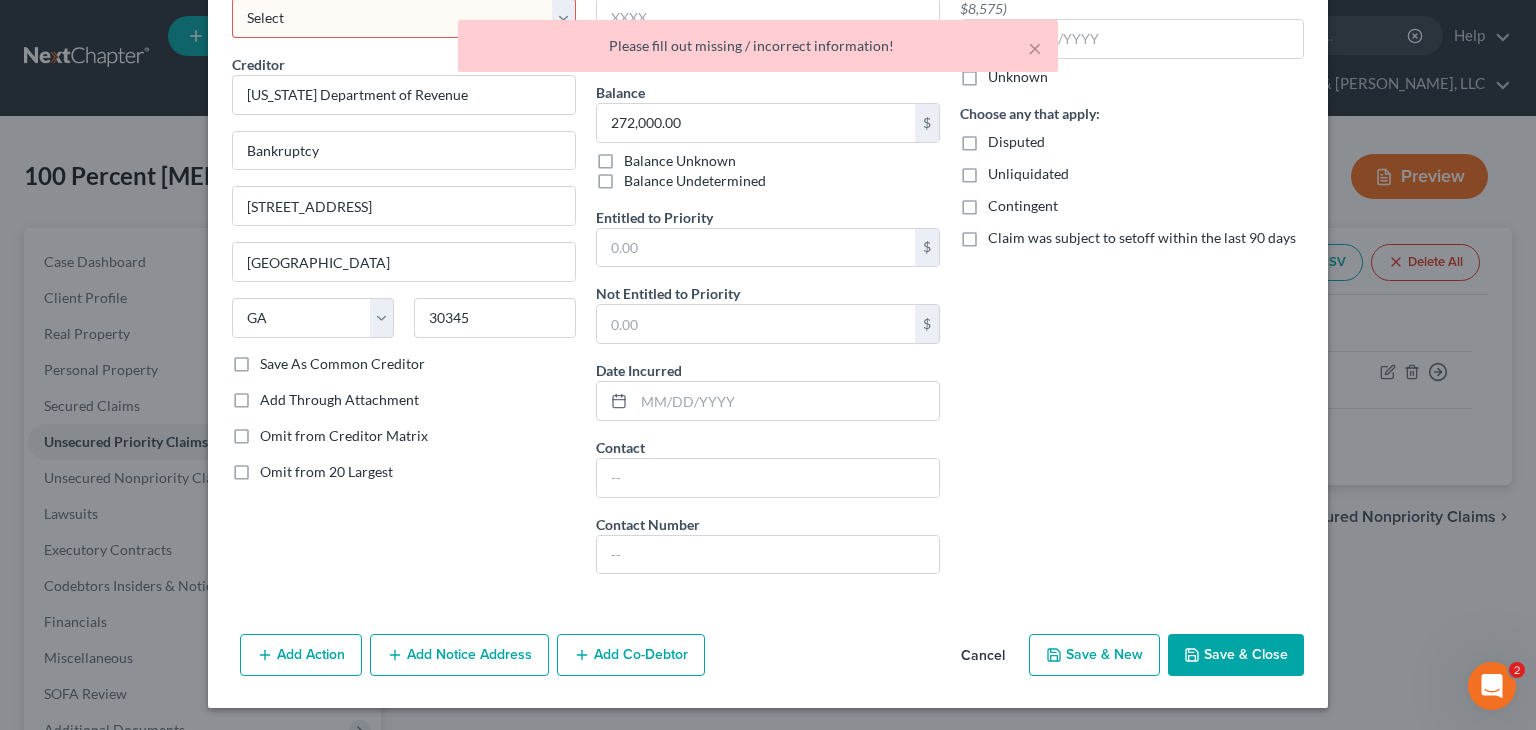 click on "Last Payment Date  (If paid or transferred more than $8,575)         Unknown Choose any that apply: Disputed Unliquidated Contingent Claim was subject to setoff within the last 90 days" at bounding box center [1132, 283] 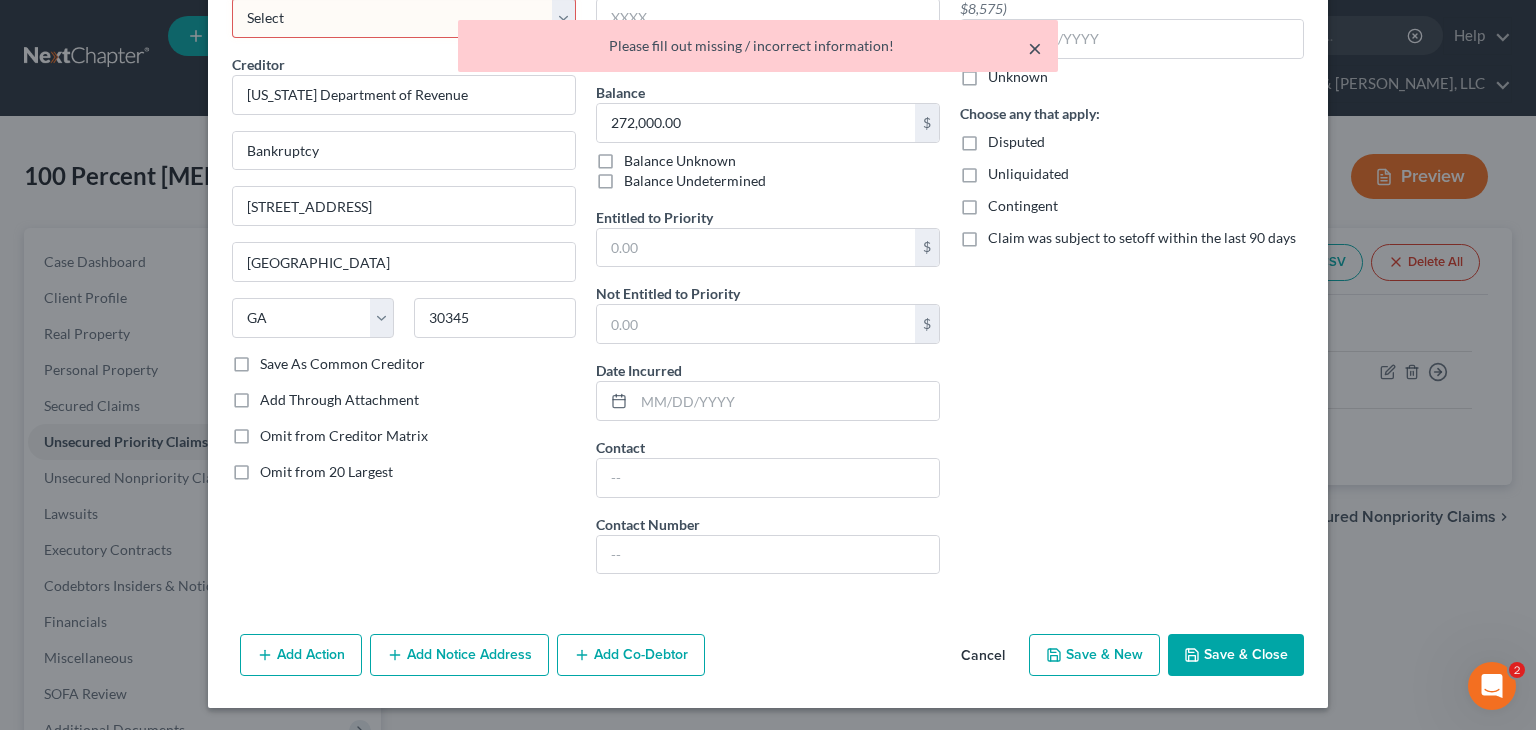 click on "×" at bounding box center (1035, 48) 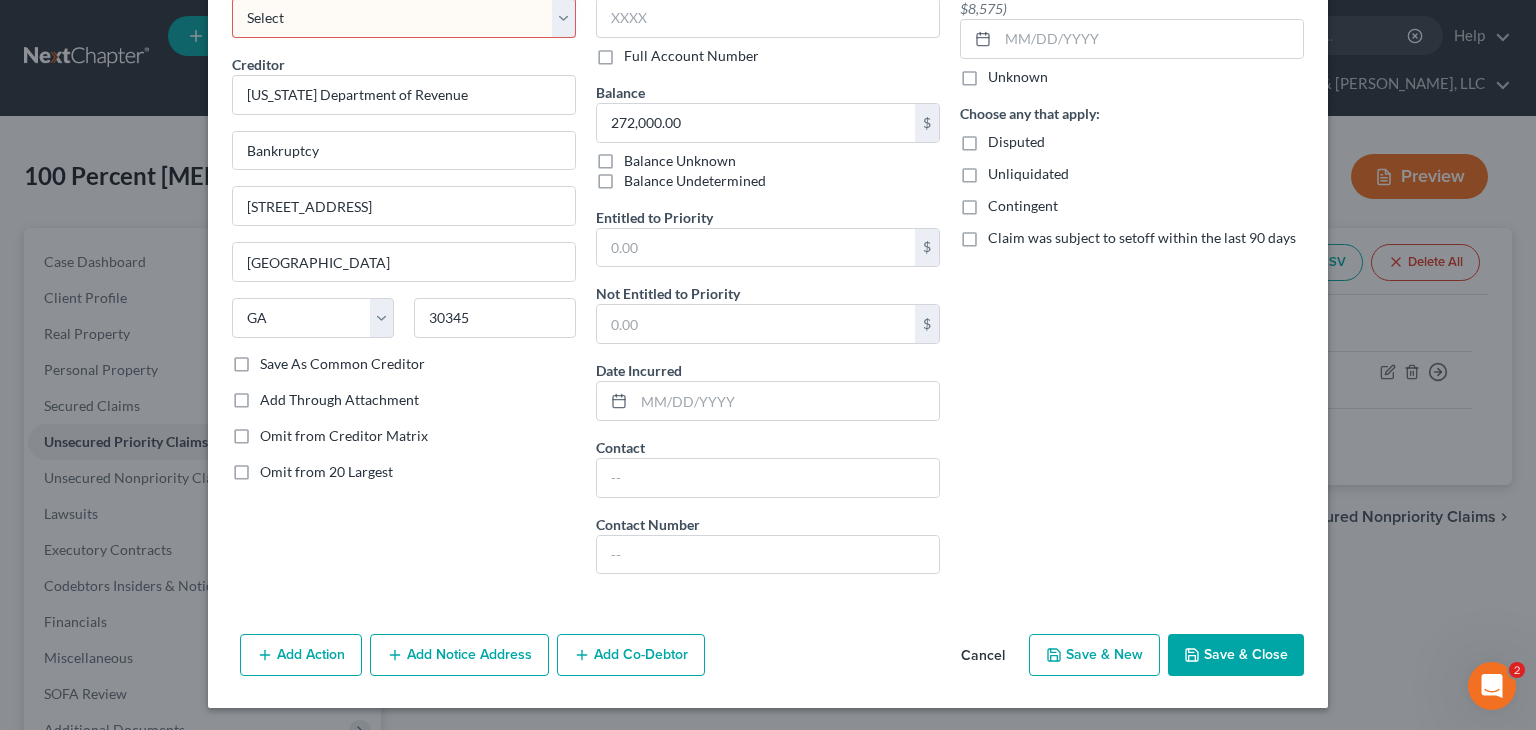 click on "Select Taxes & Other Government Units Domestic Support Obligations Extensions of credit in an involuntary case Wages, Salaries, Commissions Contributions to employee benefits Certain farmers and fisherman Deposits by individuals Commitments to maintain capitals Claims for death or injury while intoxicated Other" at bounding box center (404, 18) 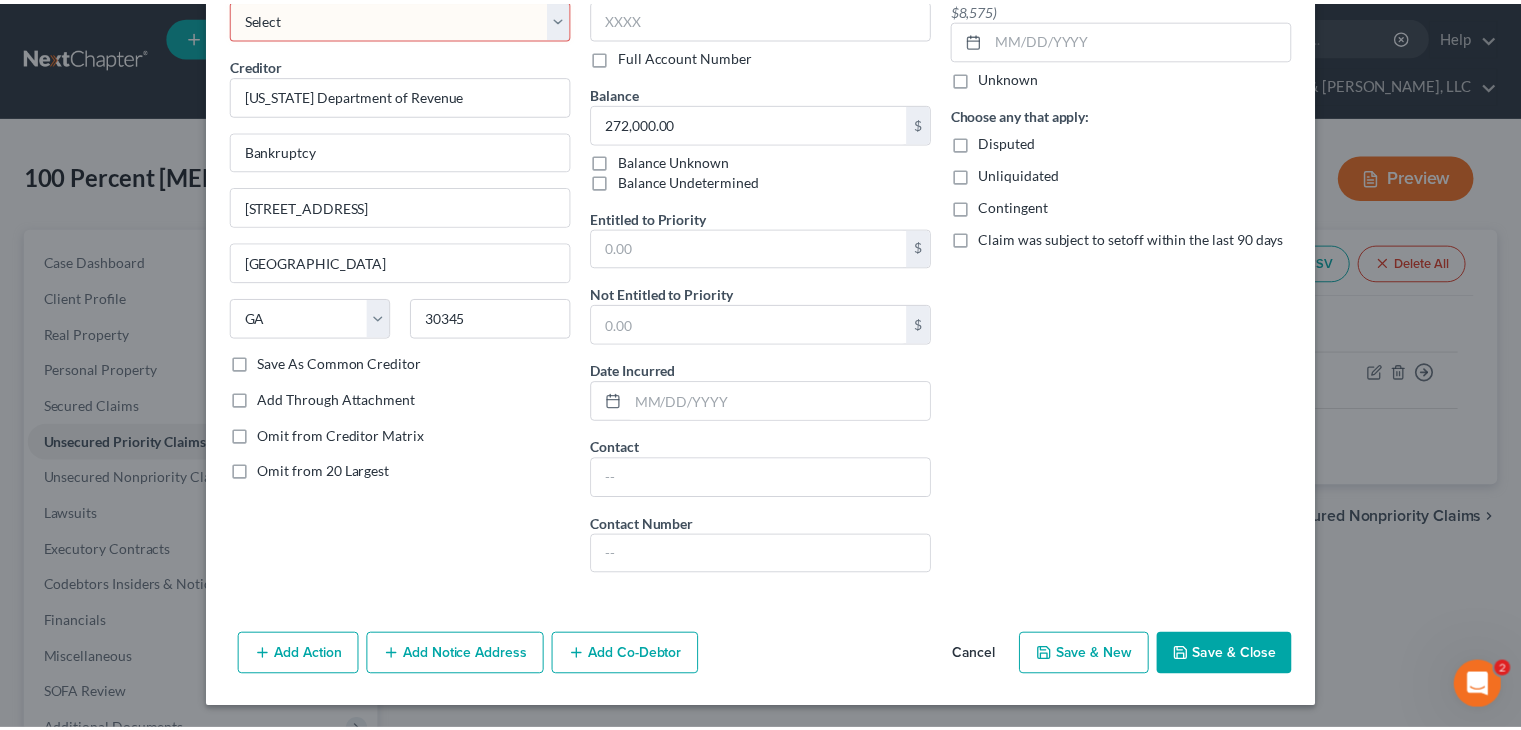 scroll, scrollTop: 112, scrollLeft: 0, axis: vertical 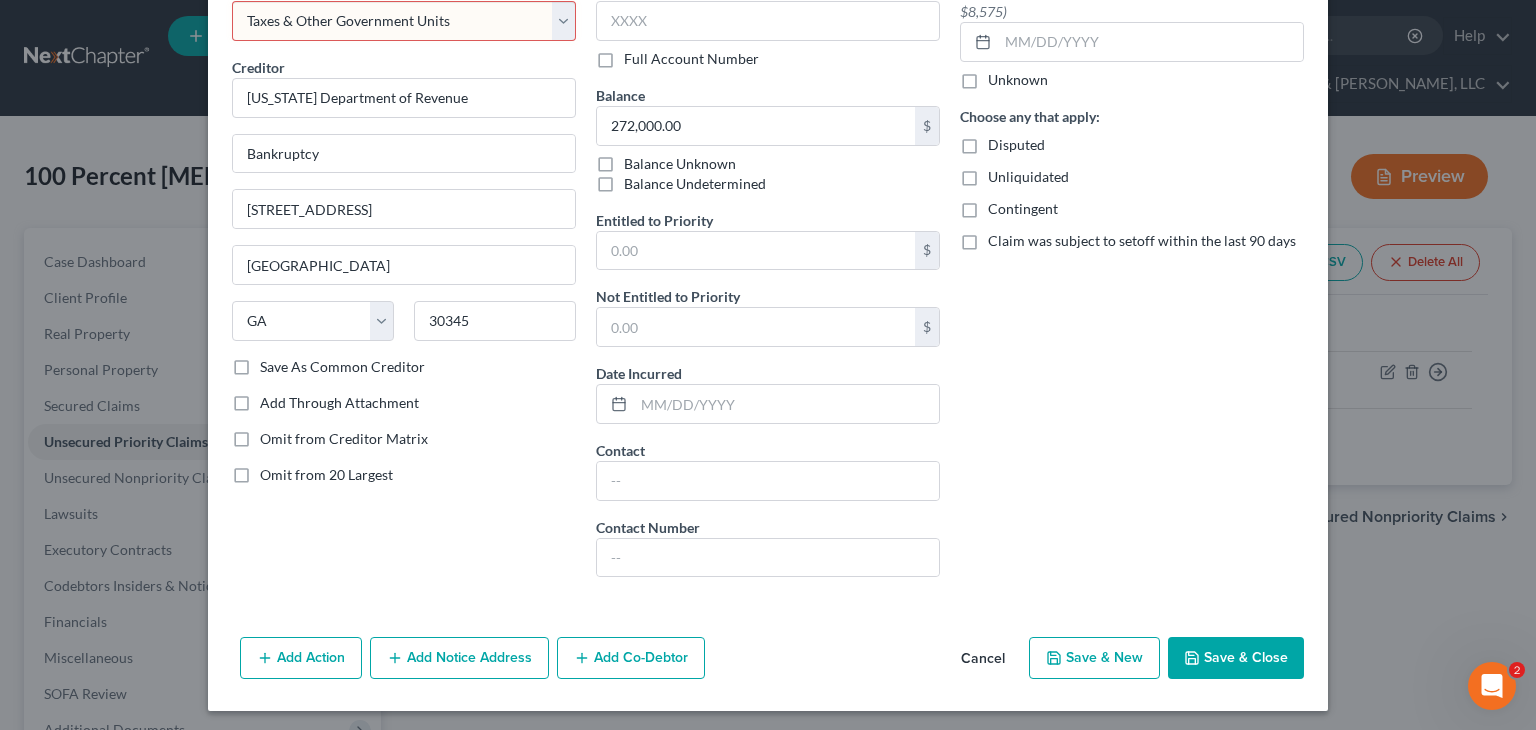 select on "10" 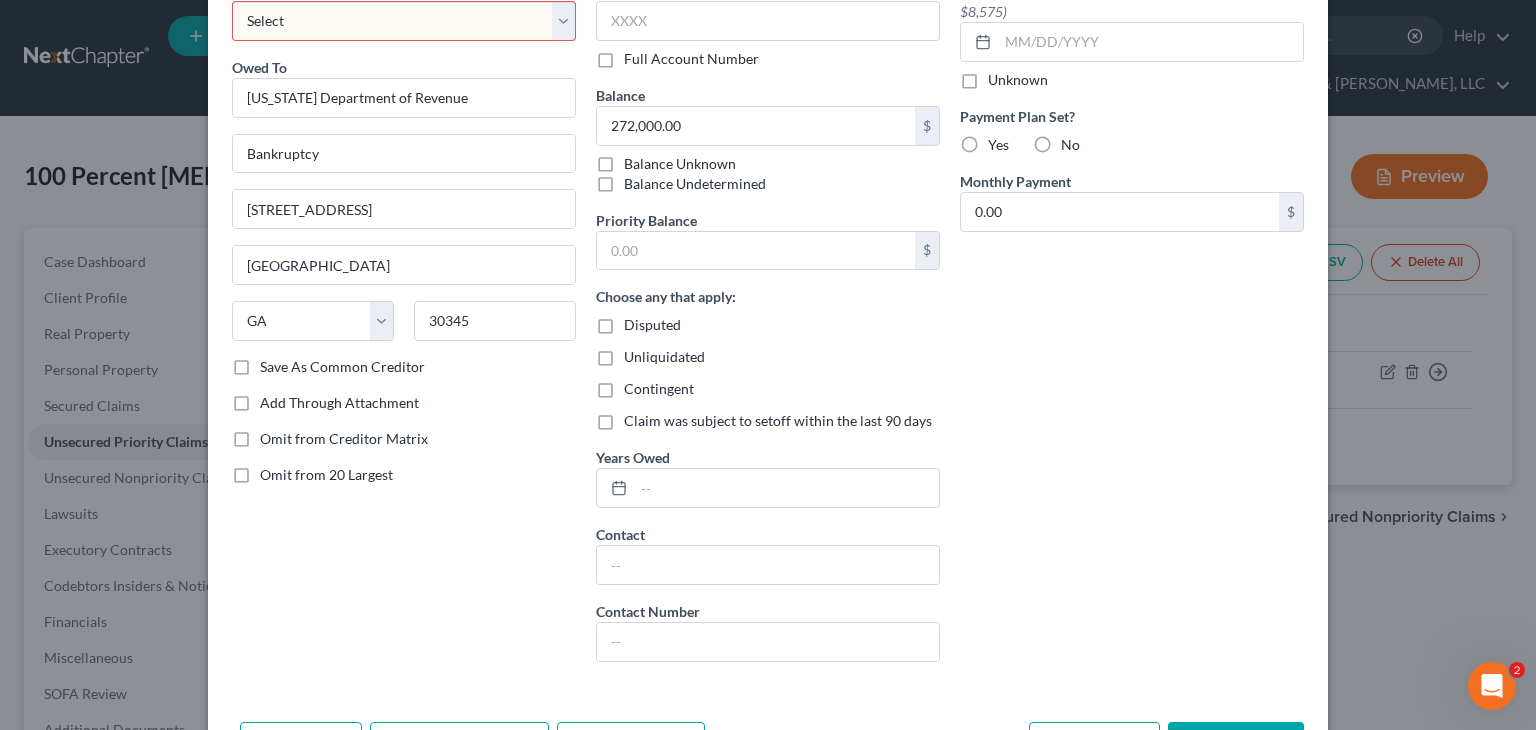 click on "Select Federal City State Franchise Tax Board Other" at bounding box center [404, 21] 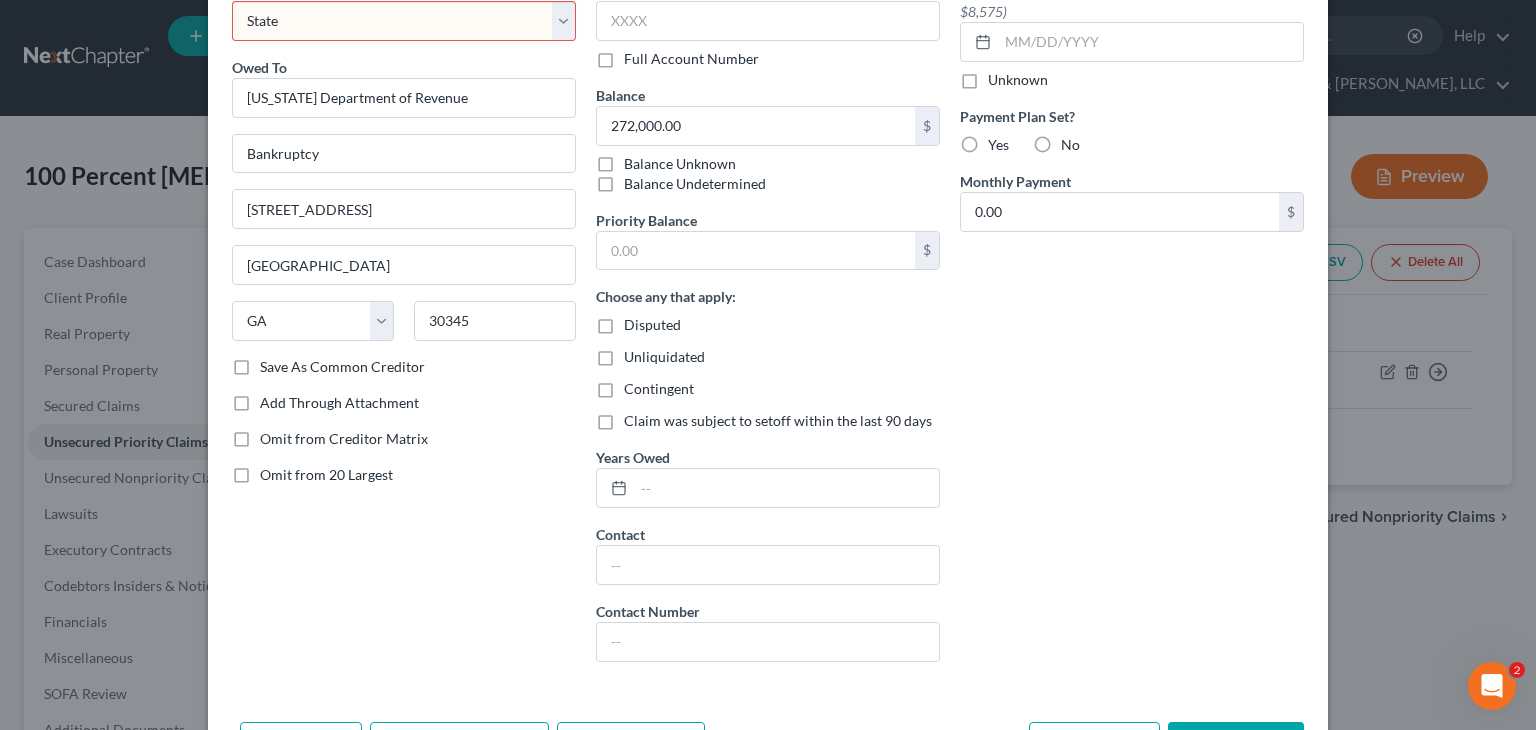 click on "Select Federal City State Franchise Tax Board Other" at bounding box center [404, 21] 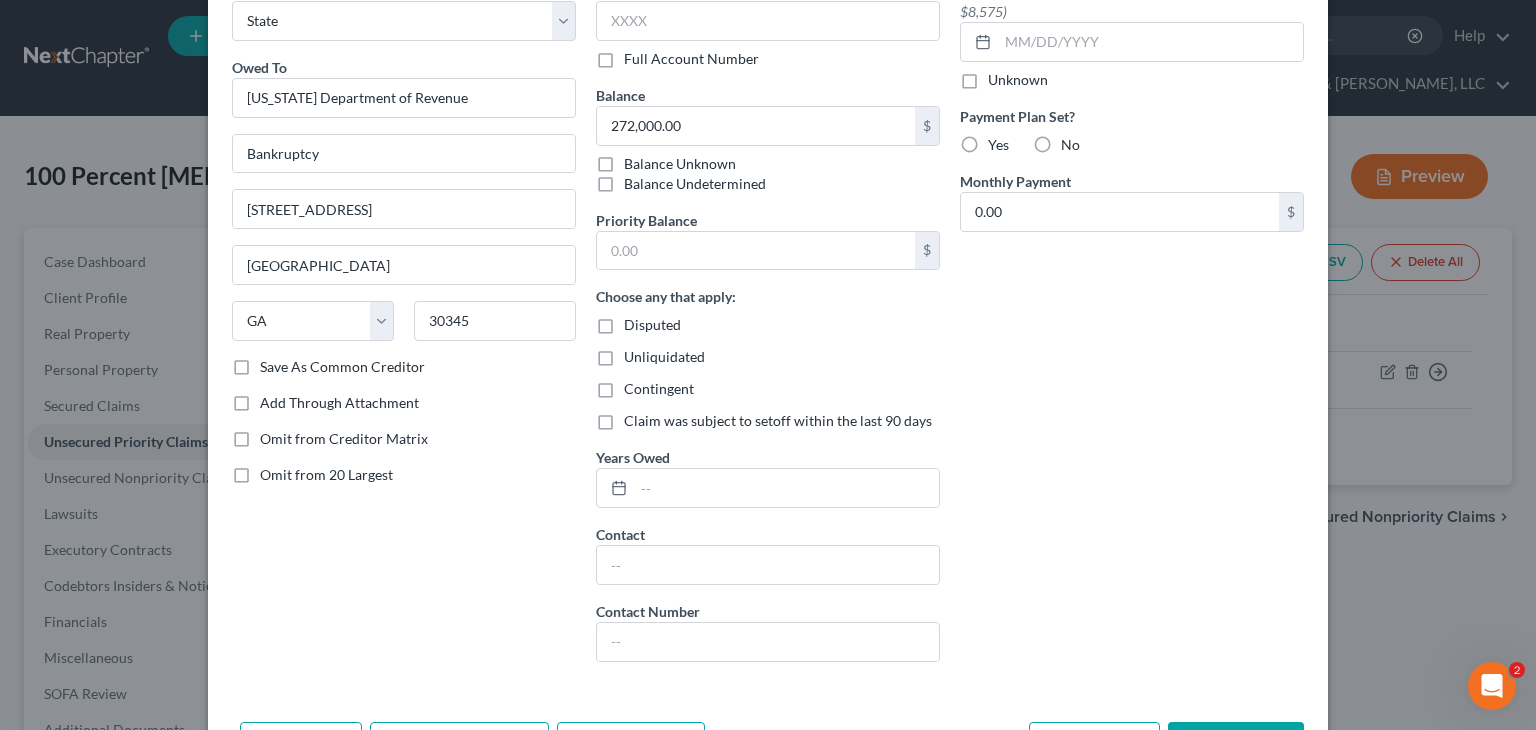 click on "Save & Close" at bounding box center [1236, 743] 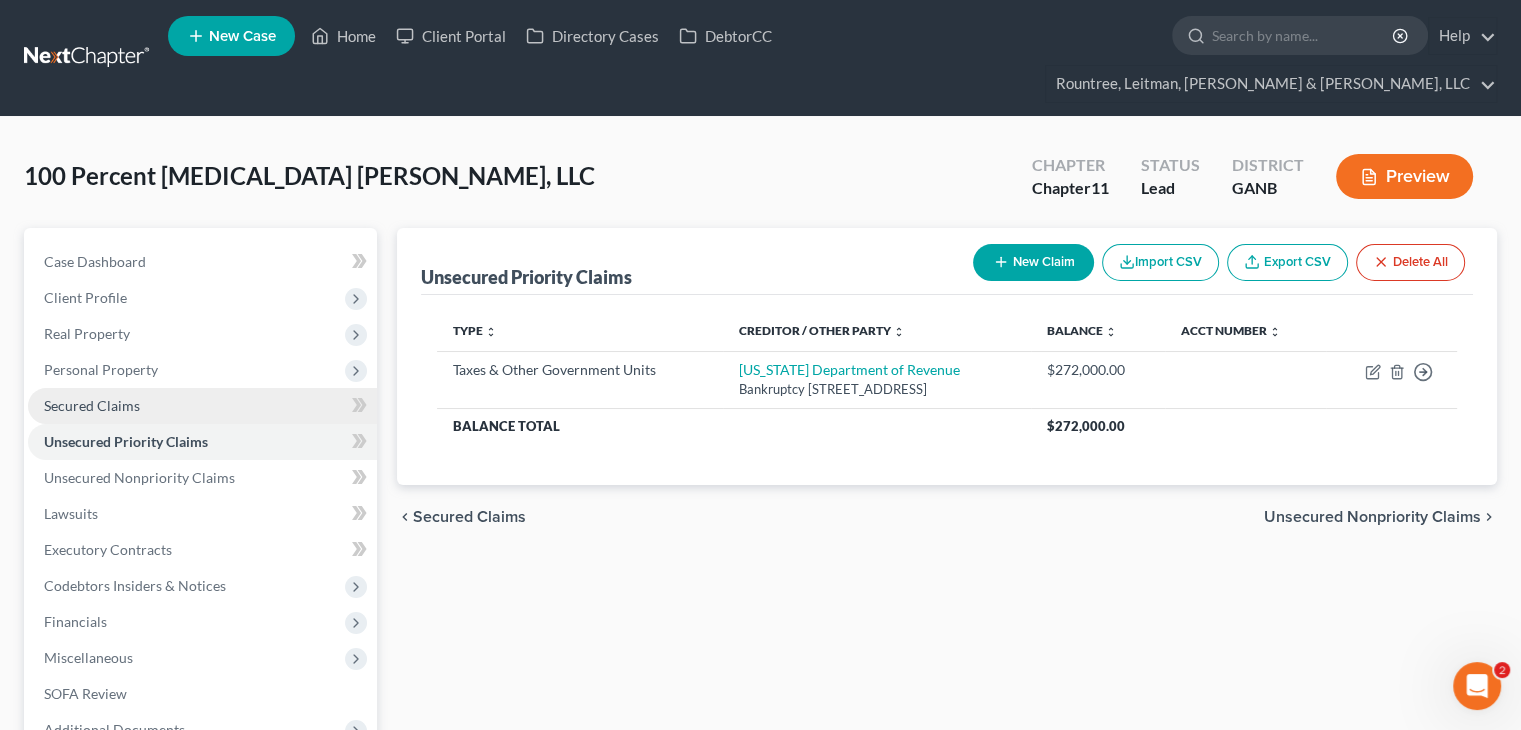 click on "Secured Claims" at bounding box center [92, 405] 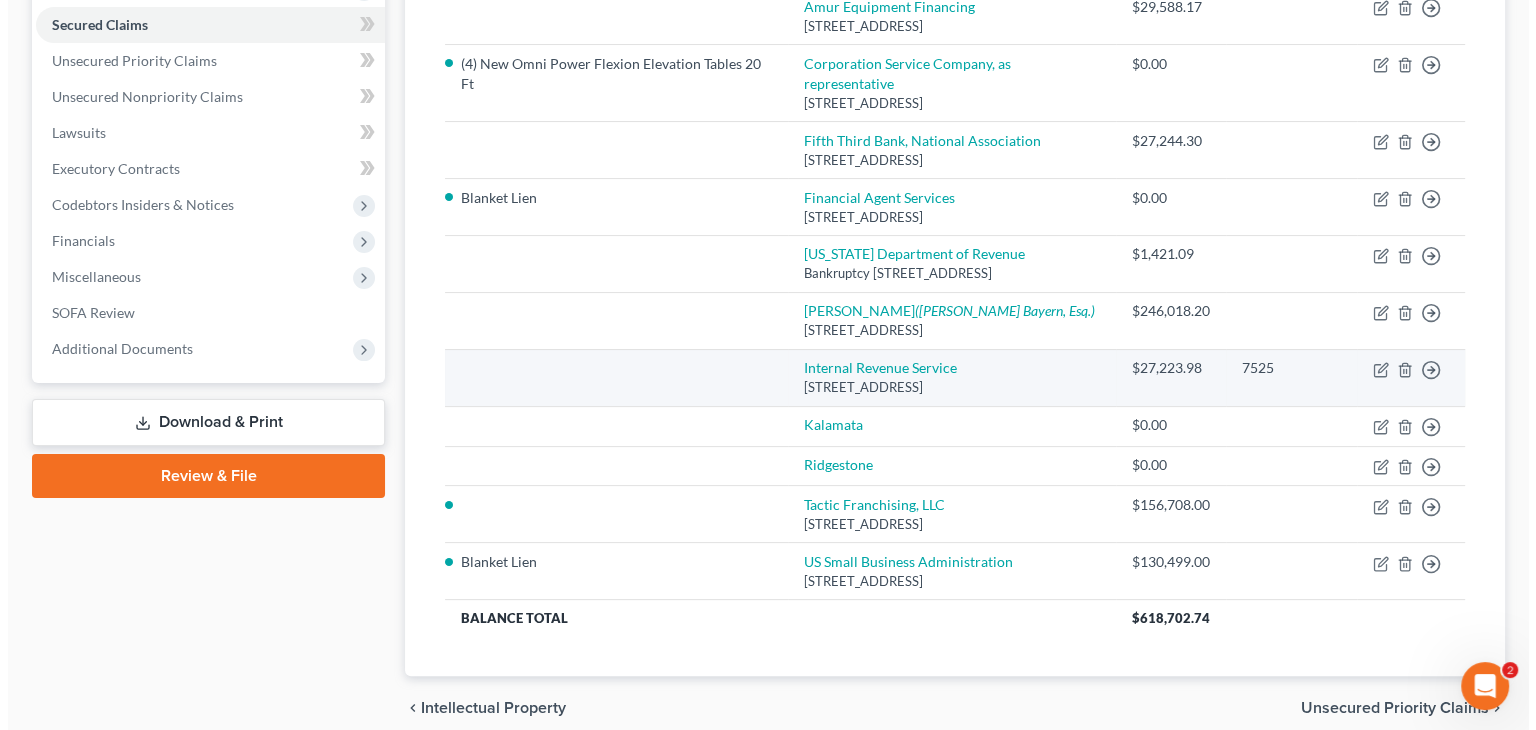 scroll, scrollTop: 400, scrollLeft: 0, axis: vertical 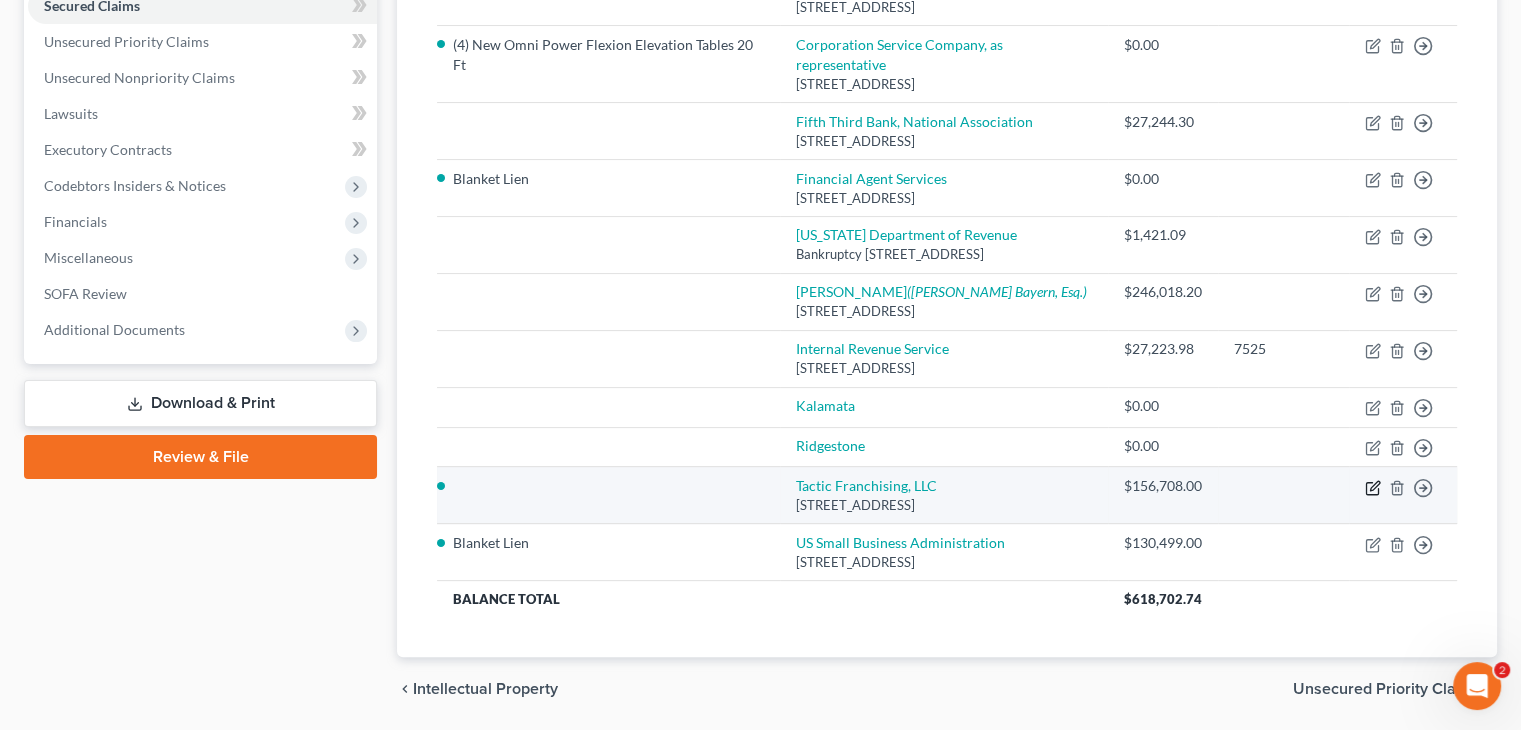 click 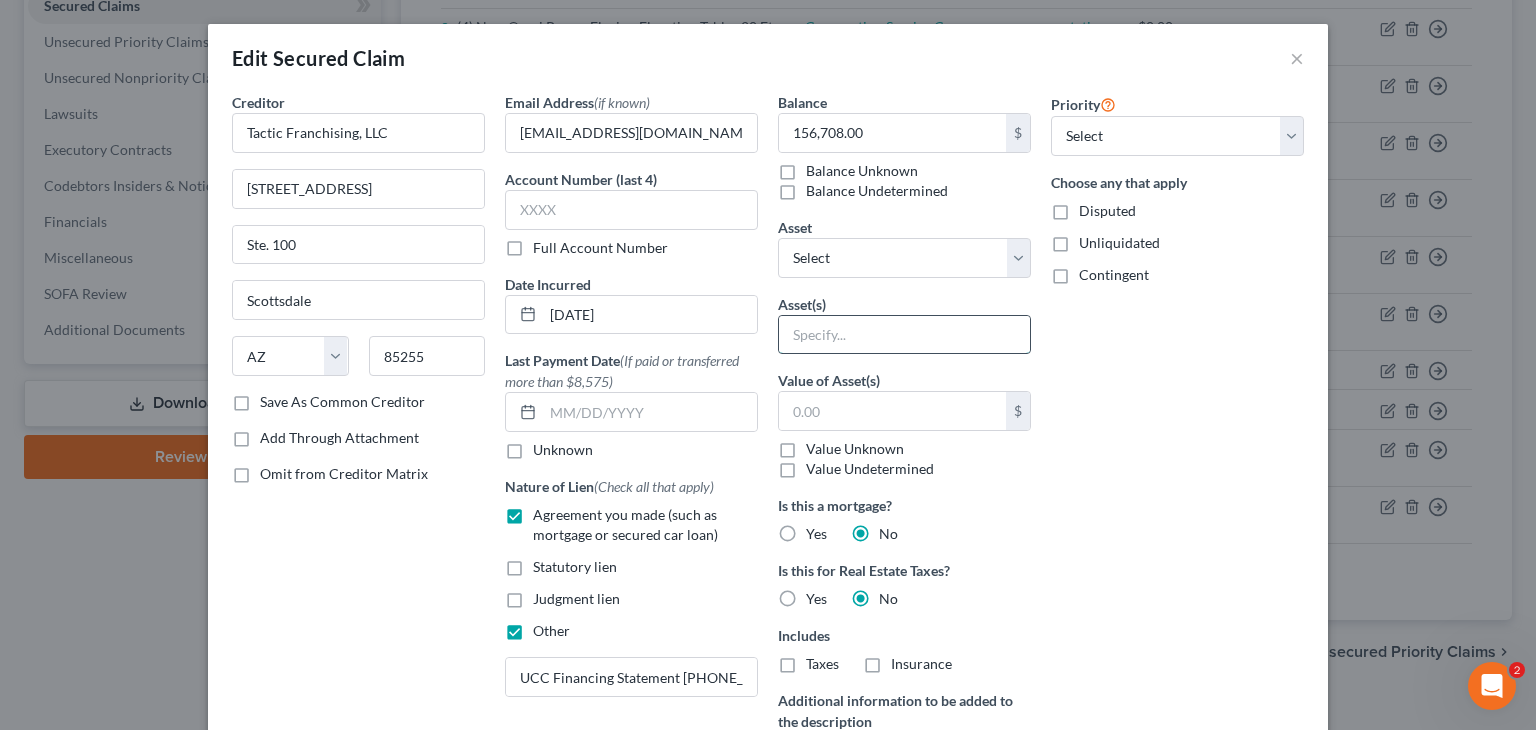 click at bounding box center [904, 335] 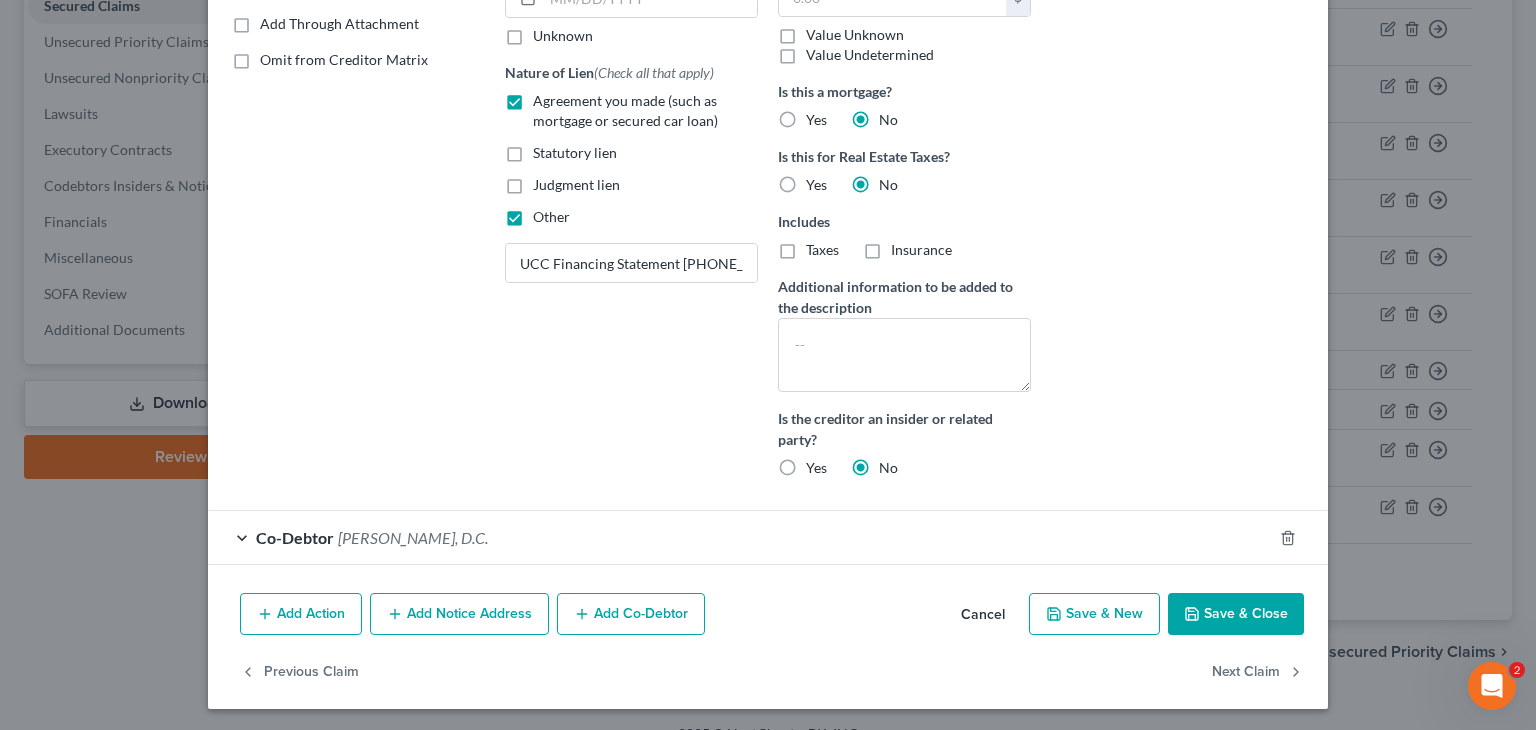 click on "Save & Close" at bounding box center [1236, 614] 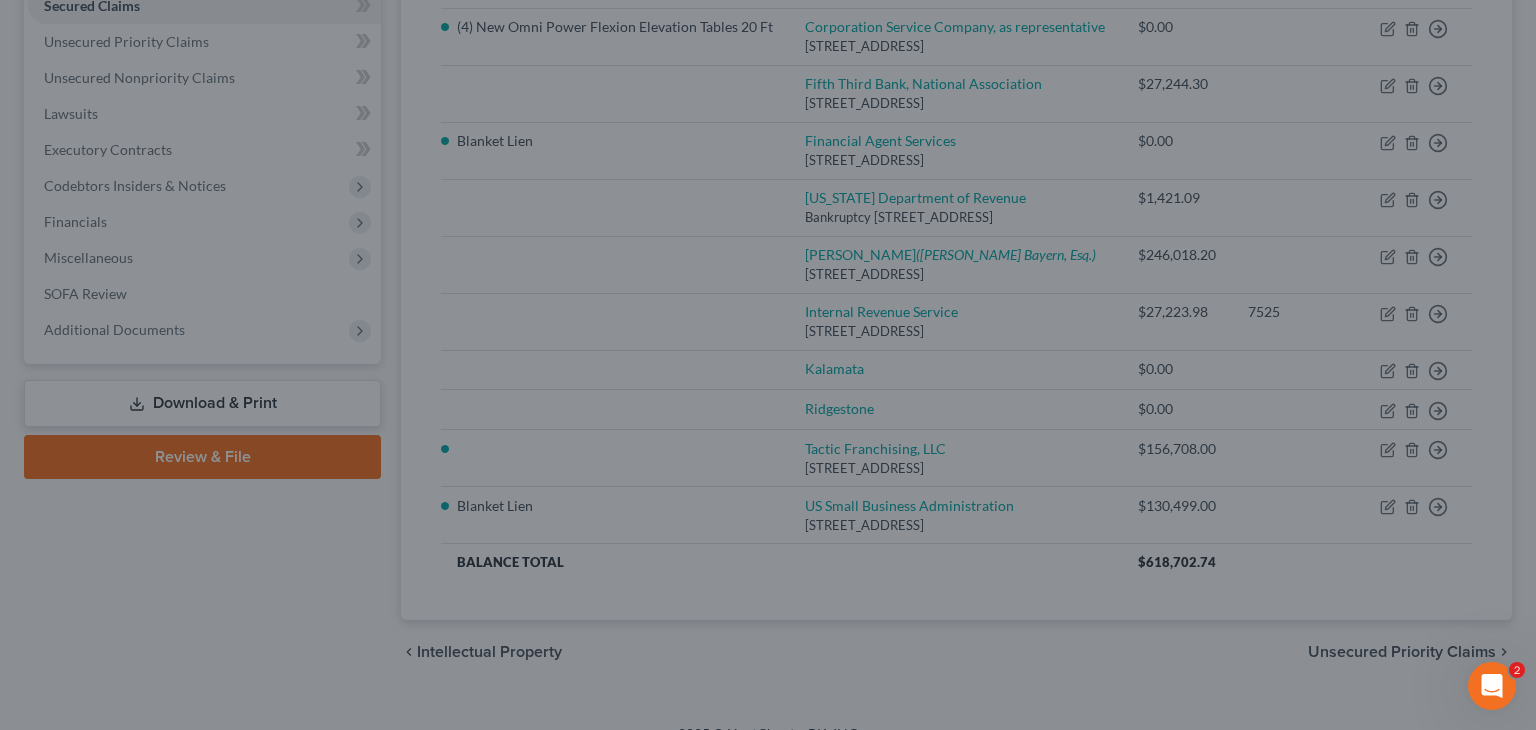 scroll, scrollTop: 219, scrollLeft: 0, axis: vertical 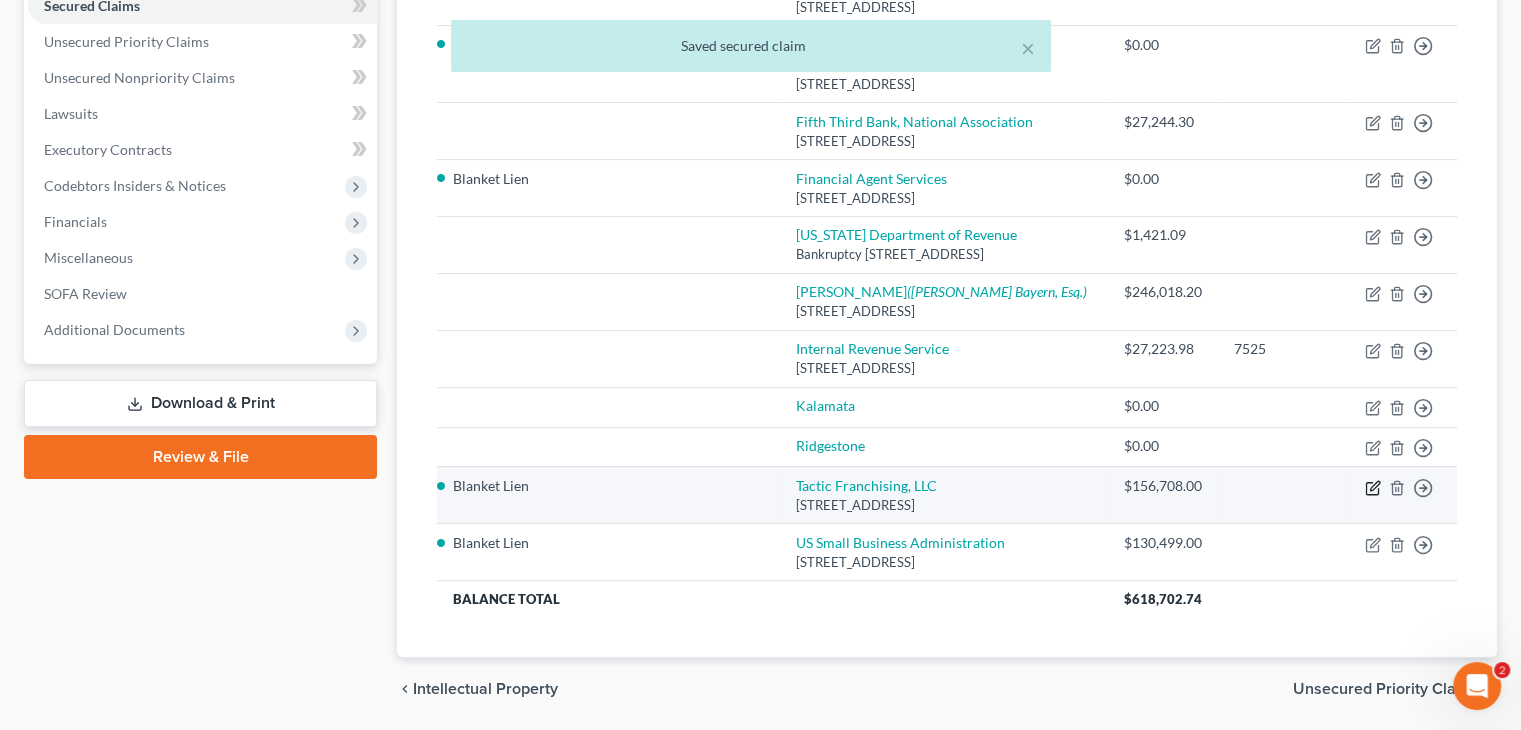 click 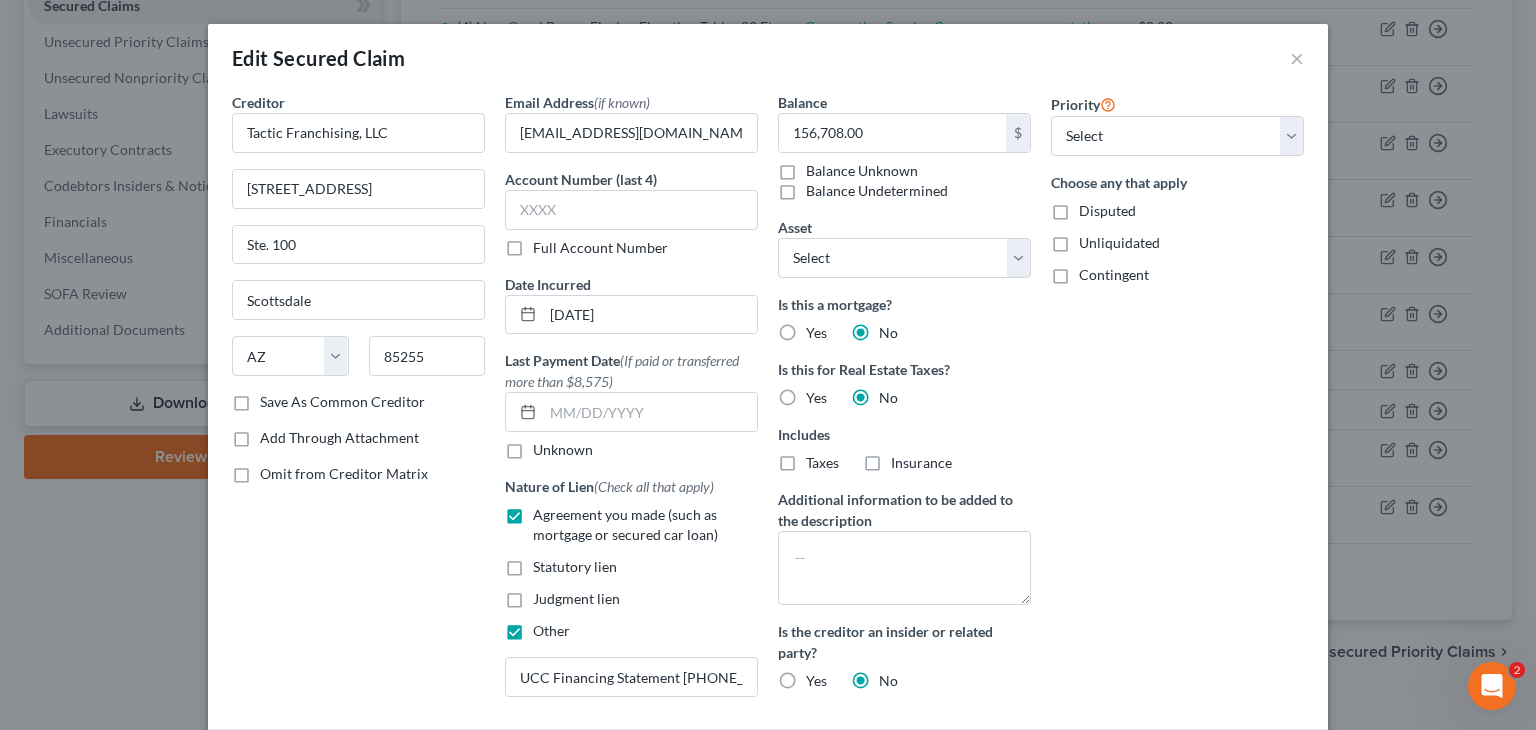 click on "Disputed" at bounding box center [1107, 211] 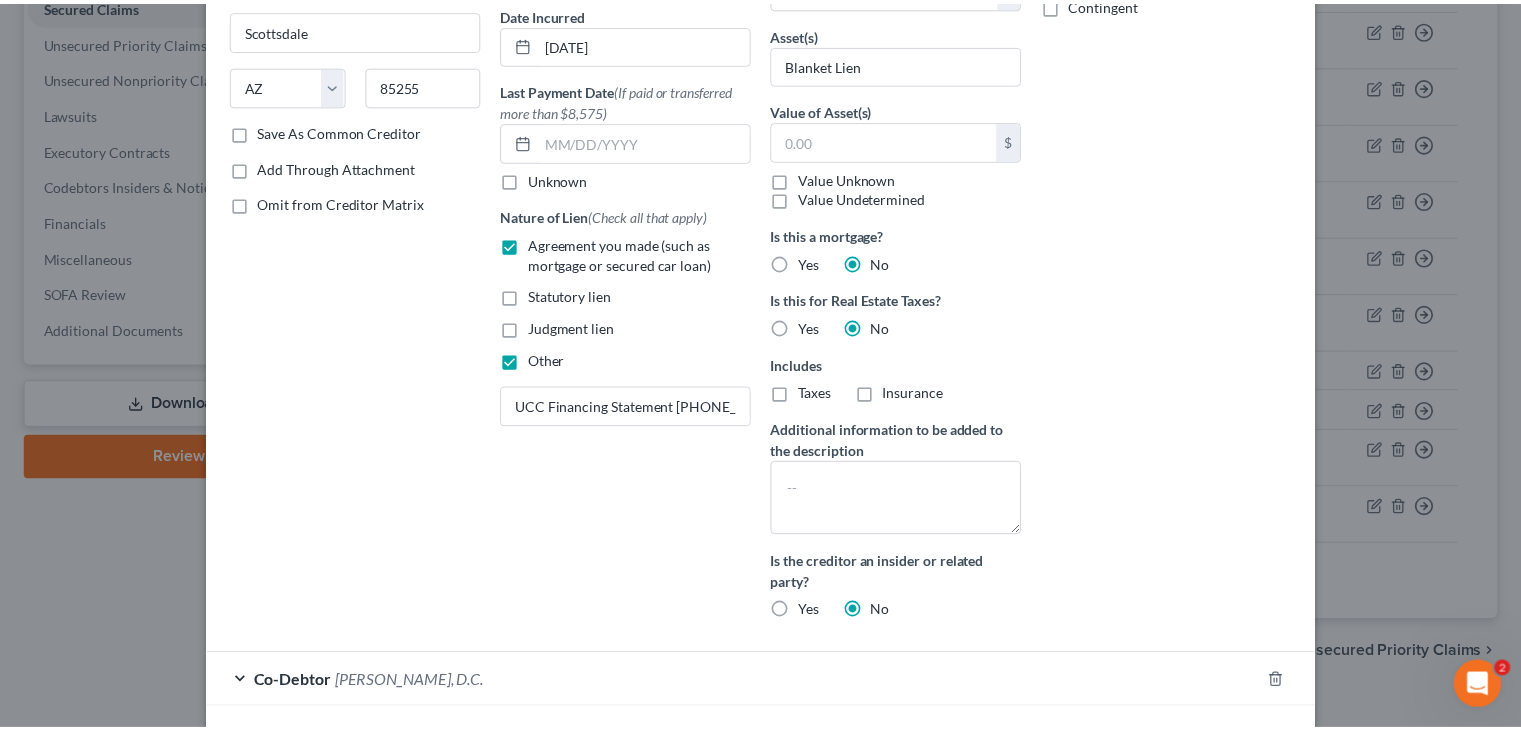 scroll, scrollTop: 414, scrollLeft: 0, axis: vertical 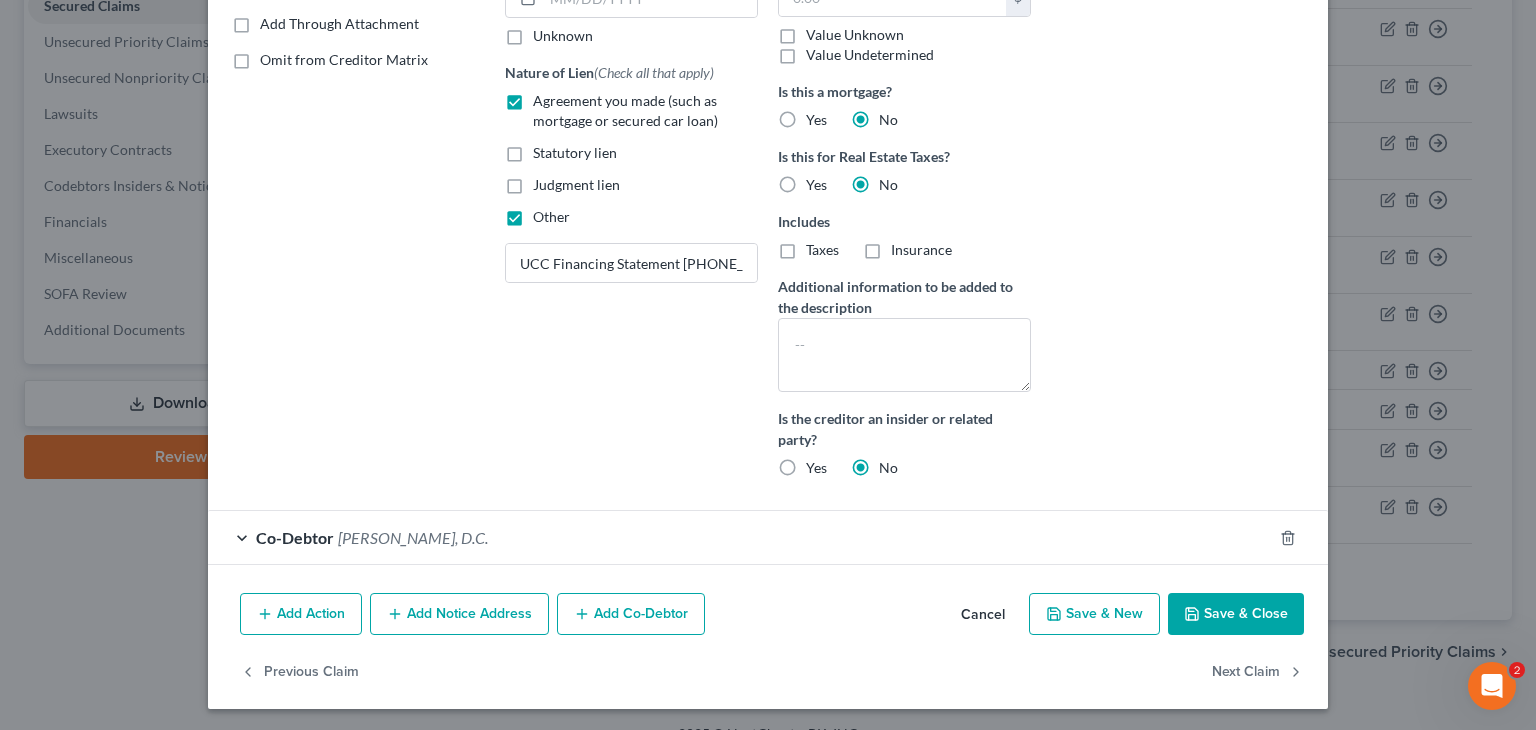 click on "Save & Close" at bounding box center [1236, 614] 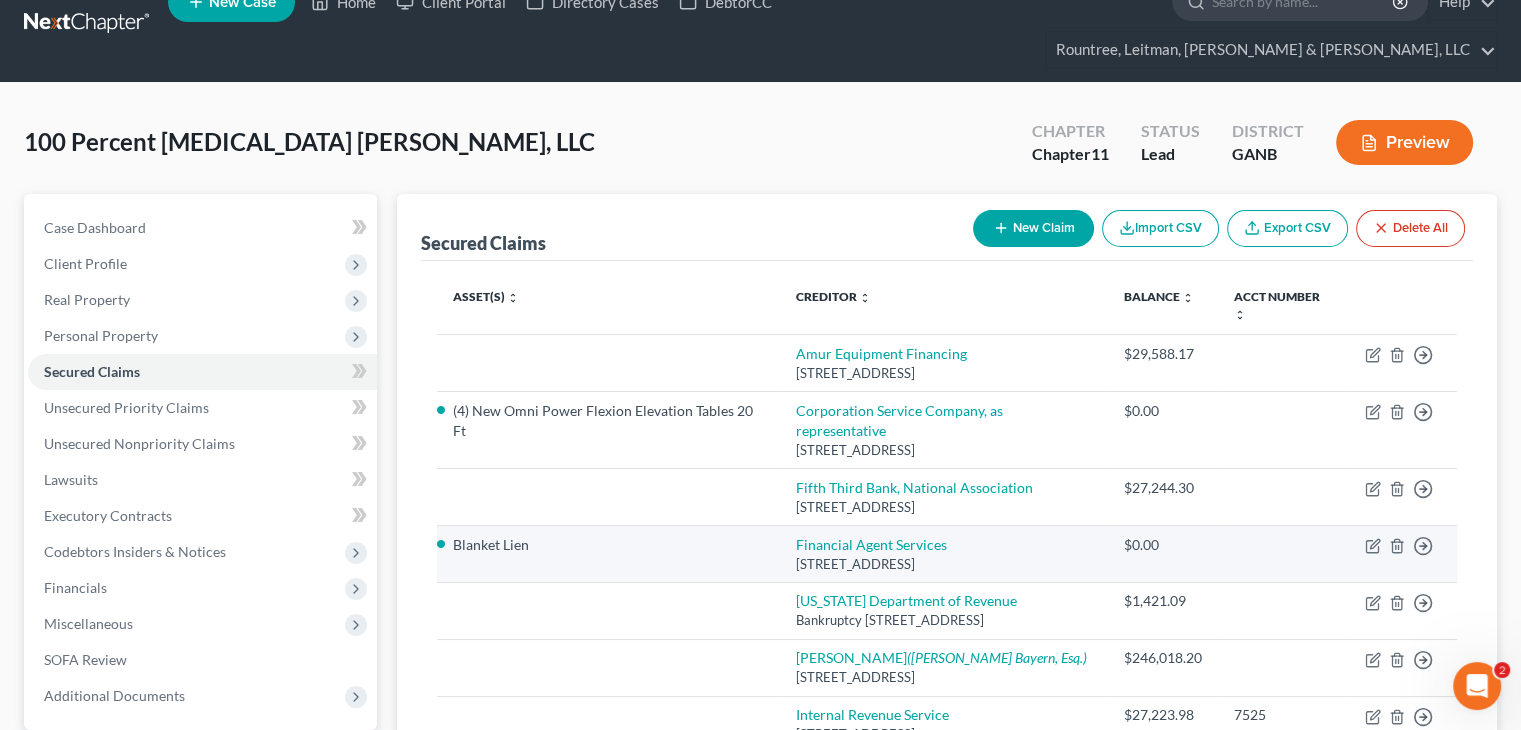 scroll, scrollTop: 0, scrollLeft: 0, axis: both 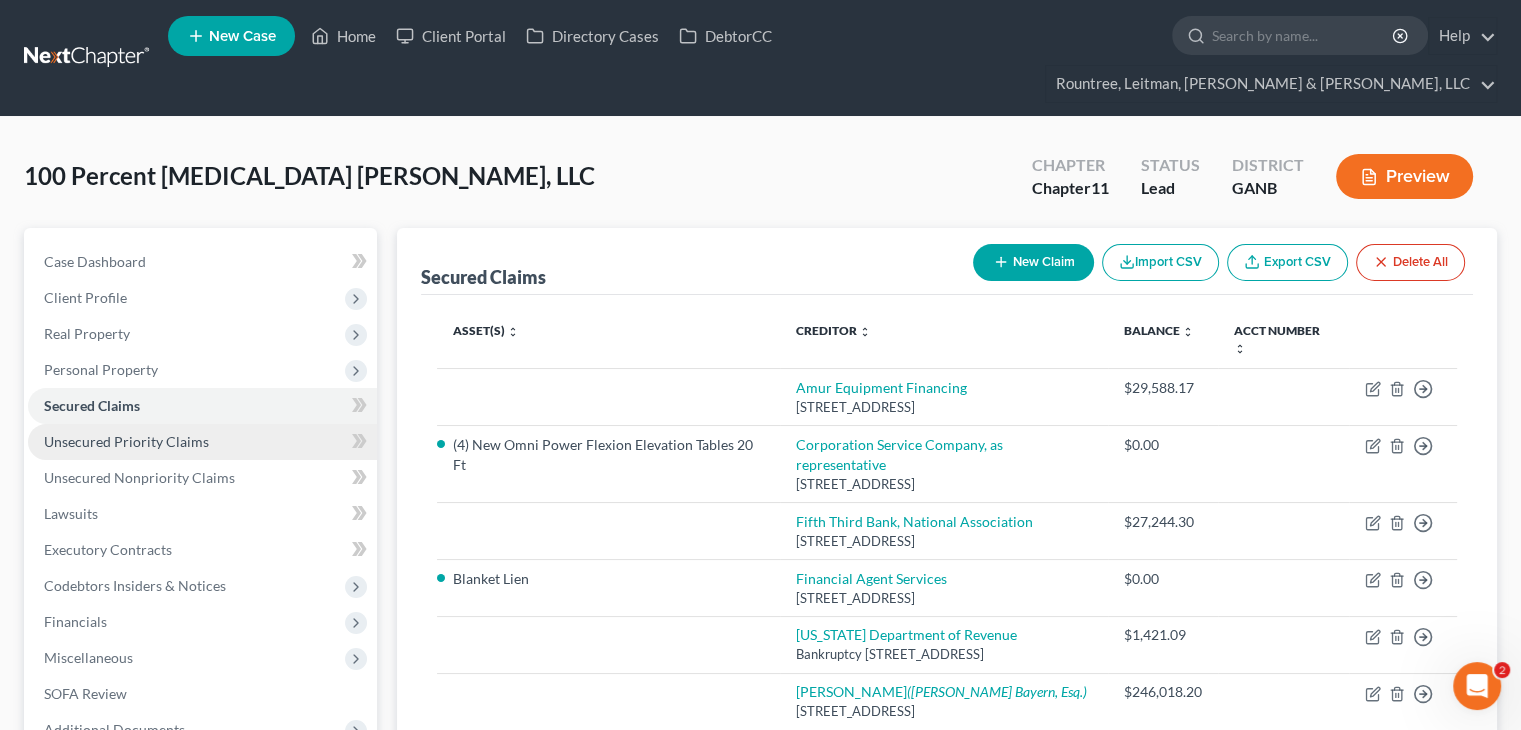 click on "Unsecured Priority Claims" at bounding box center (126, 441) 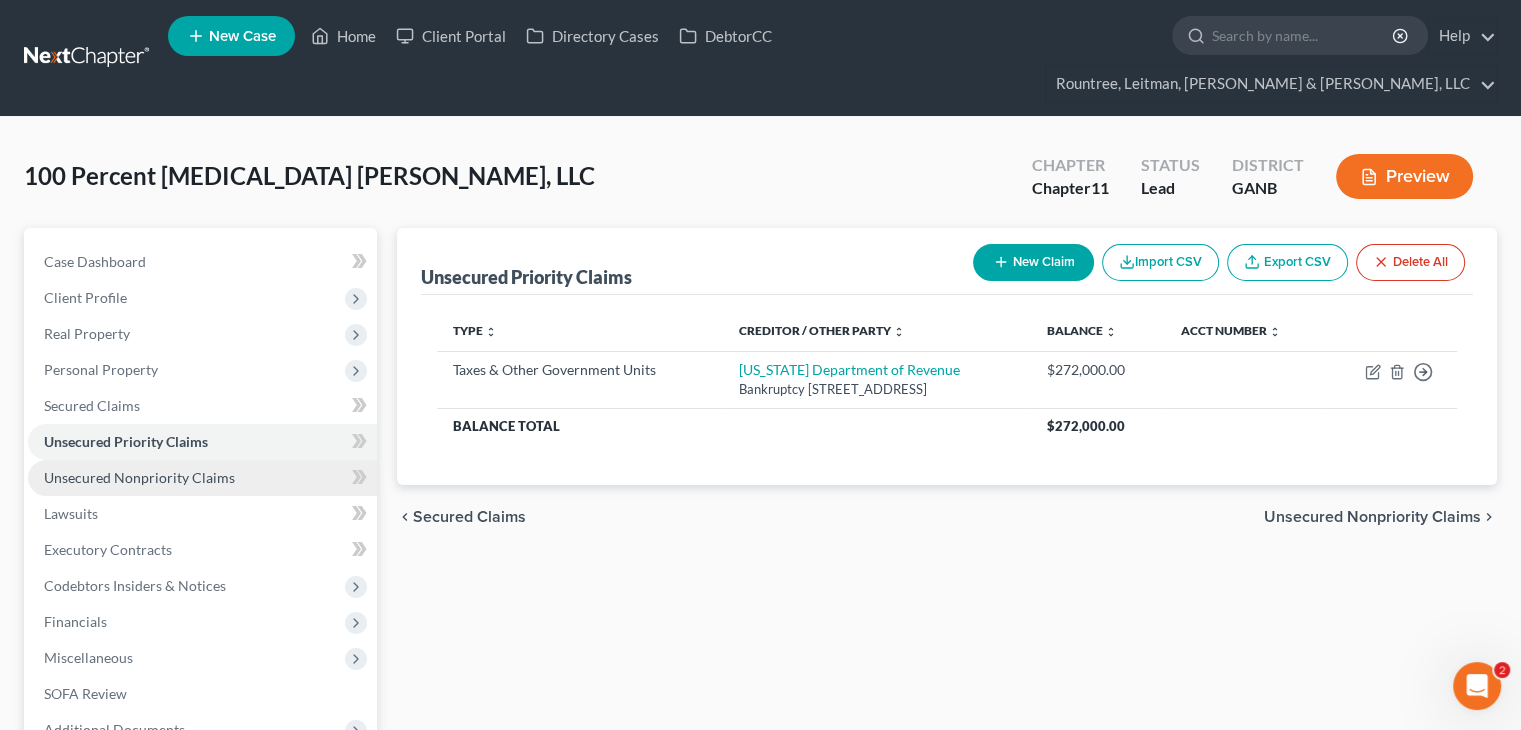click on "Unsecured Nonpriority Claims" at bounding box center [139, 477] 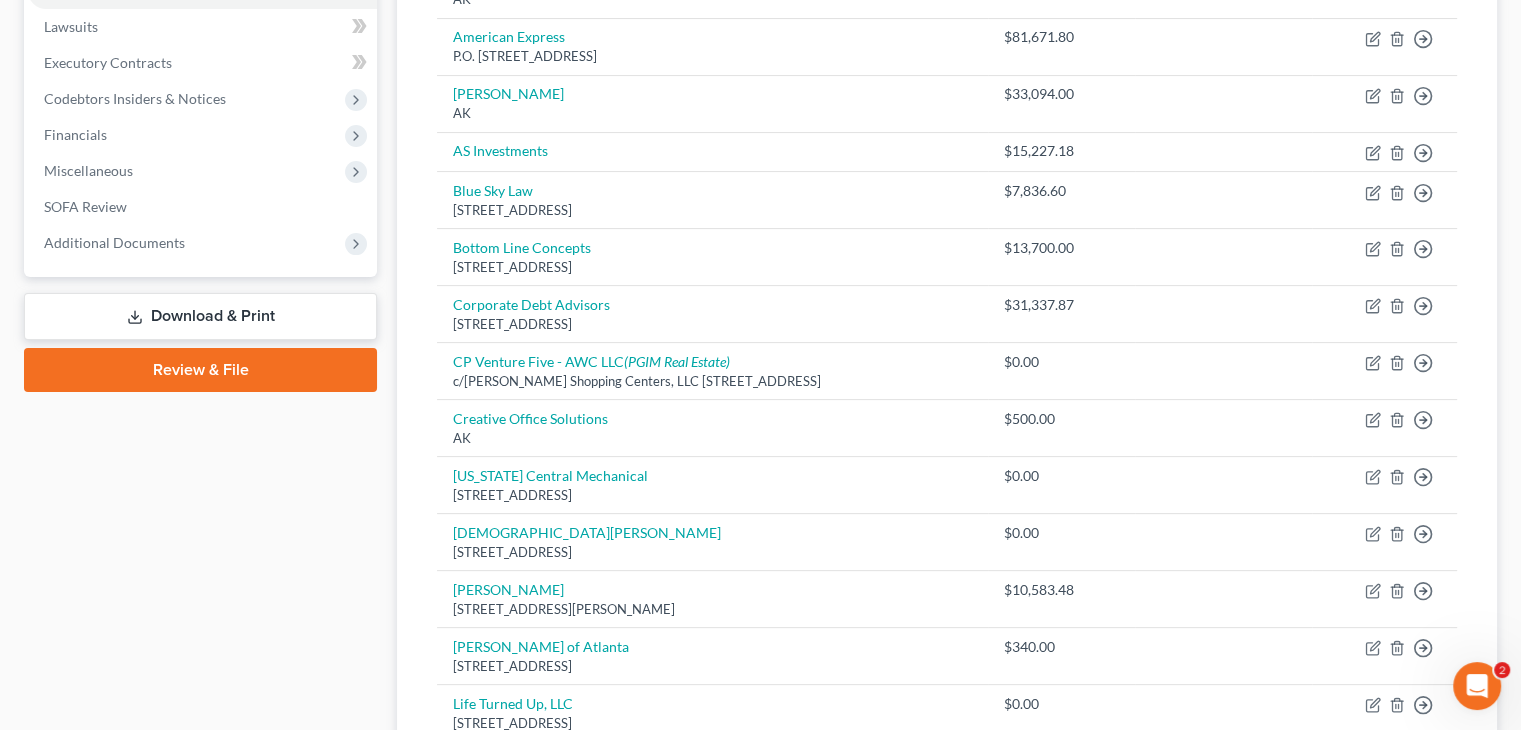 scroll, scrollTop: 0, scrollLeft: 0, axis: both 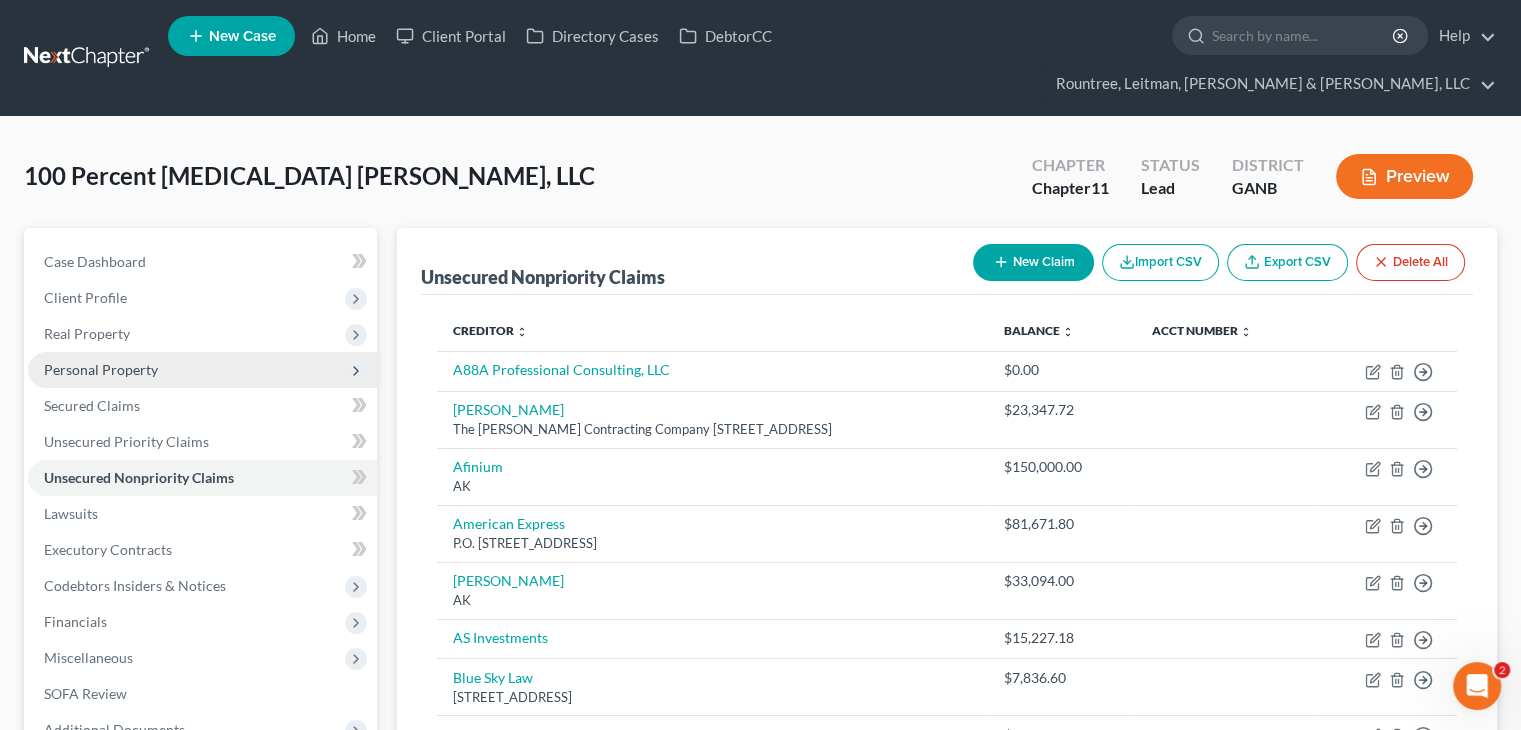 click on "Personal Property" at bounding box center (101, 369) 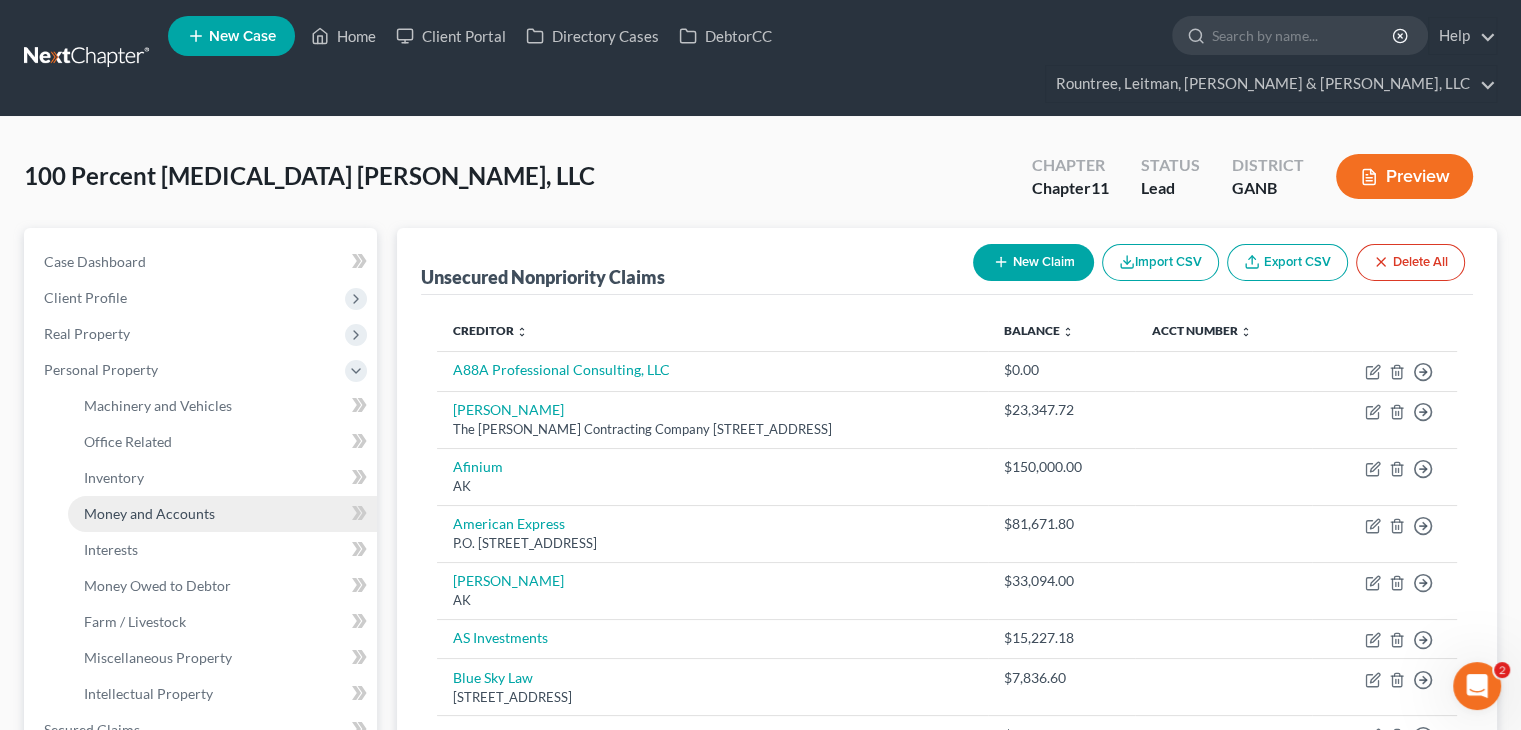 click on "Money and Accounts" at bounding box center [149, 513] 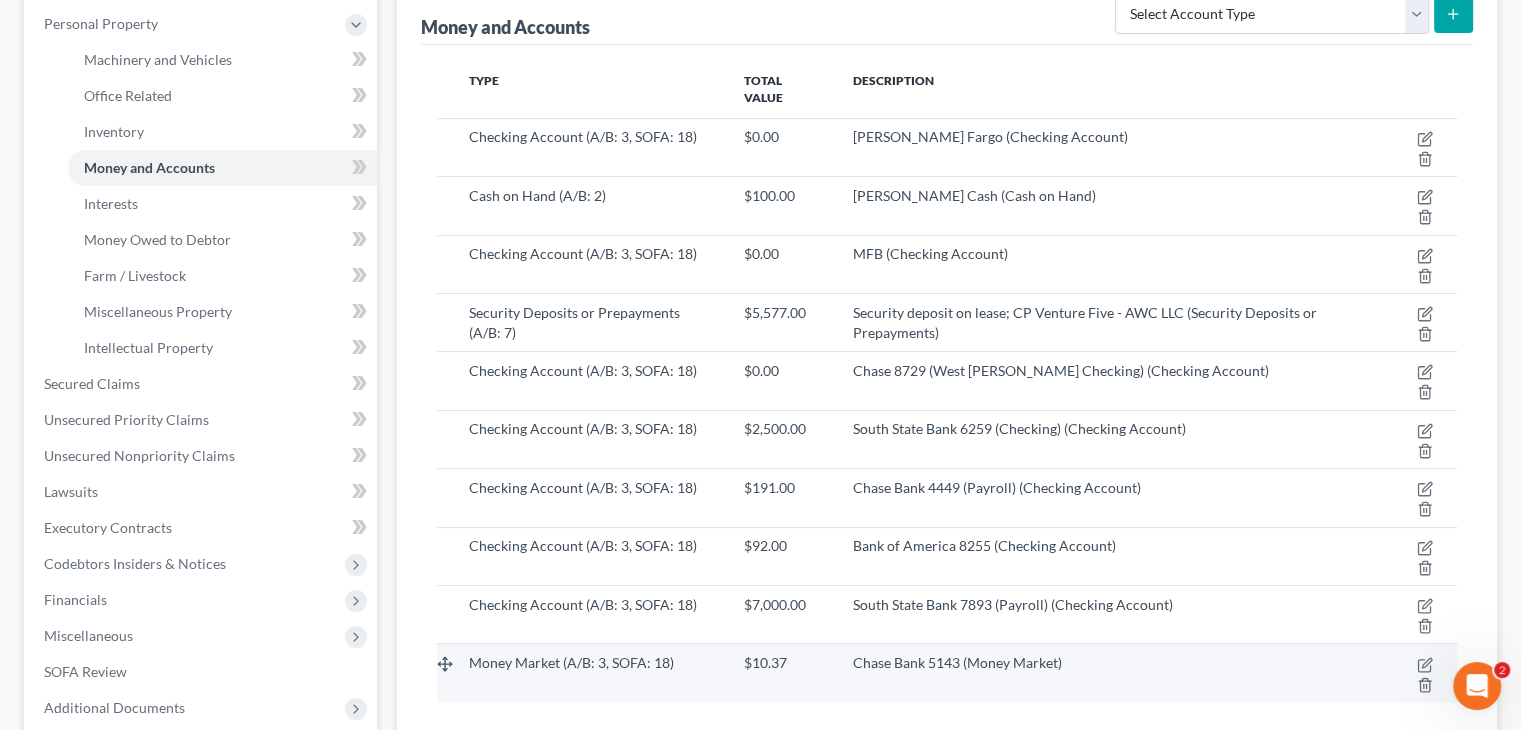 scroll, scrollTop: 312, scrollLeft: 0, axis: vertical 